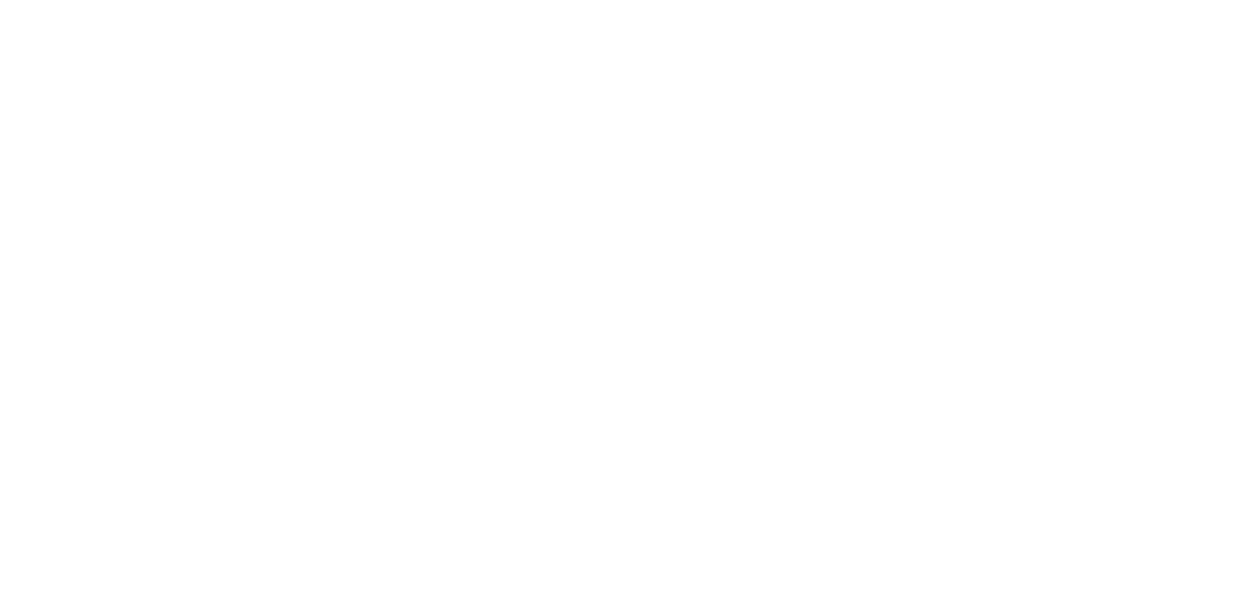 scroll, scrollTop: 0, scrollLeft: 0, axis: both 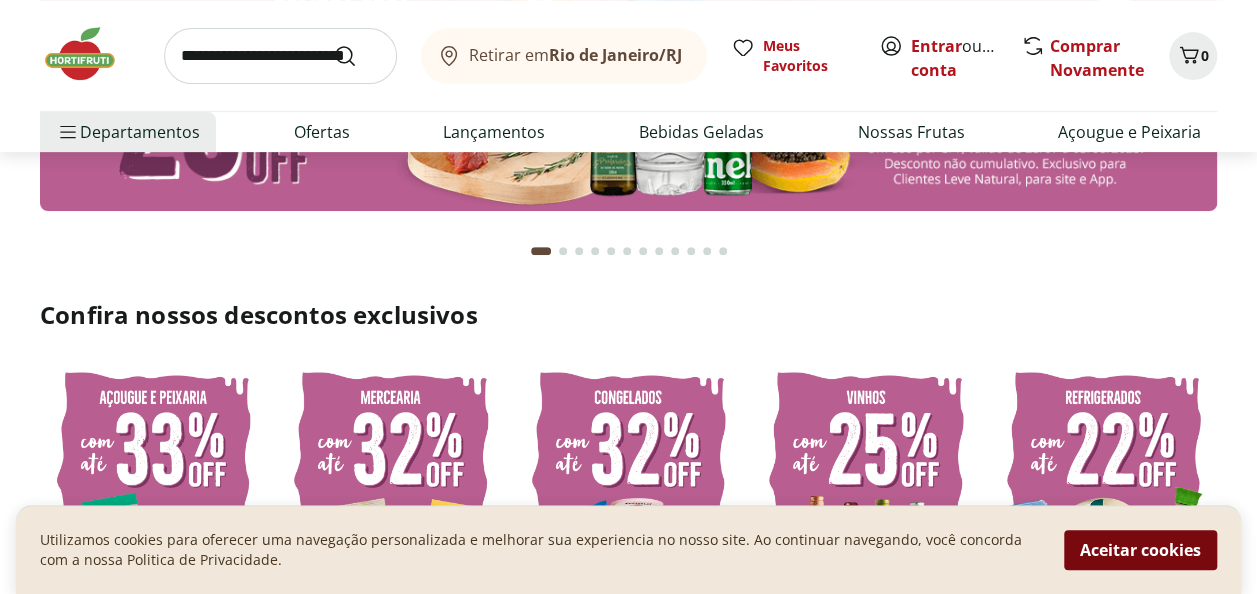 click on "Aceitar cookies" at bounding box center [1140, 550] 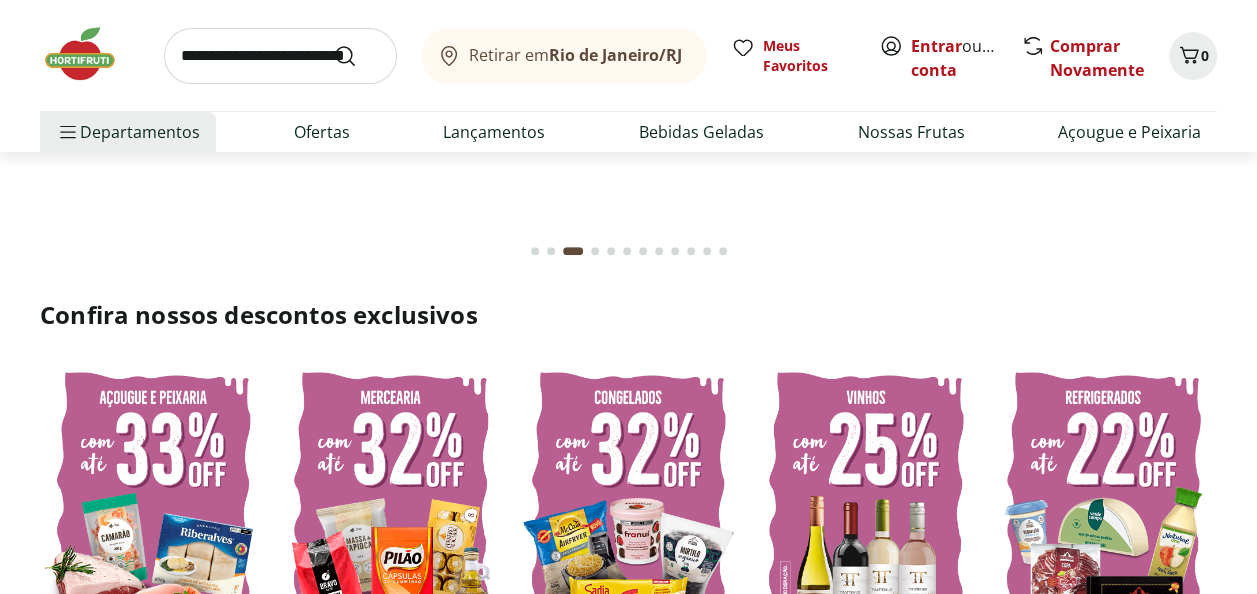 scroll, scrollTop: 0, scrollLeft: 0, axis: both 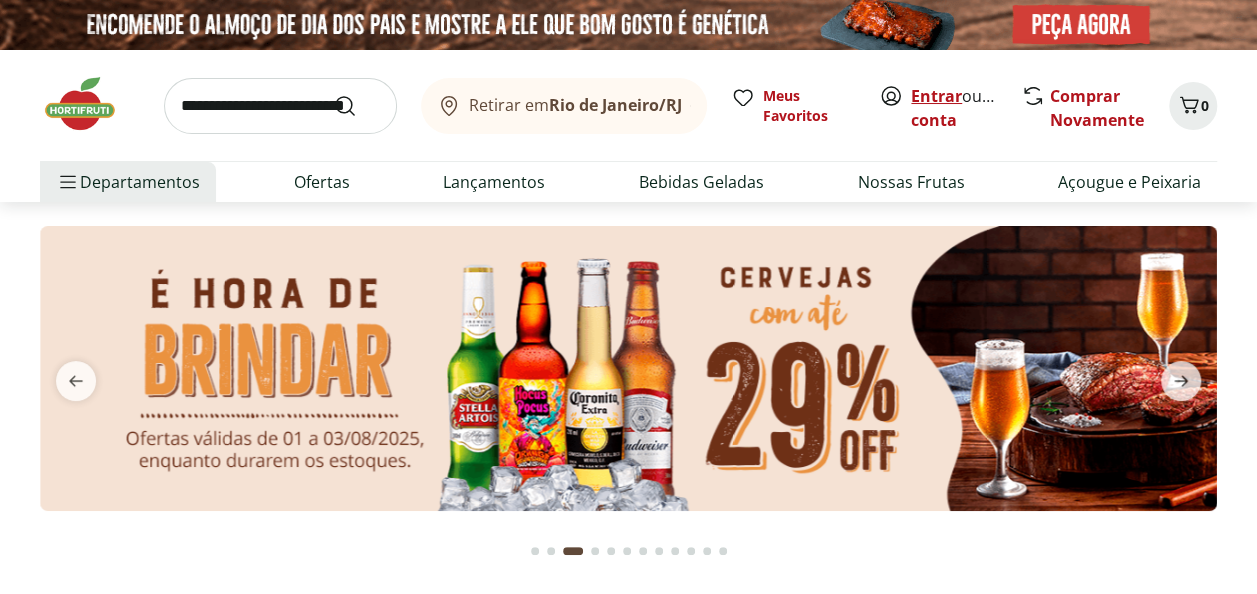 click on "Entrar" at bounding box center (936, 96) 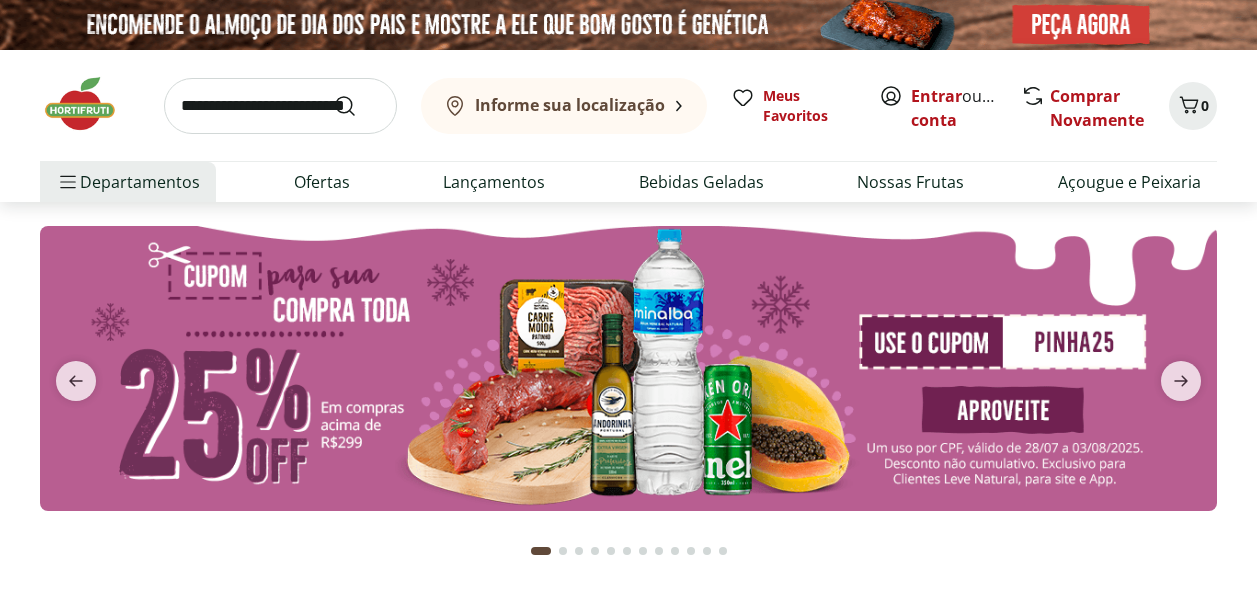 scroll, scrollTop: 0, scrollLeft: 0, axis: both 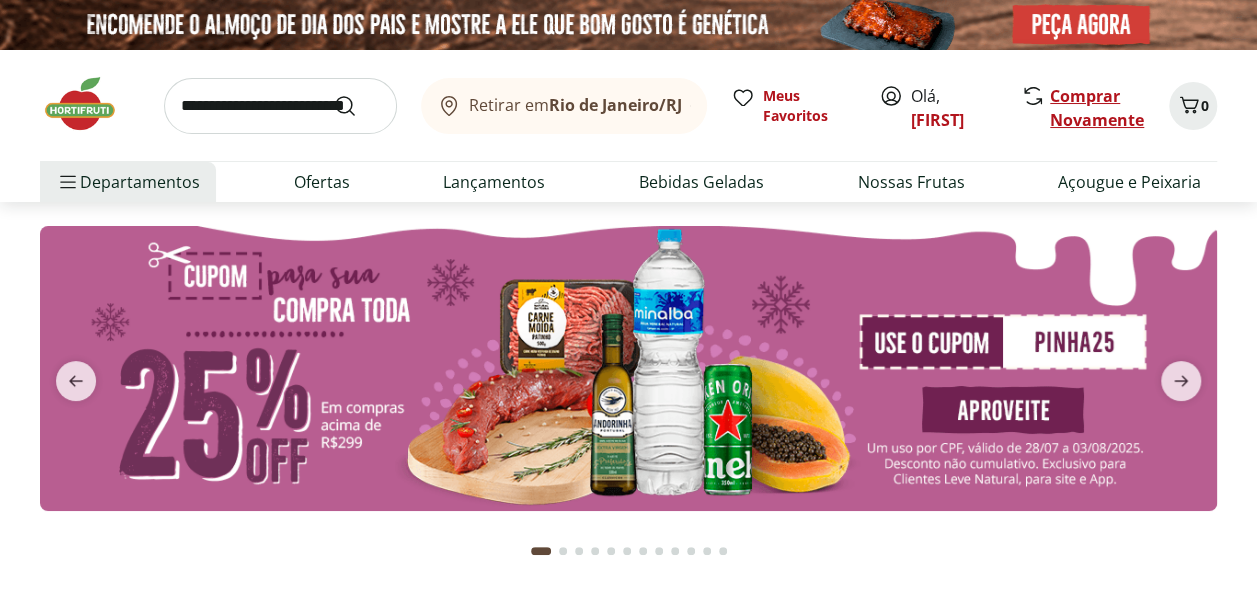 click on "Comprar Novamente" at bounding box center [1097, 108] 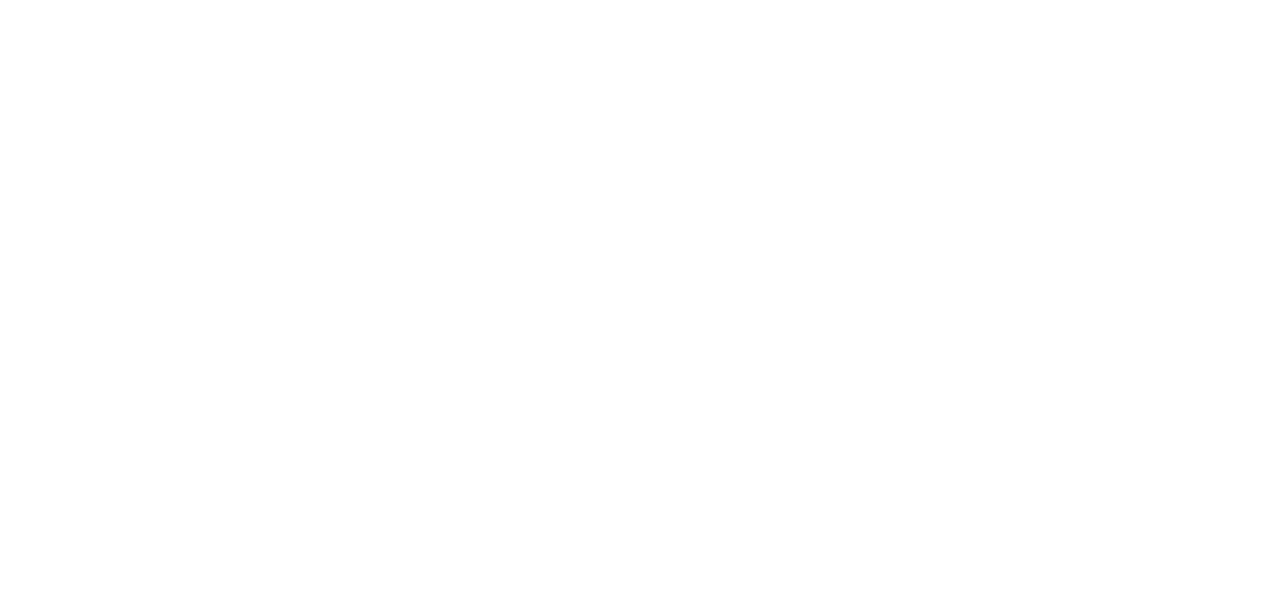 scroll, scrollTop: 0, scrollLeft: 0, axis: both 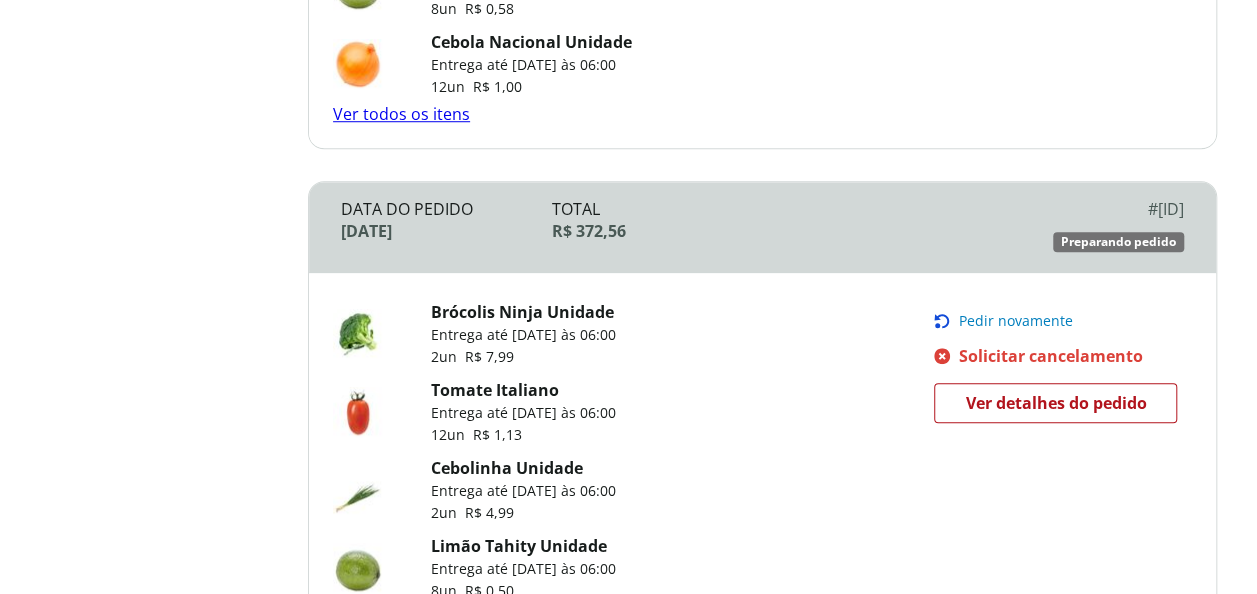 click on "Pedir novamente" at bounding box center [1015, 321] 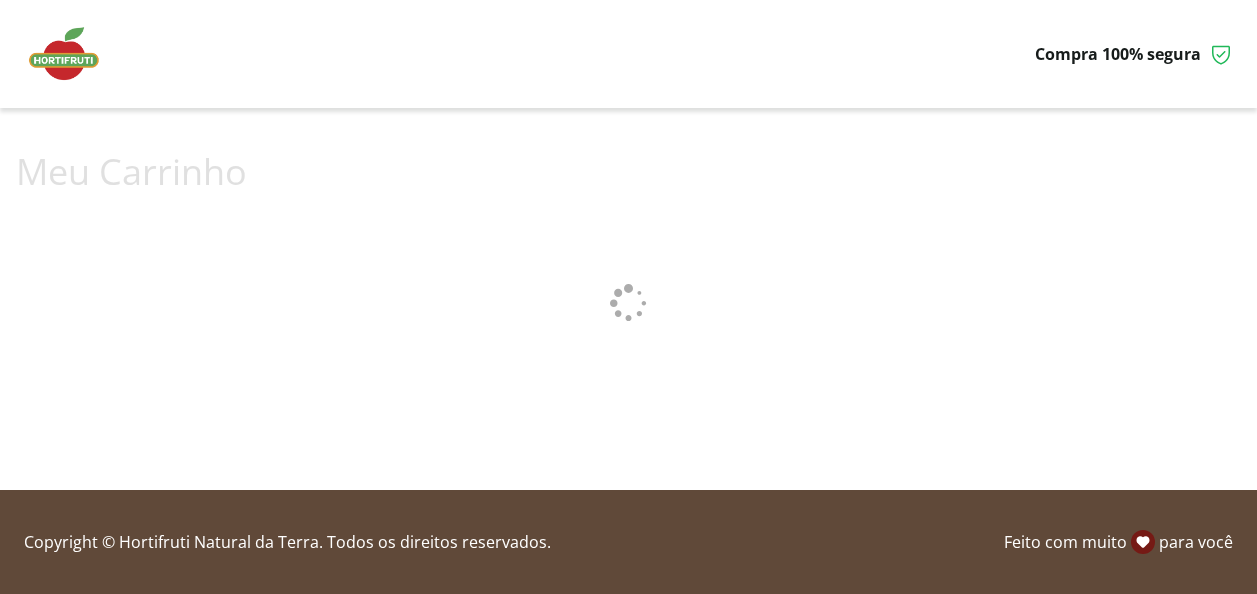scroll, scrollTop: 0, scrollLeft: 0, axis: both 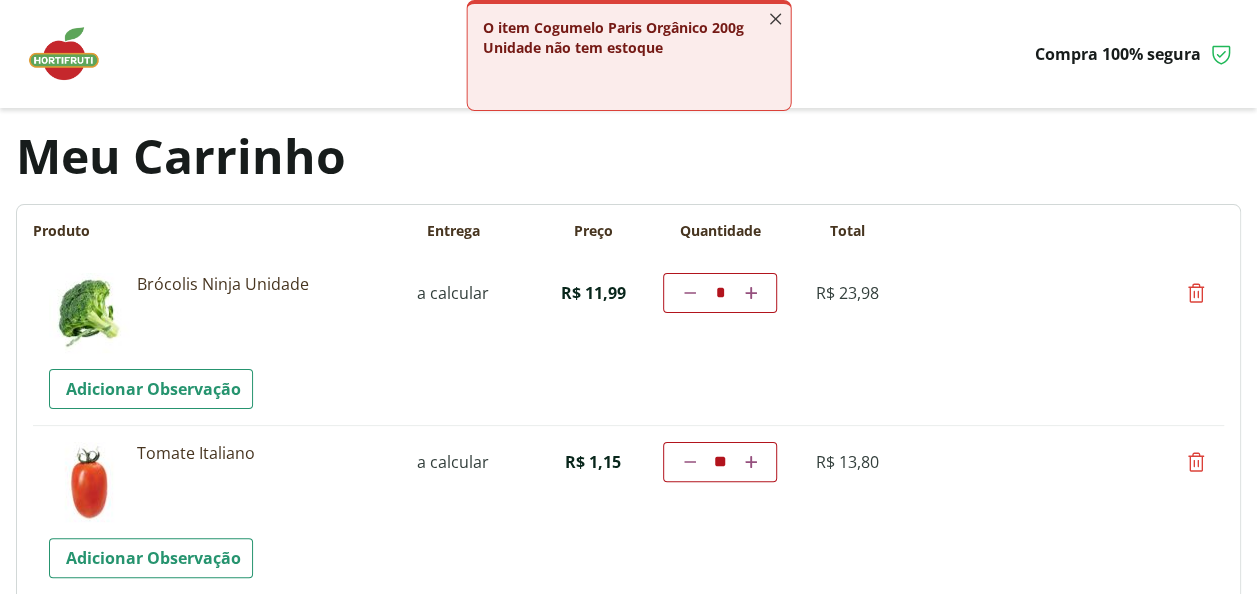 click 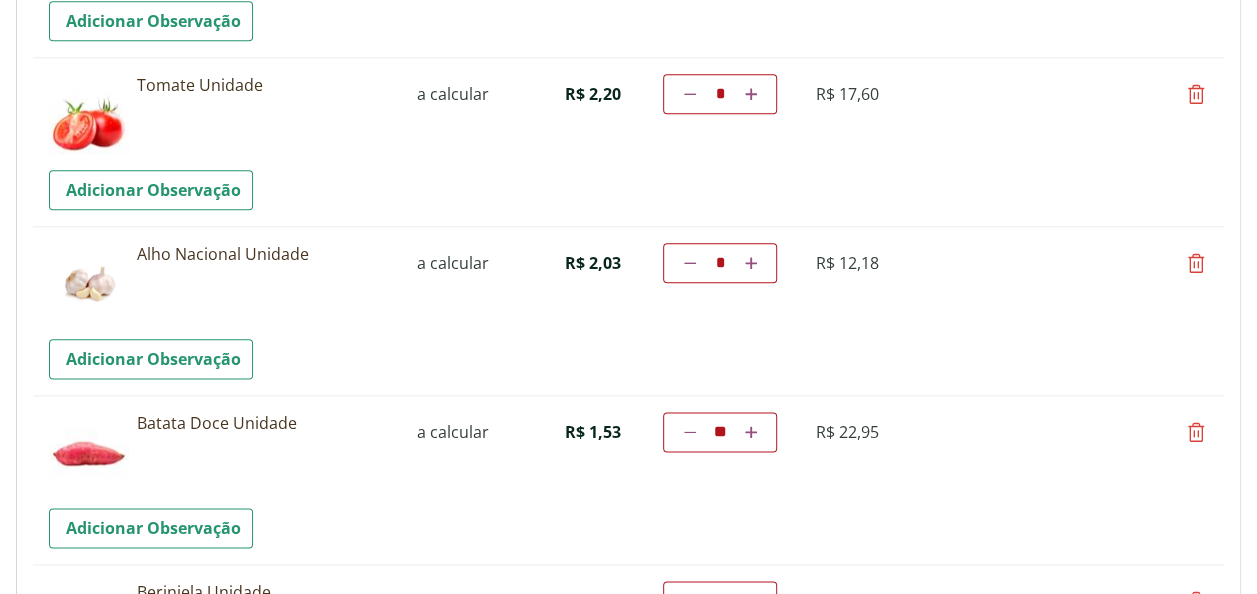 scroll, scrollTop: 1100, scrollLeft: 0, axis: vertical 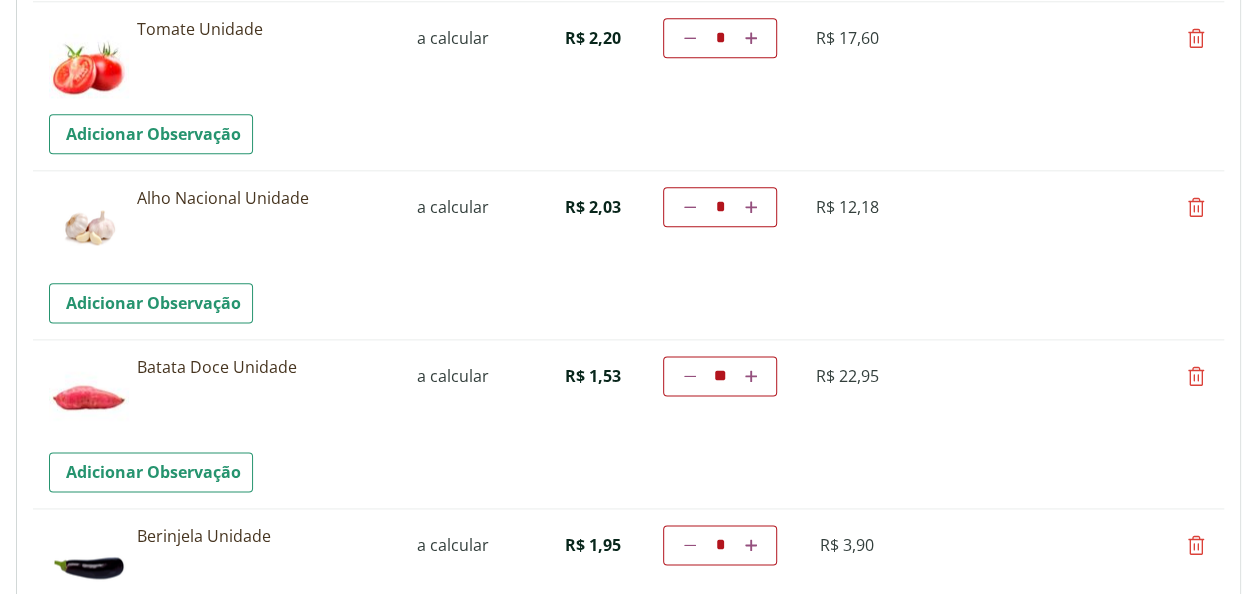 click at bounding box center [751, 207] 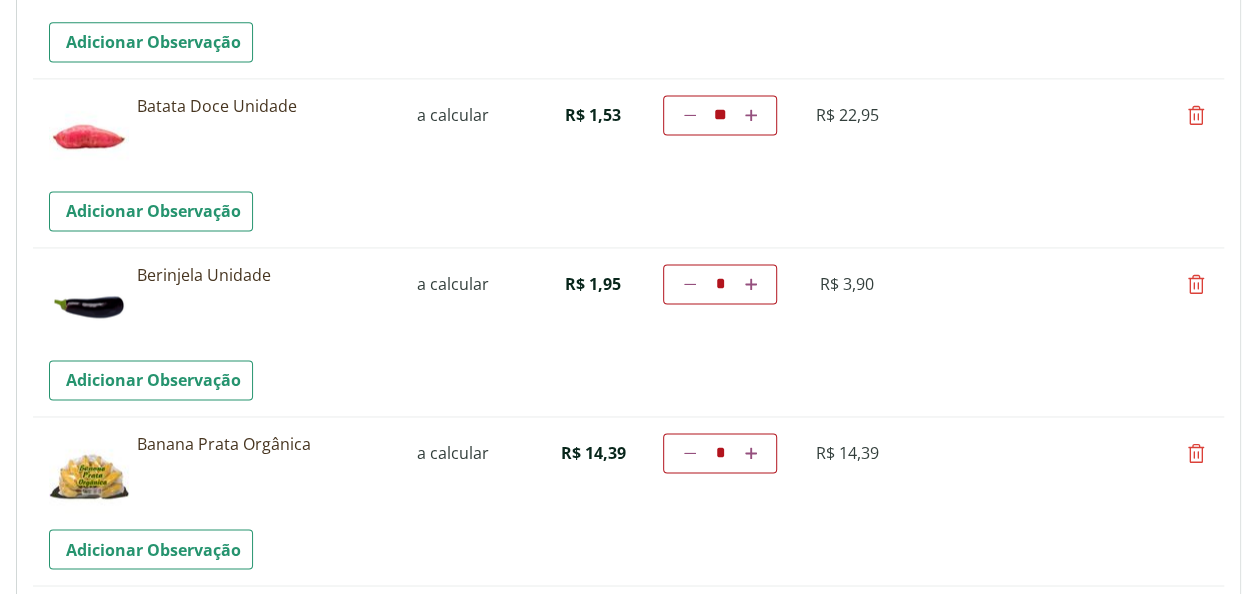 scroll, scrollTop: 1400, scrollLeft: 0, axis: vertical 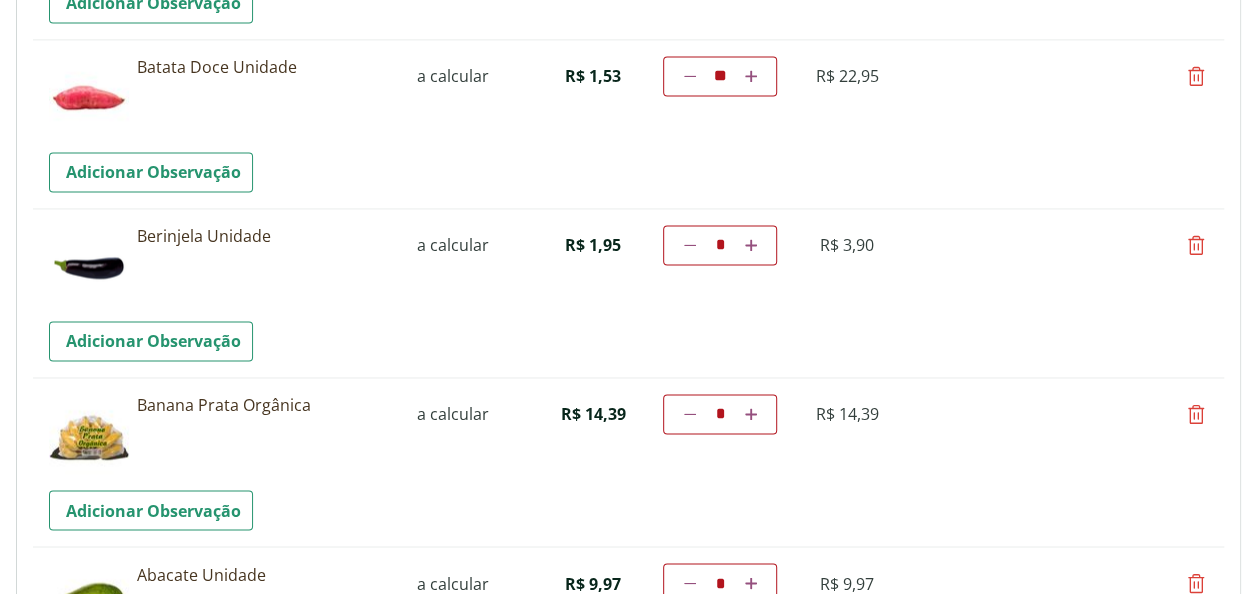click at bounding box center (1196, 414) 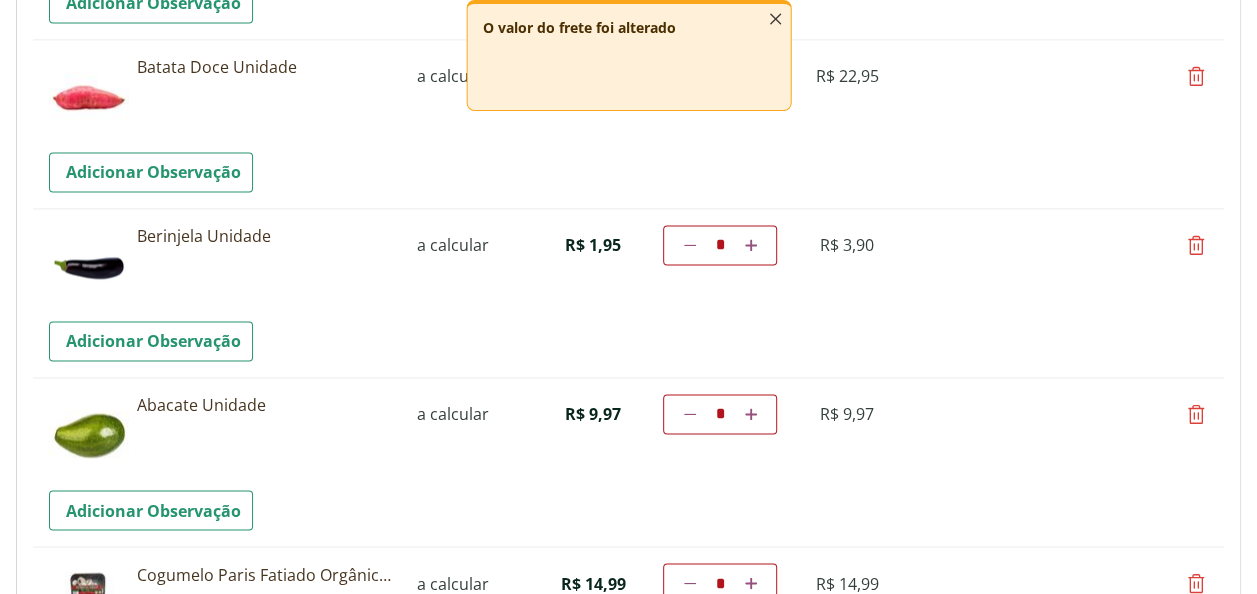 click 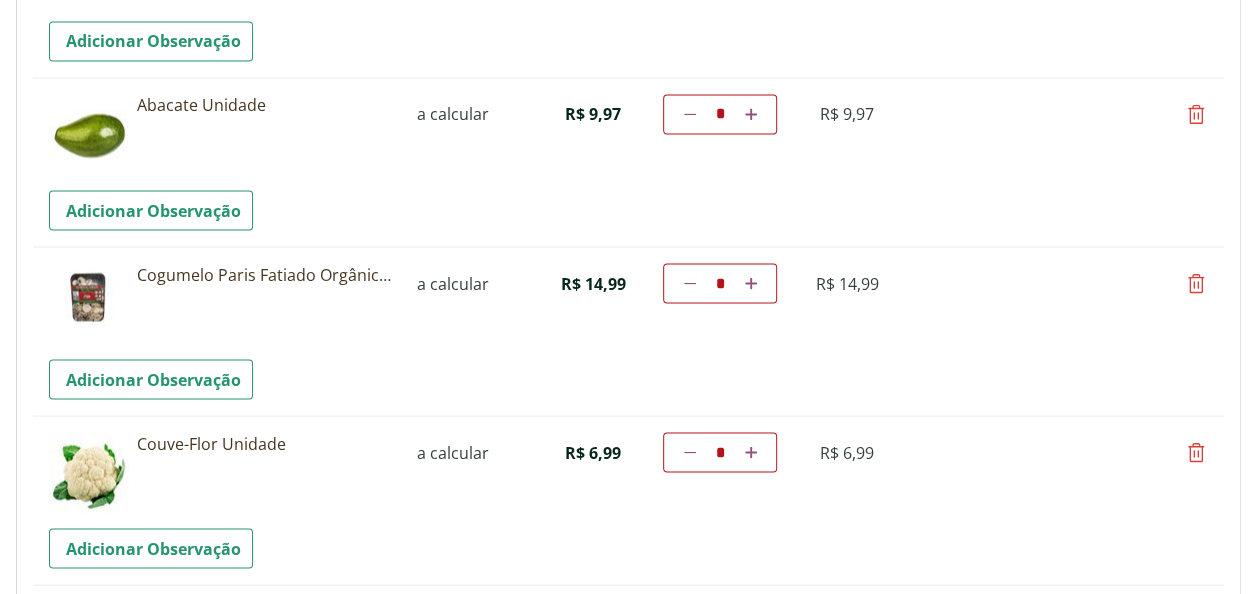 scroll, scrollTop: 1800, scrollLeft: 0, axis: vertical 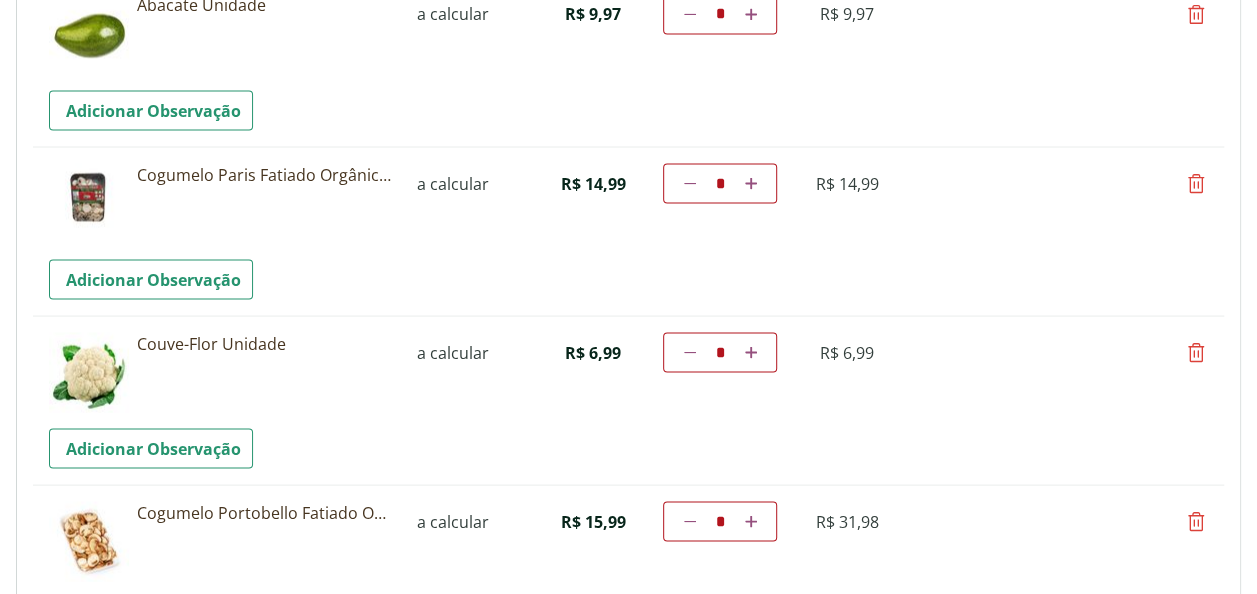 click at bounding box center [1196, 352] 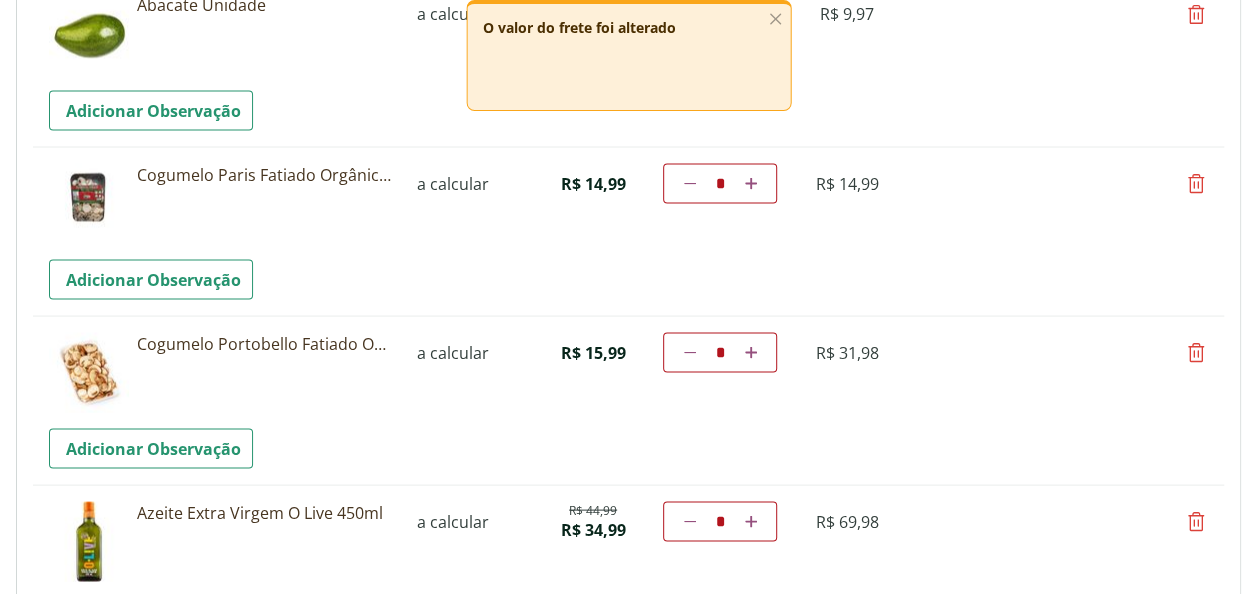 scroll, scrollTop: 1900, scrollLeft: 0, axis: vertical 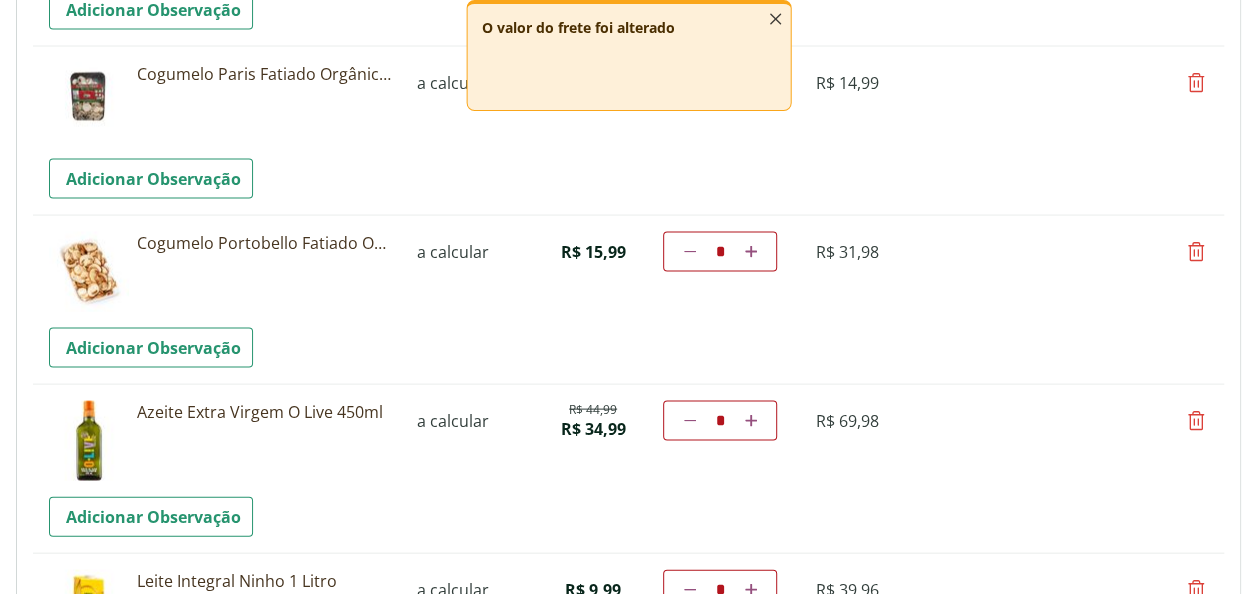 click 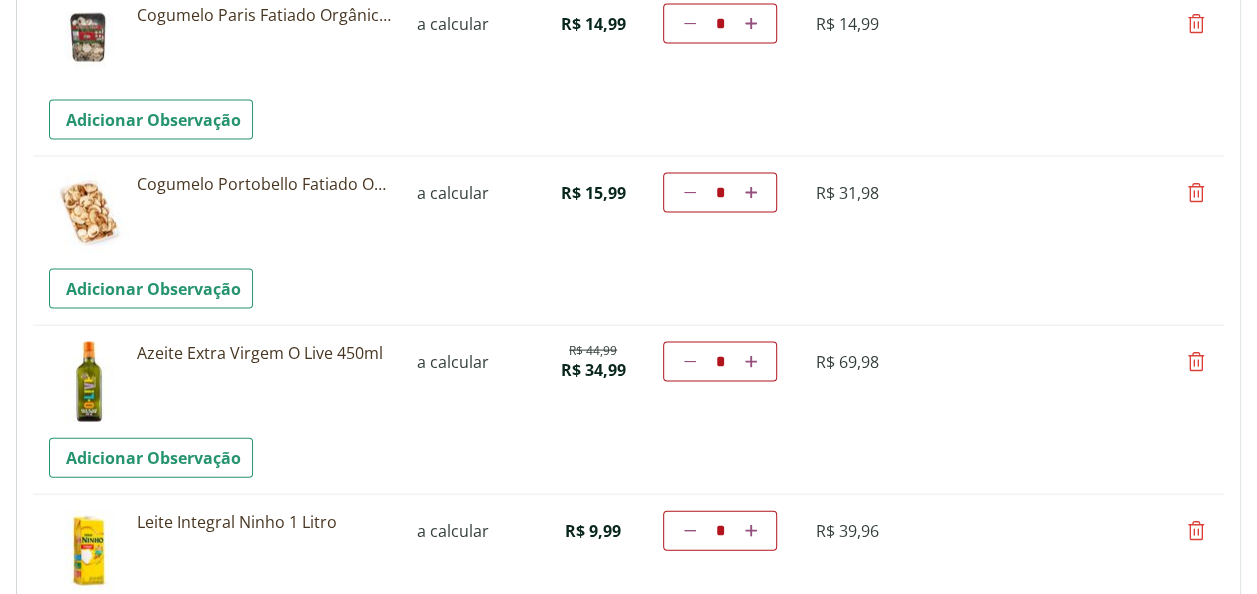 scroll, scrollTop: 2000, scrollLeft: 0, axis: vertical 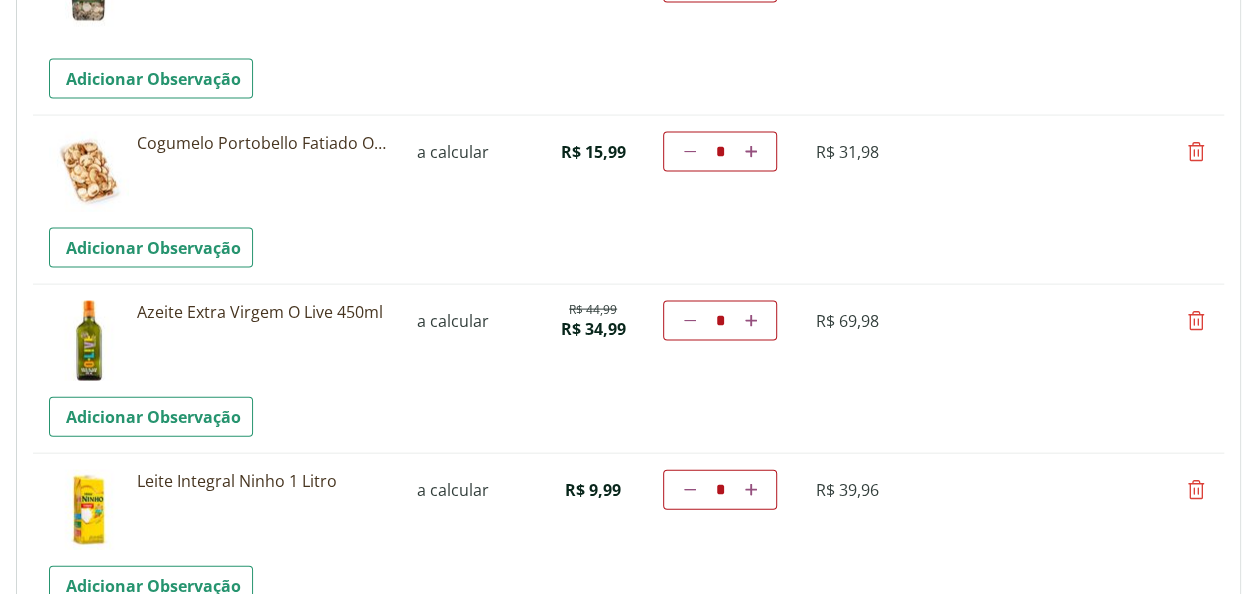 click at bounding box center [1196, 321] 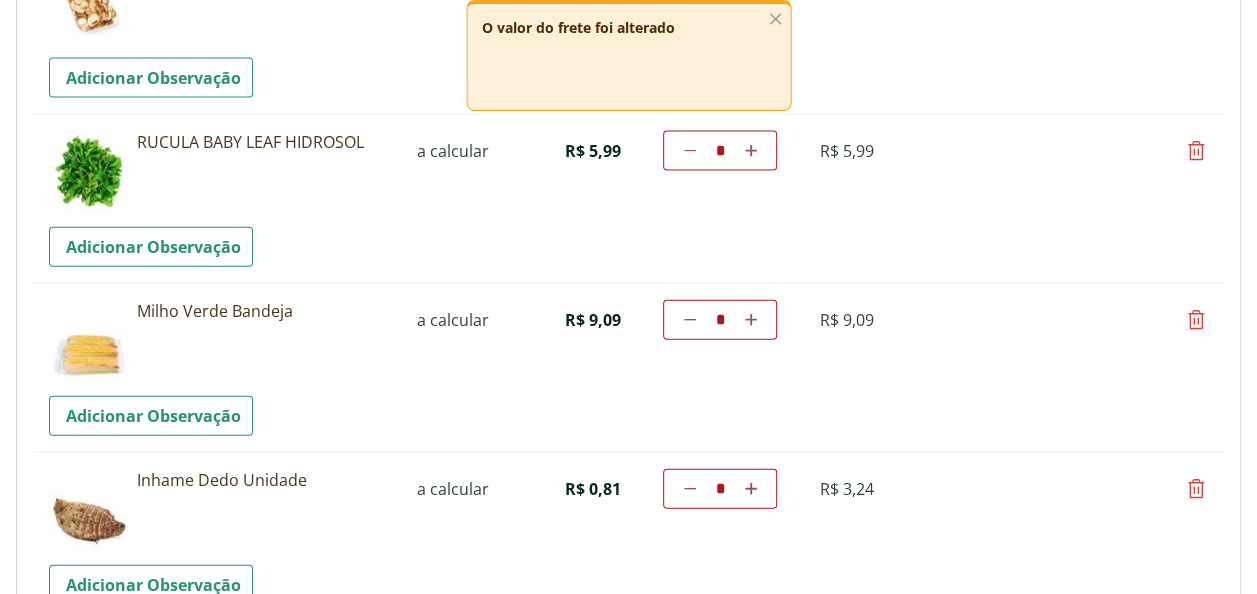 scroll, scrollTop: 2200, scrollLeft: 0, axis: vertical 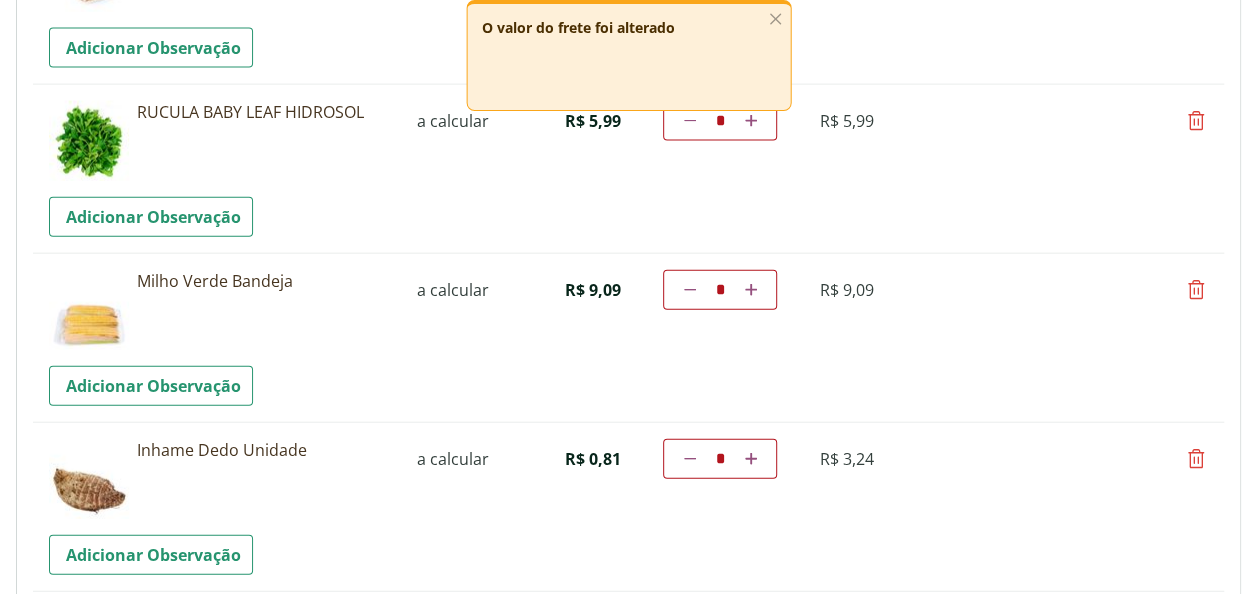 click at bounding box center [1196, 290] 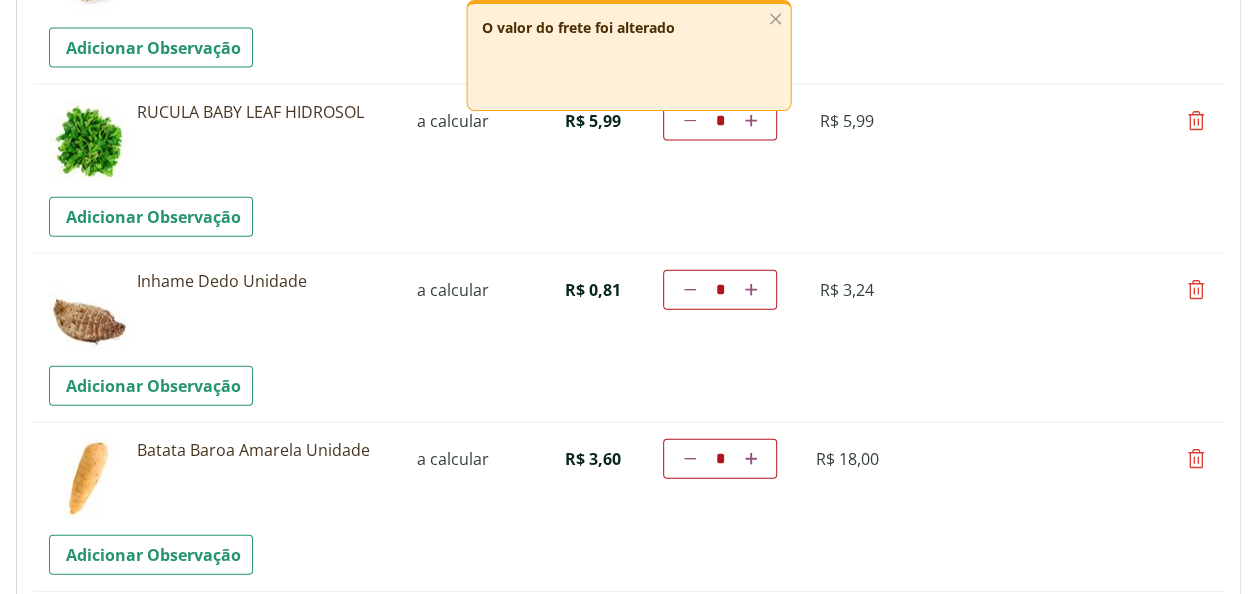 click at bounding box center (1196, 290) 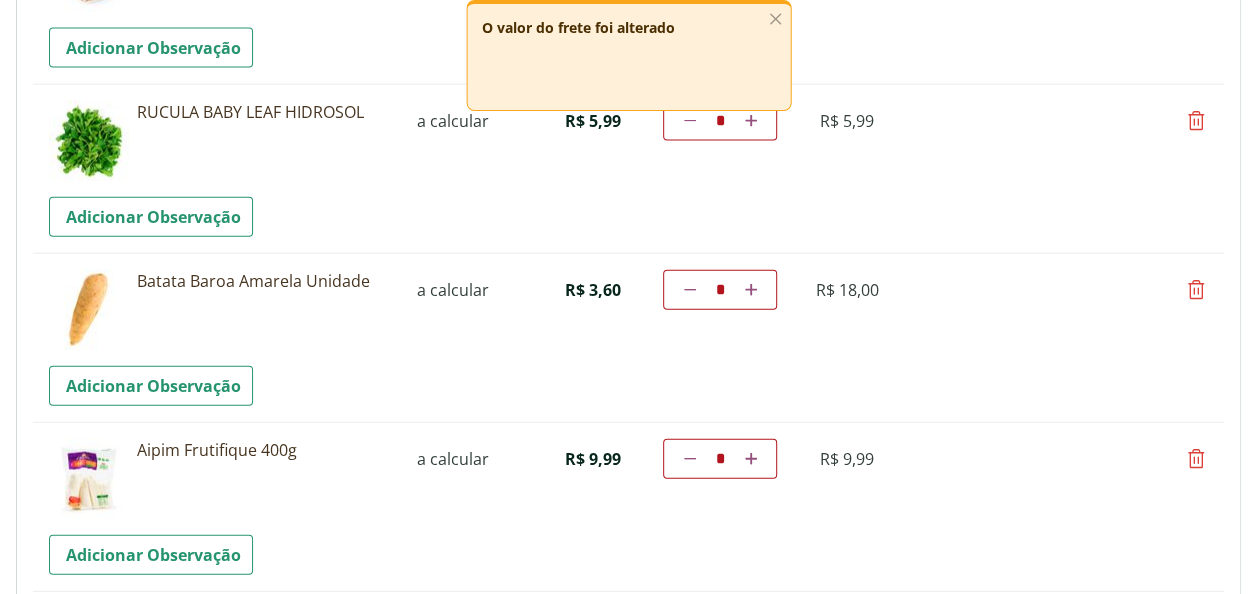 click at bounding box center [1196, 290] 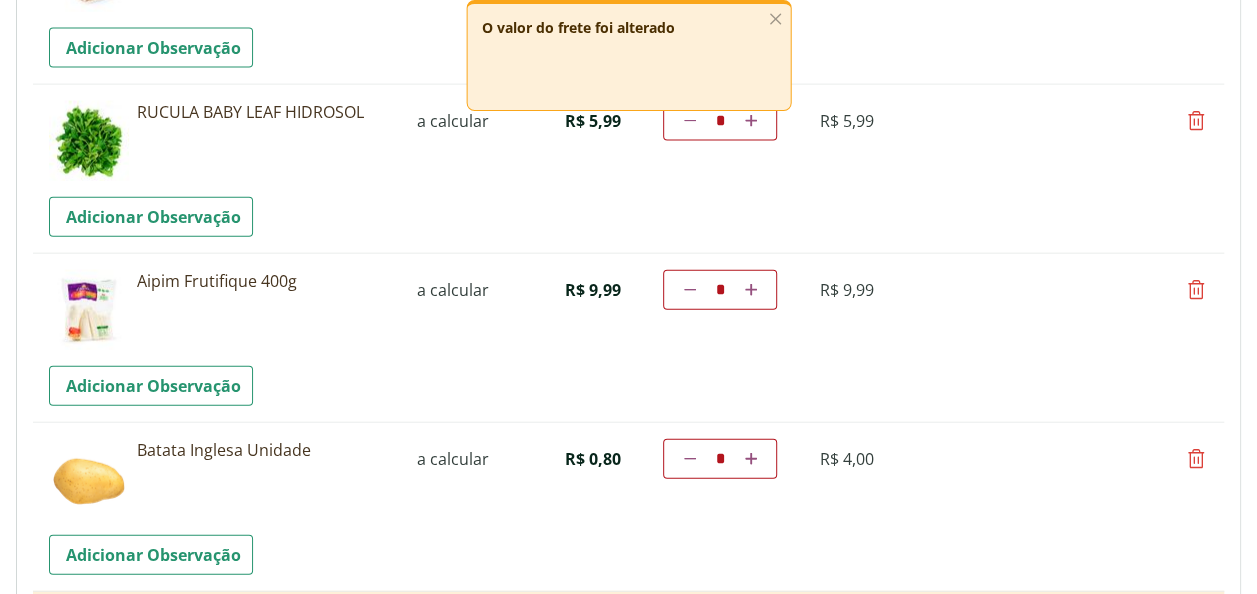 click at bounding box center (1196, 290) 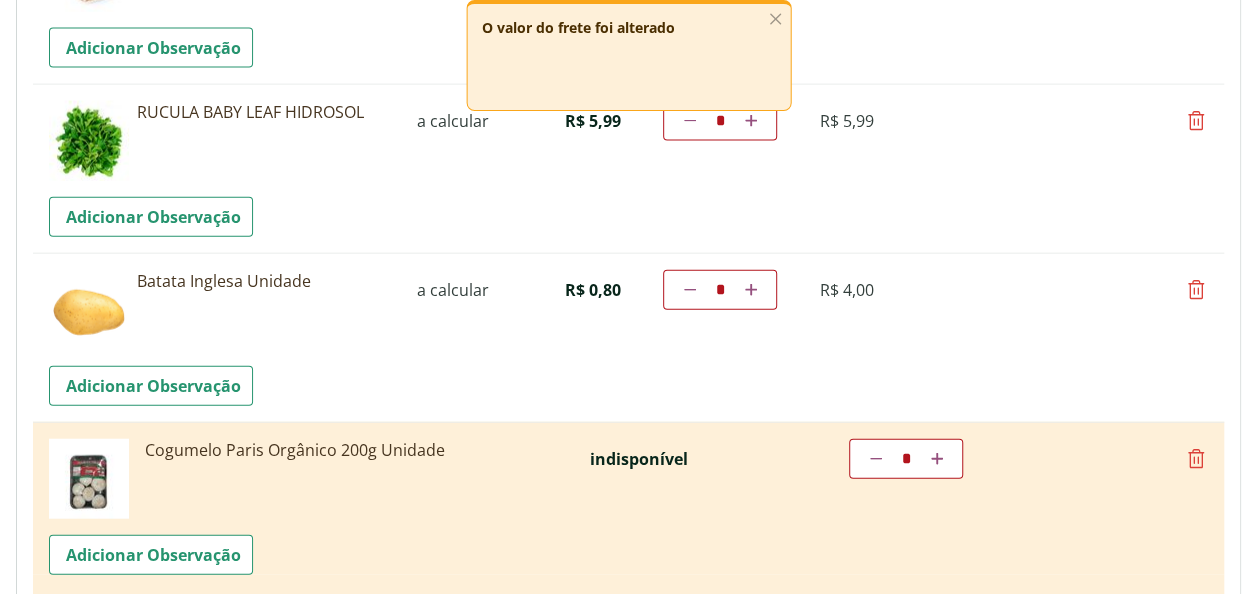 click at bounding box center (1196, 290) 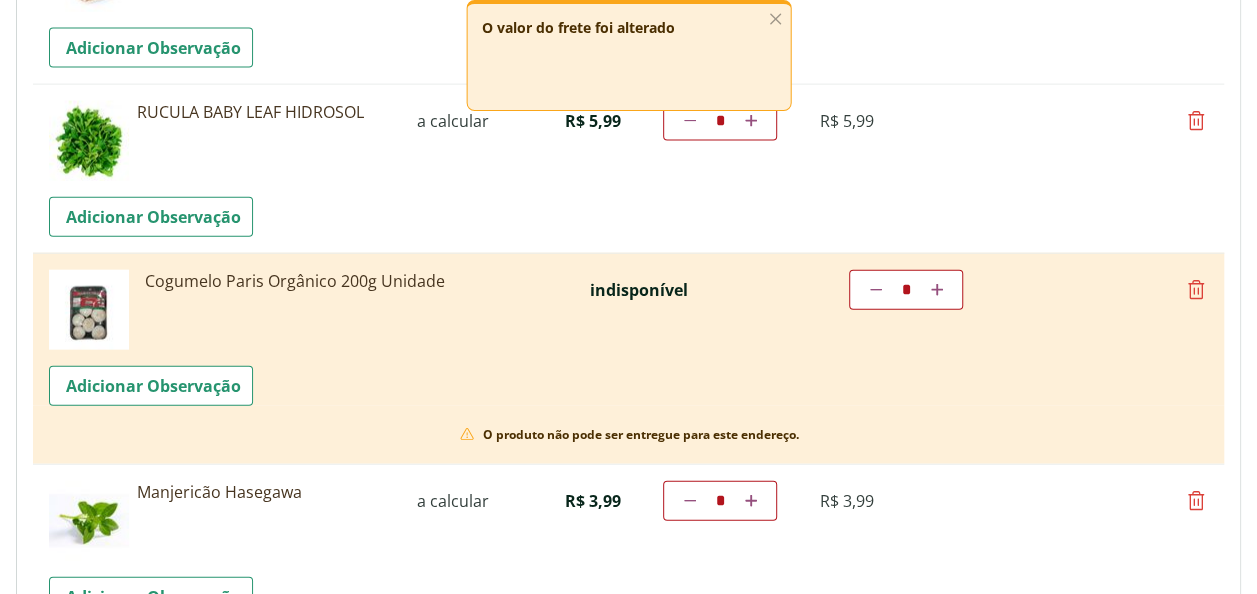 click at bounding box center (1196, 290) 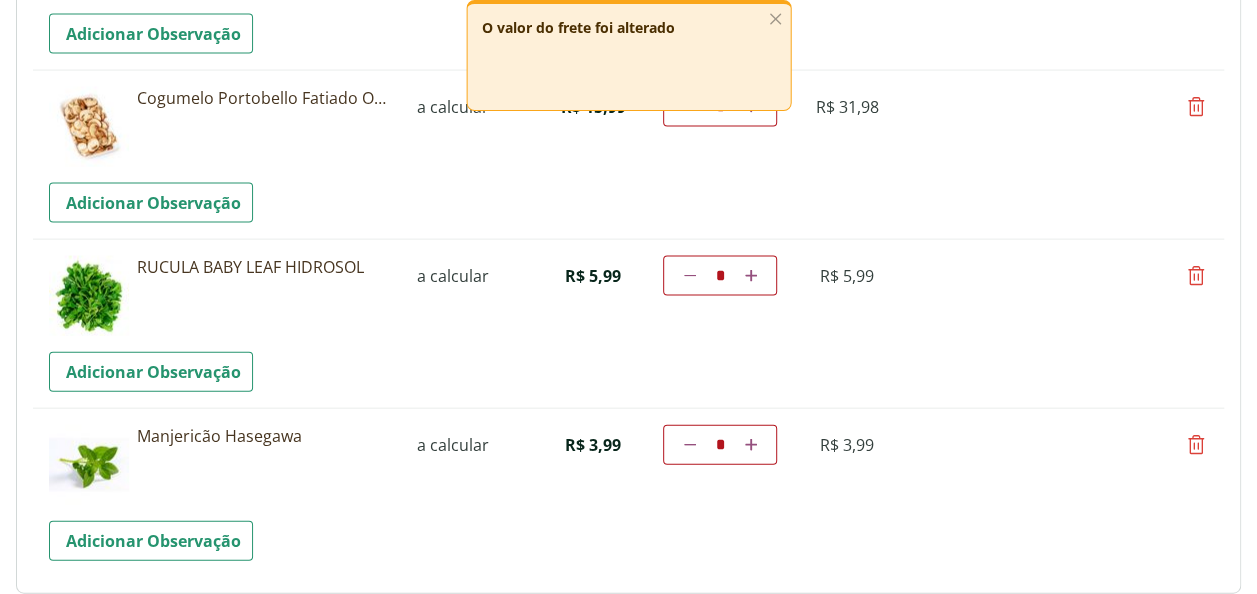 scroll, scrollTop: 2000, scrollLeft: 0, axis: vertical 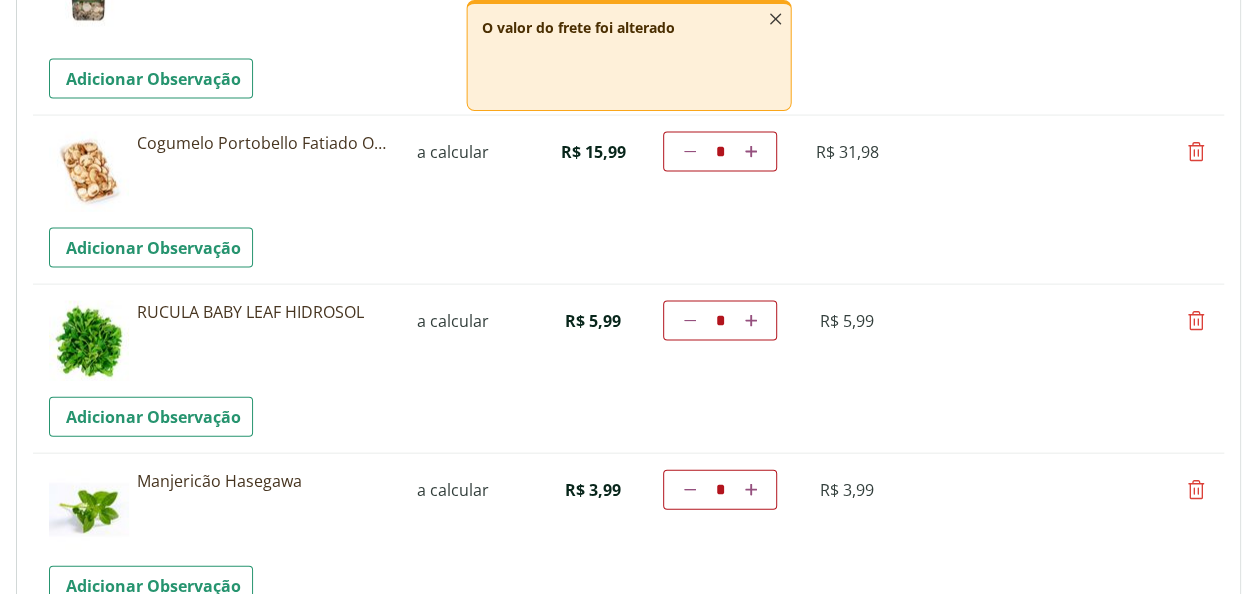 click 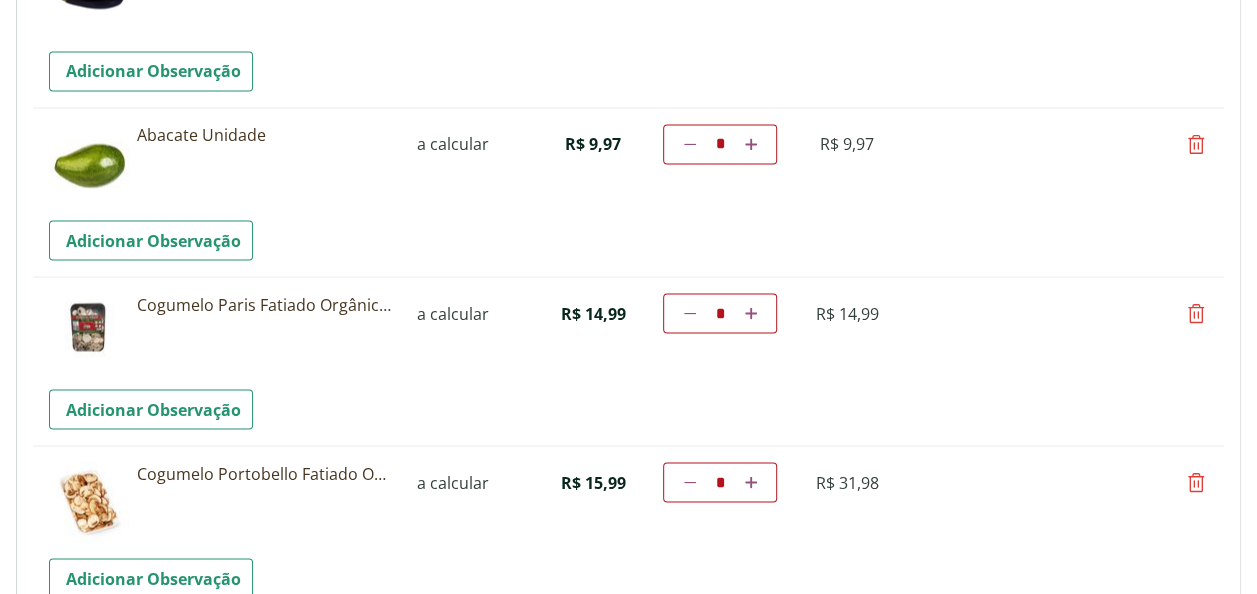 scroll, scrollTop: 1700, scrollLeft: 0, axis: vertical 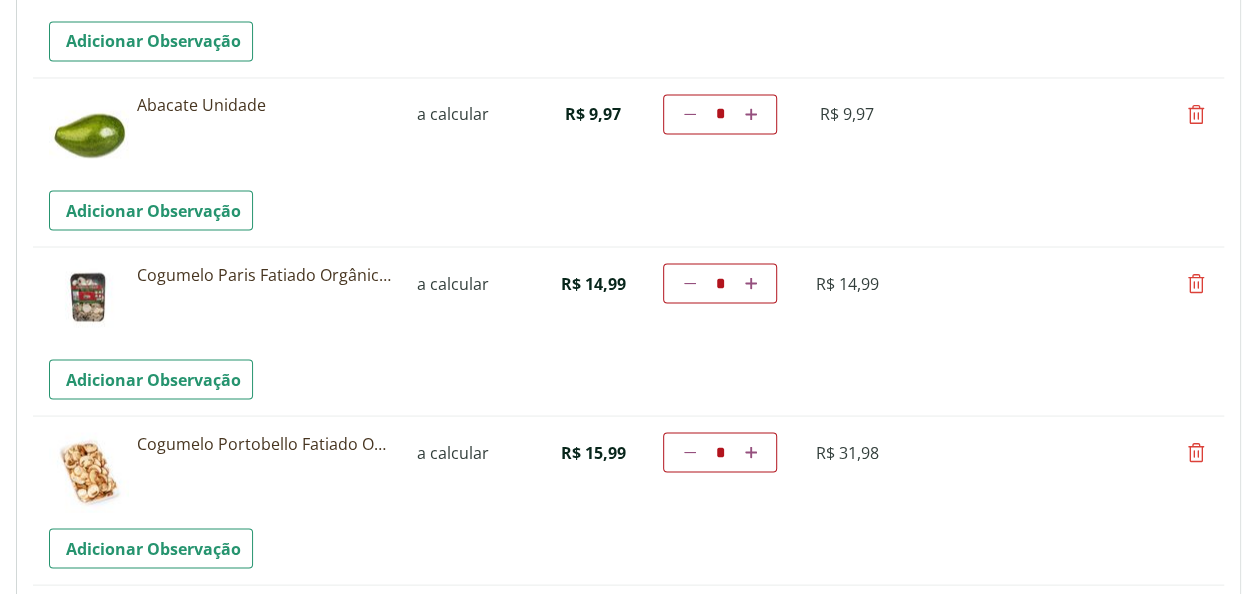 click at bounding box center (751, 283) 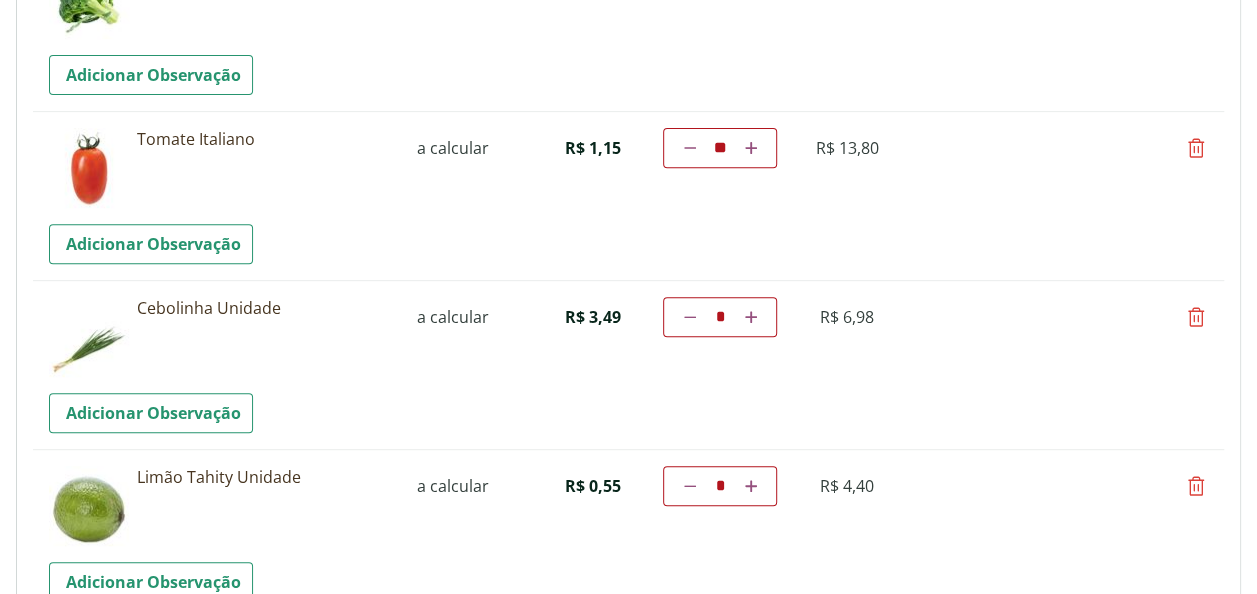 scroll, scrollTop: 0, scrollLeft: 0, axis: both 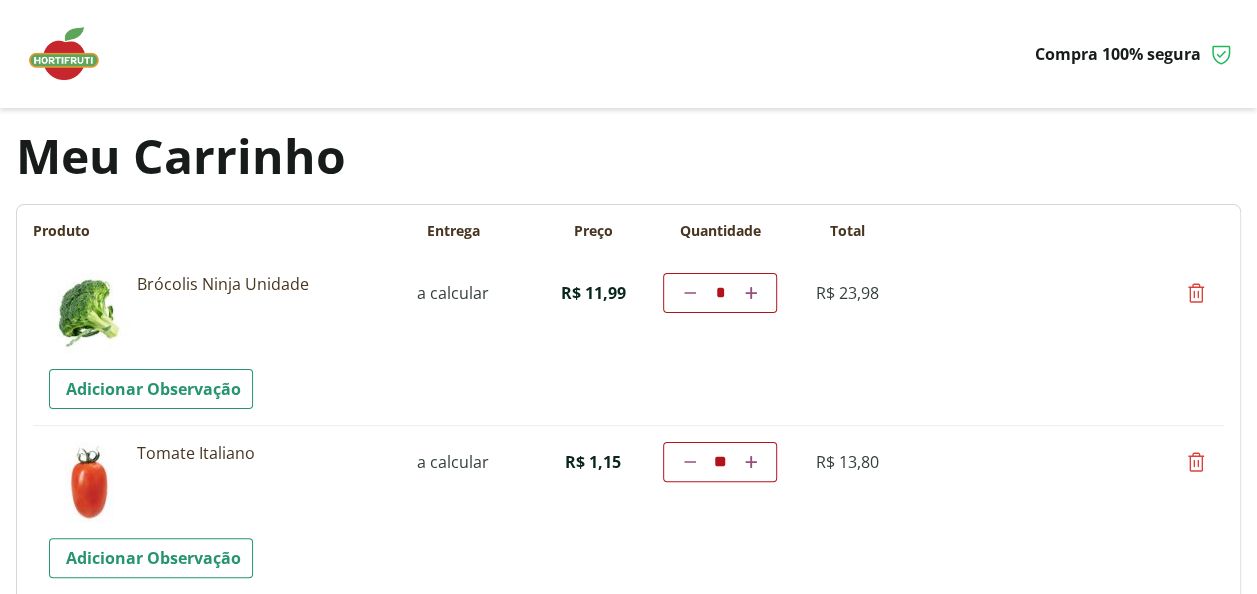 click at bounding box center [74, 54] 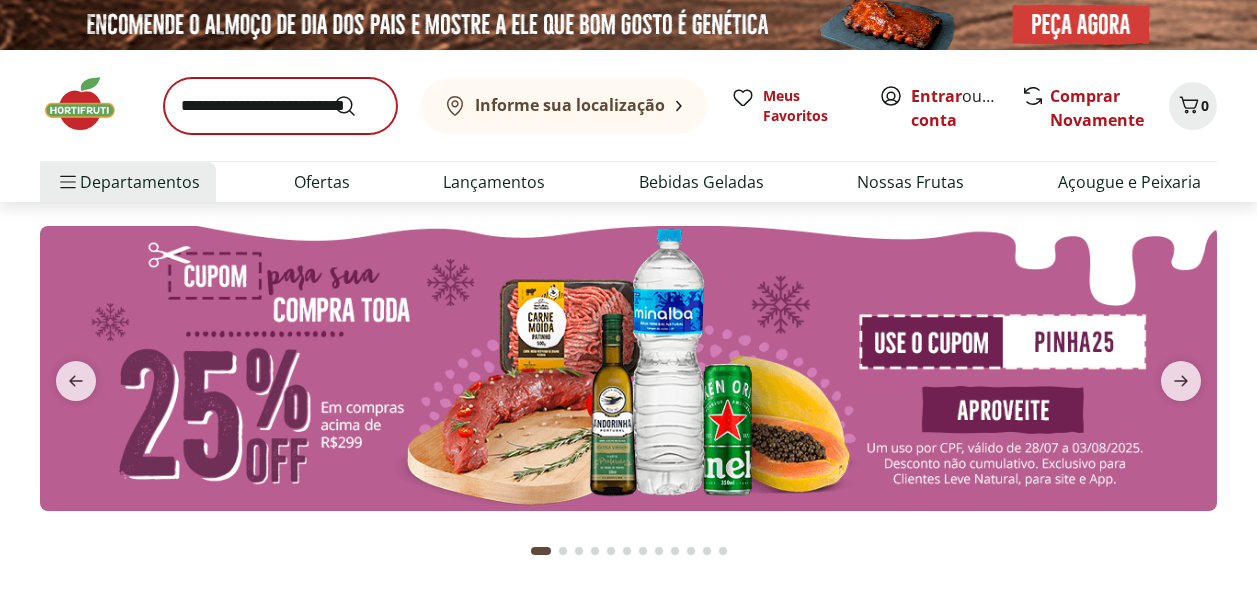 scroll, scrollTop: 0, scrollLeft: 0, axis: both 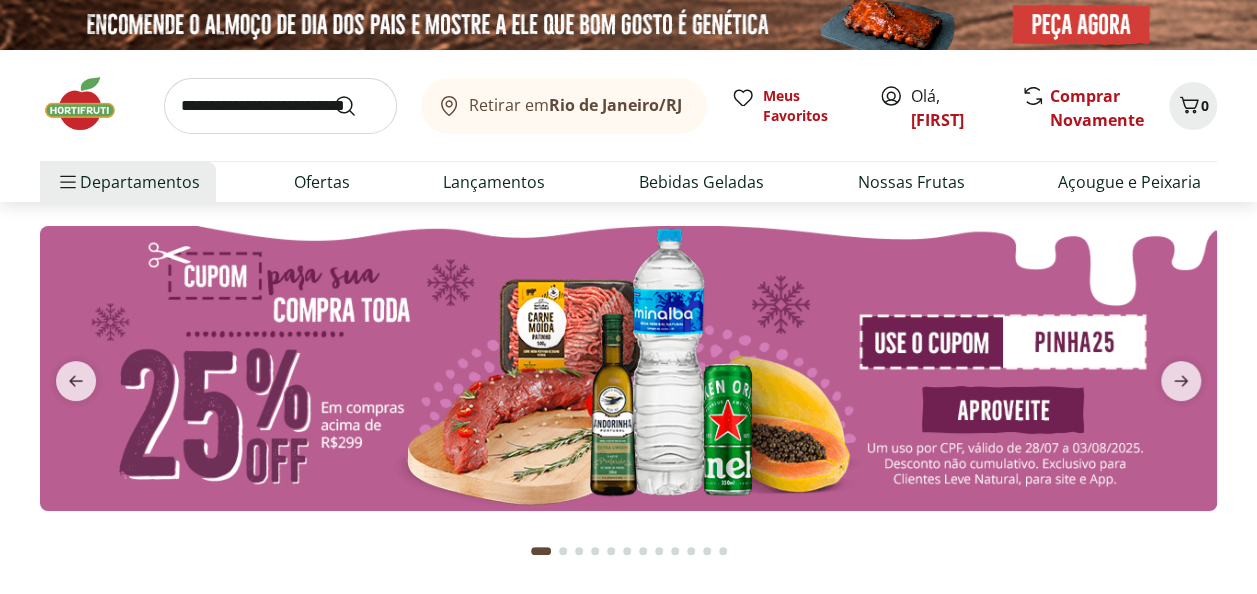 click at bounding box center [280, 106] 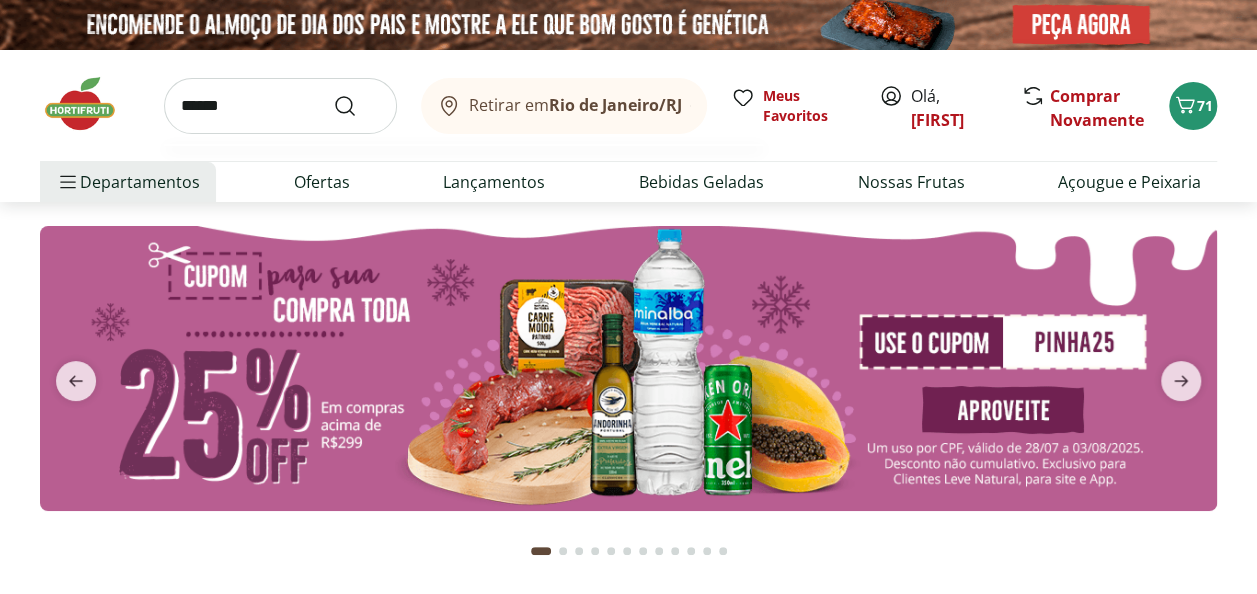 type on "******" 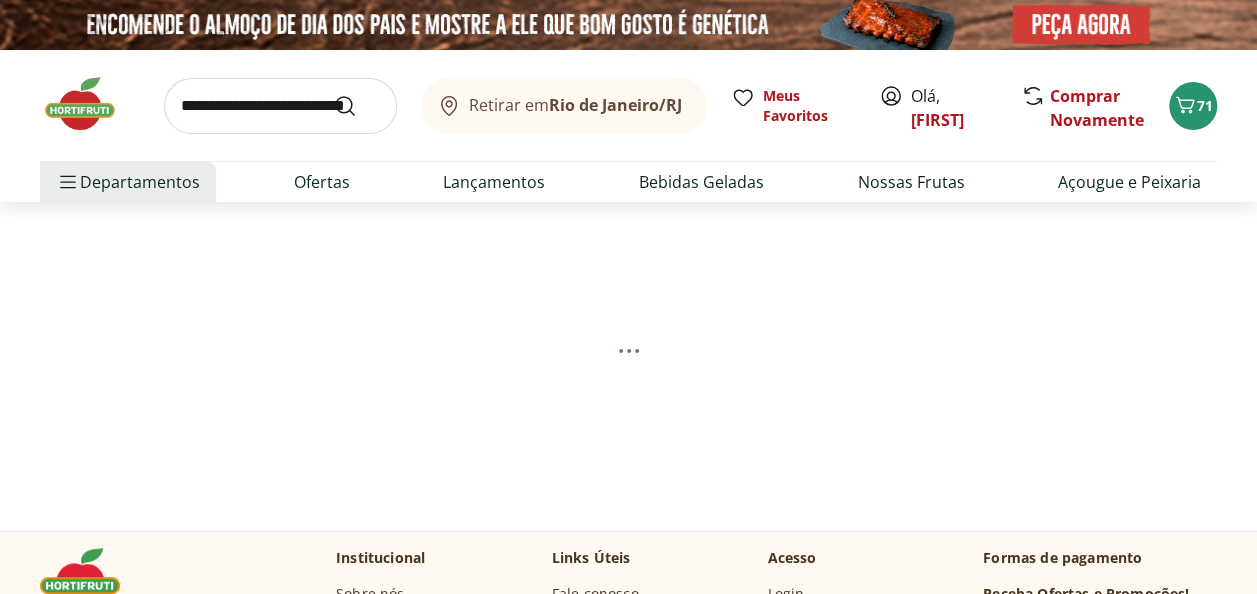 select on "**********" 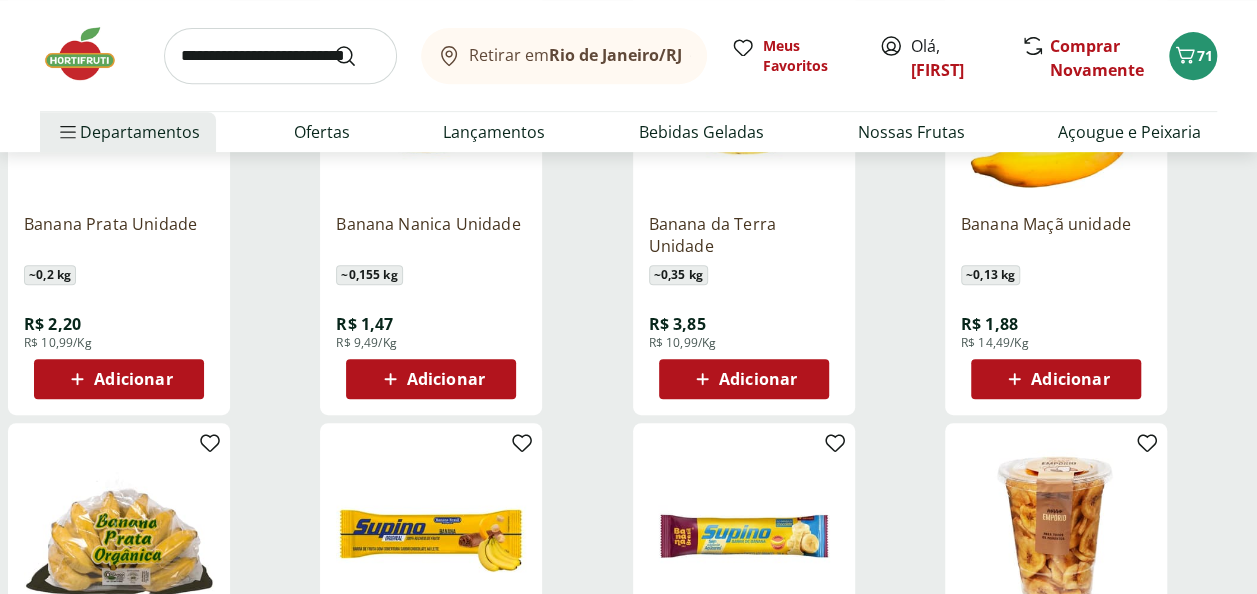 scroll, scrollTop: 400, scrollLeft: 0, axis: vertical 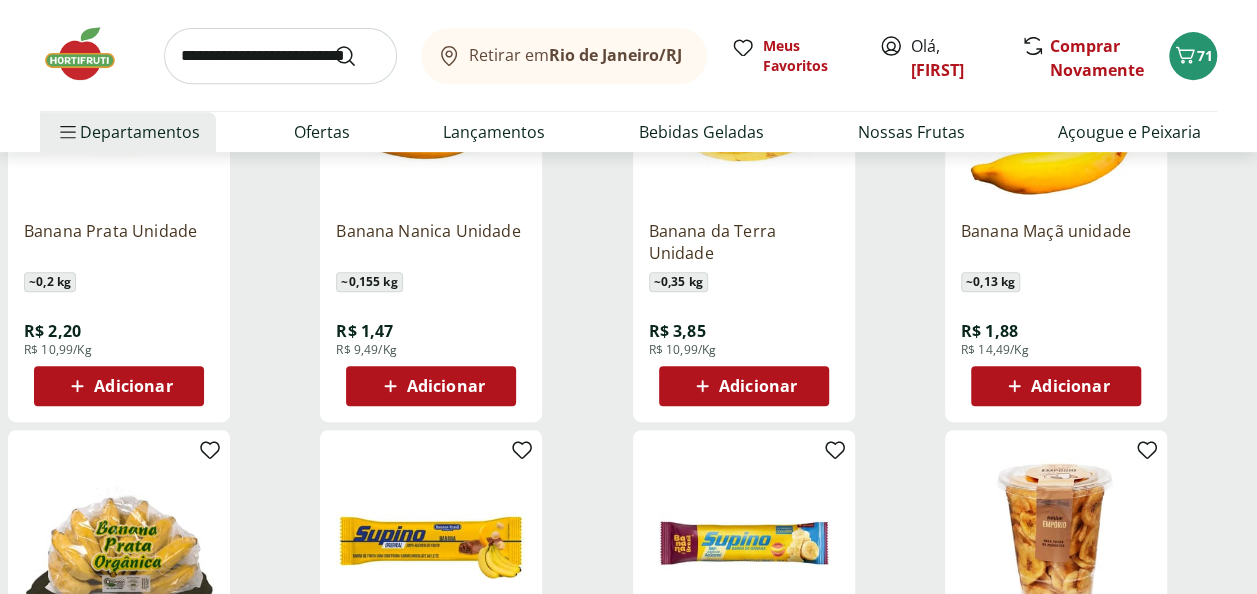 click on "Adicionar" at bounding box center [133, 386] 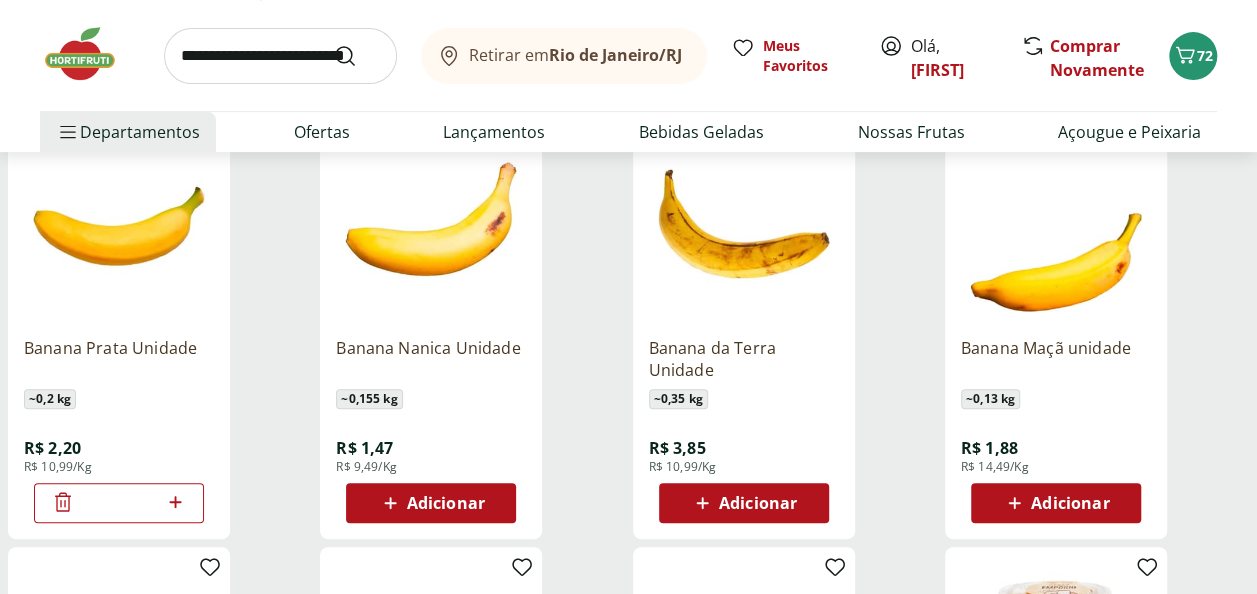 scroll, scrollTop: 400, scrollLeft: 0, axis: vertical 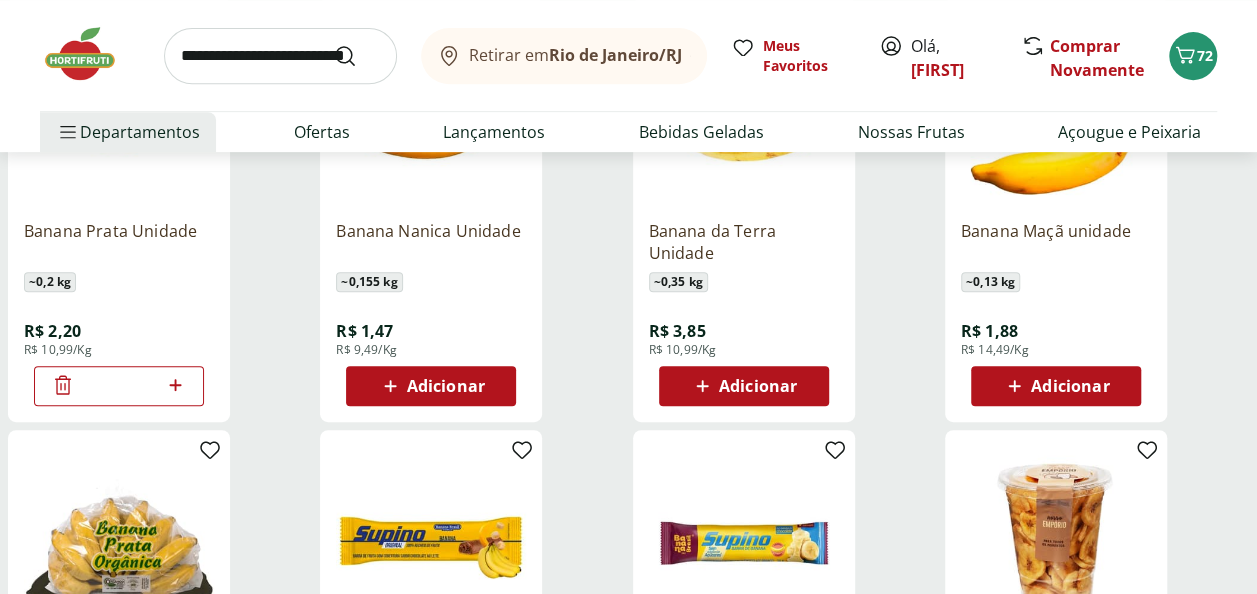 click 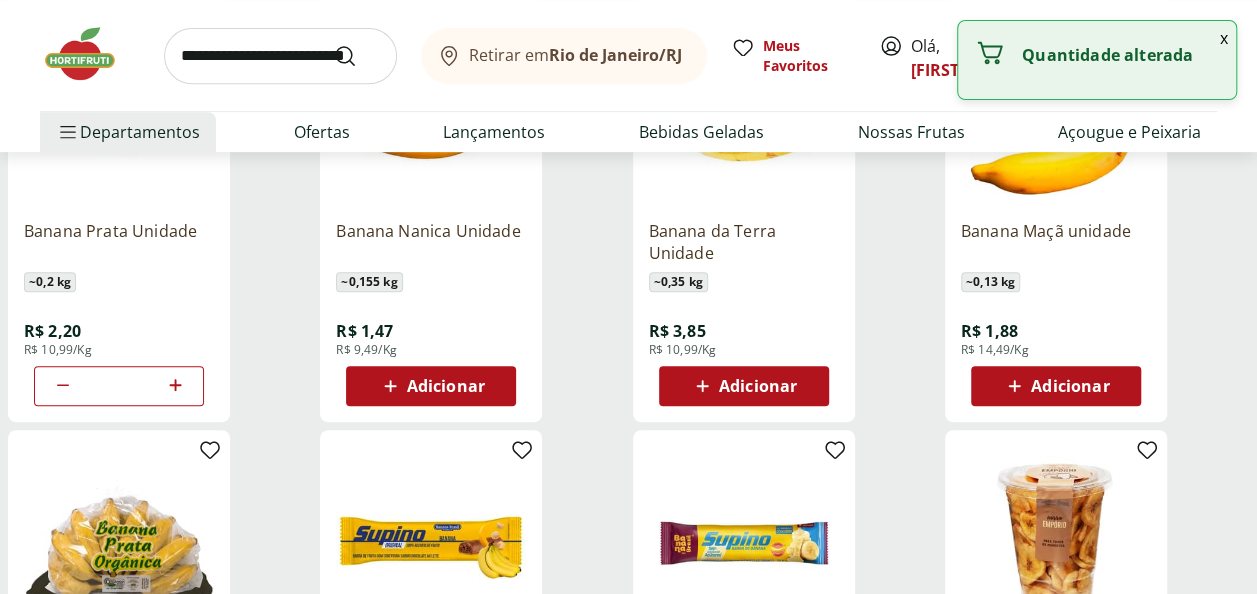 click 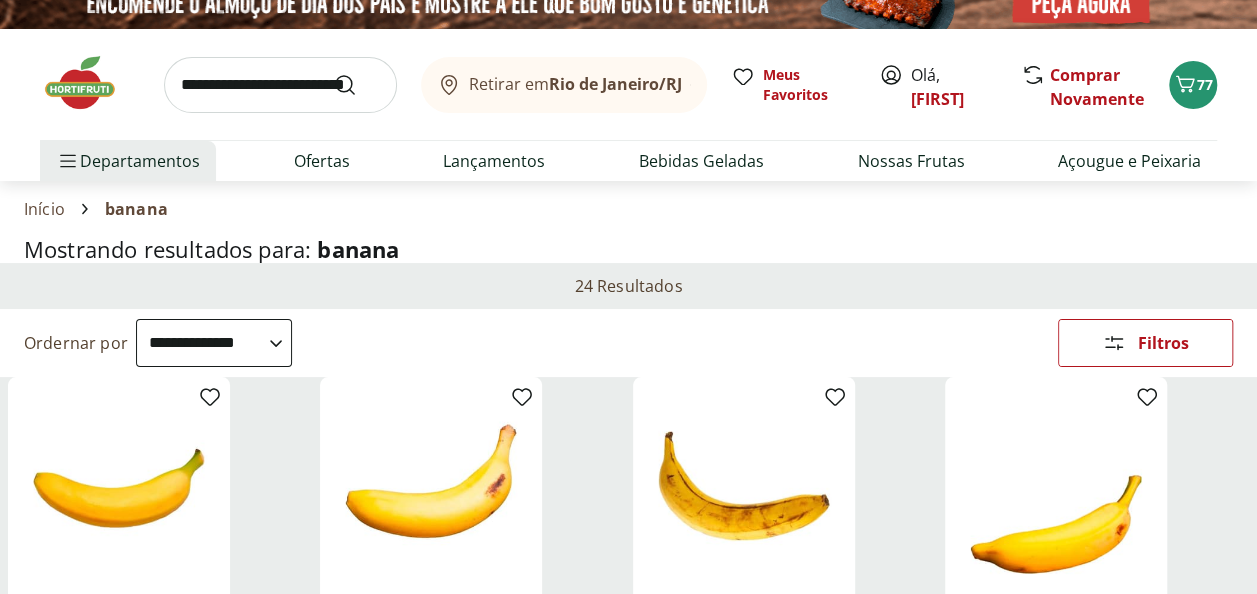 scroll, scrollTop: 0, scrollLeft: 0, axis: both 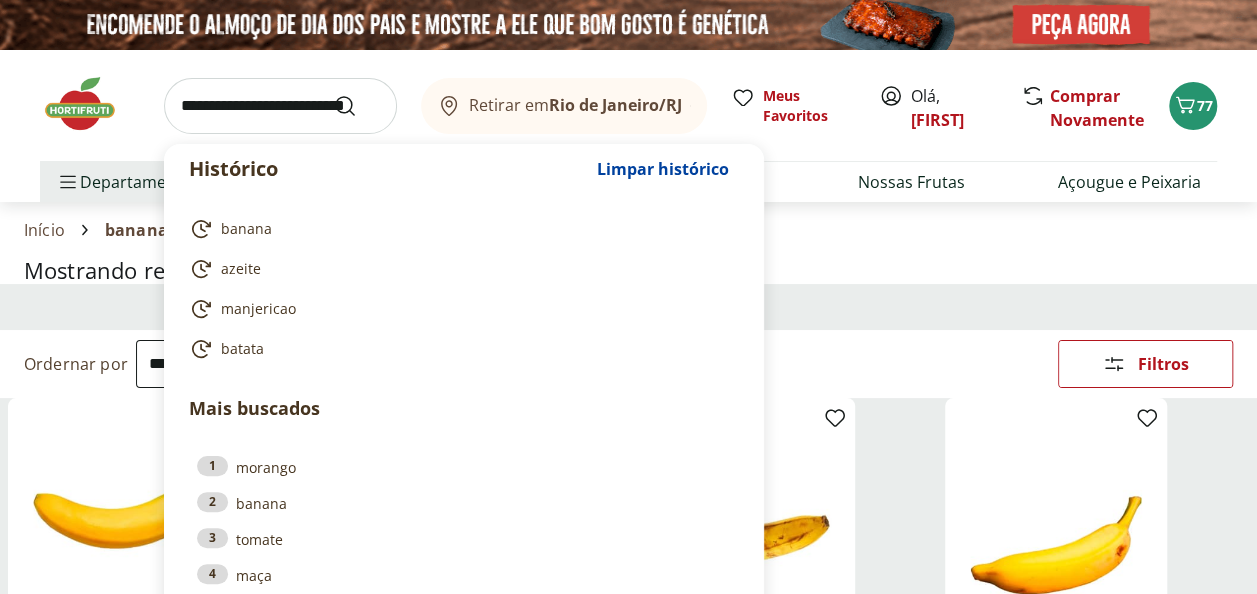 click at bounding box center (280, 106) 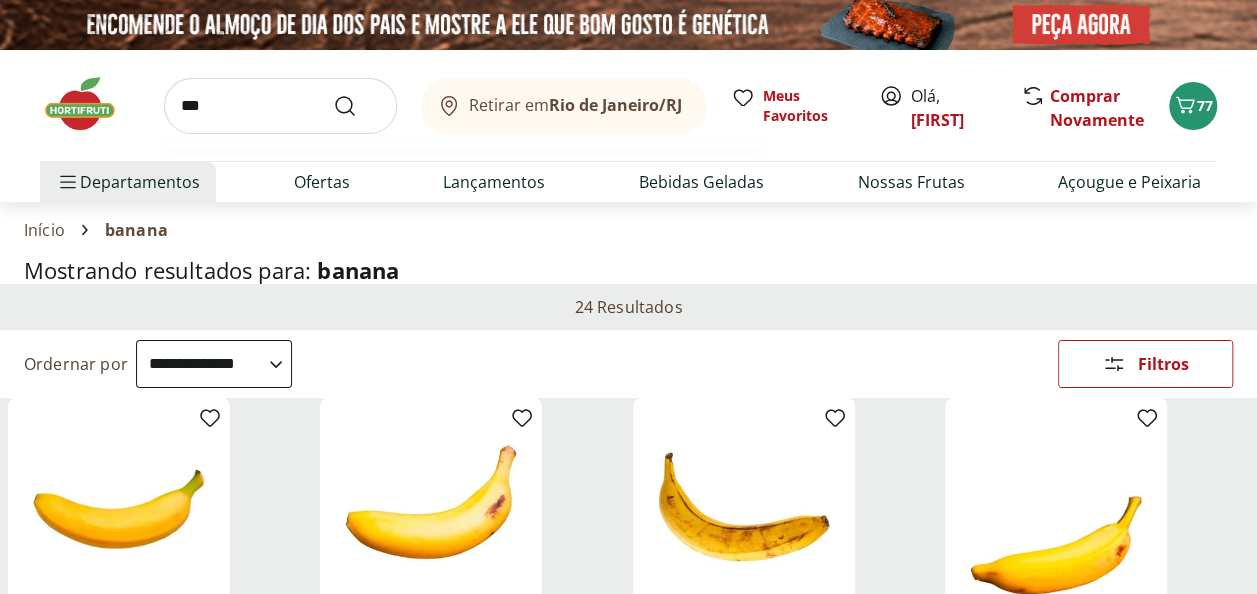 type on "***" 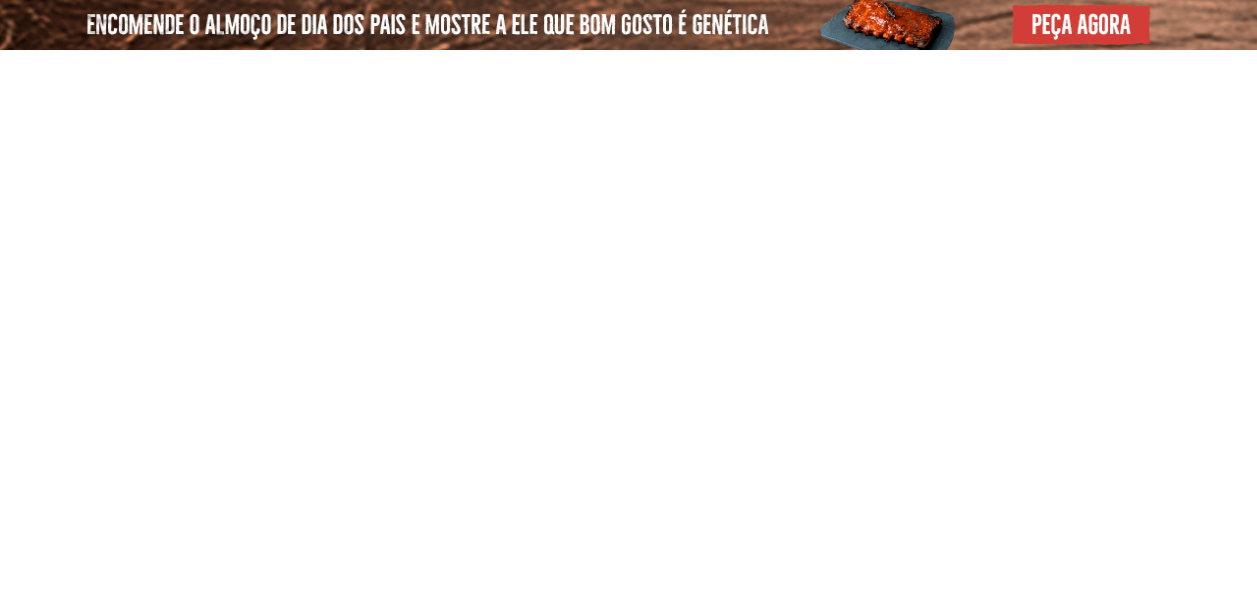 select on "**********" 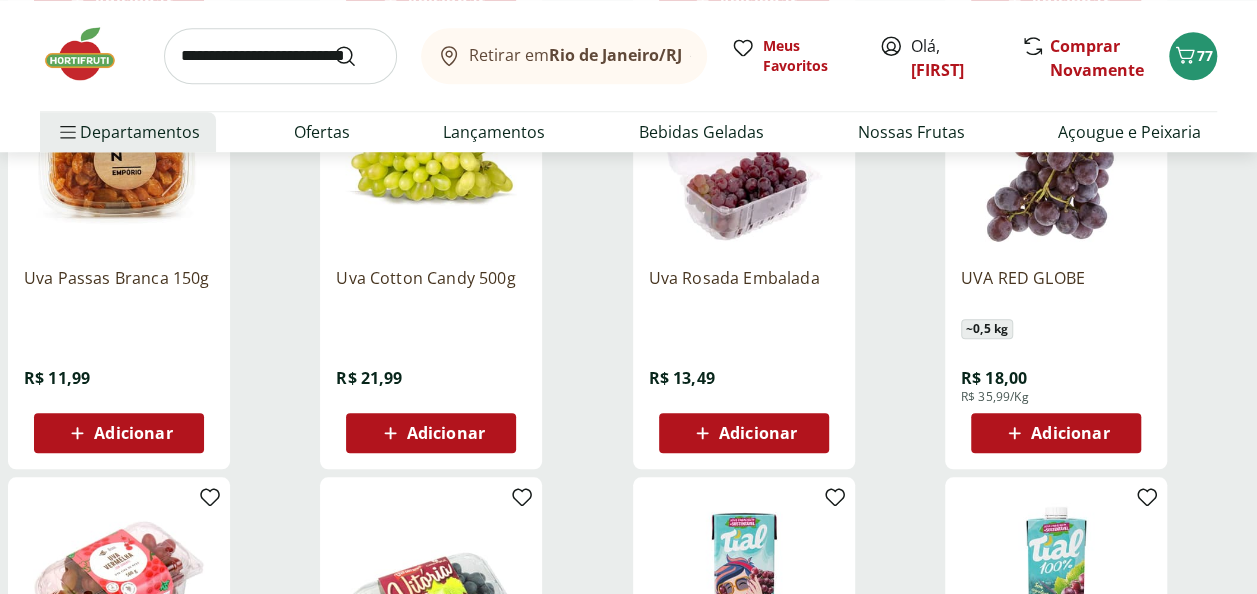 scroll, scrollTop: 800, scrollLeft: 0, axis: vertical 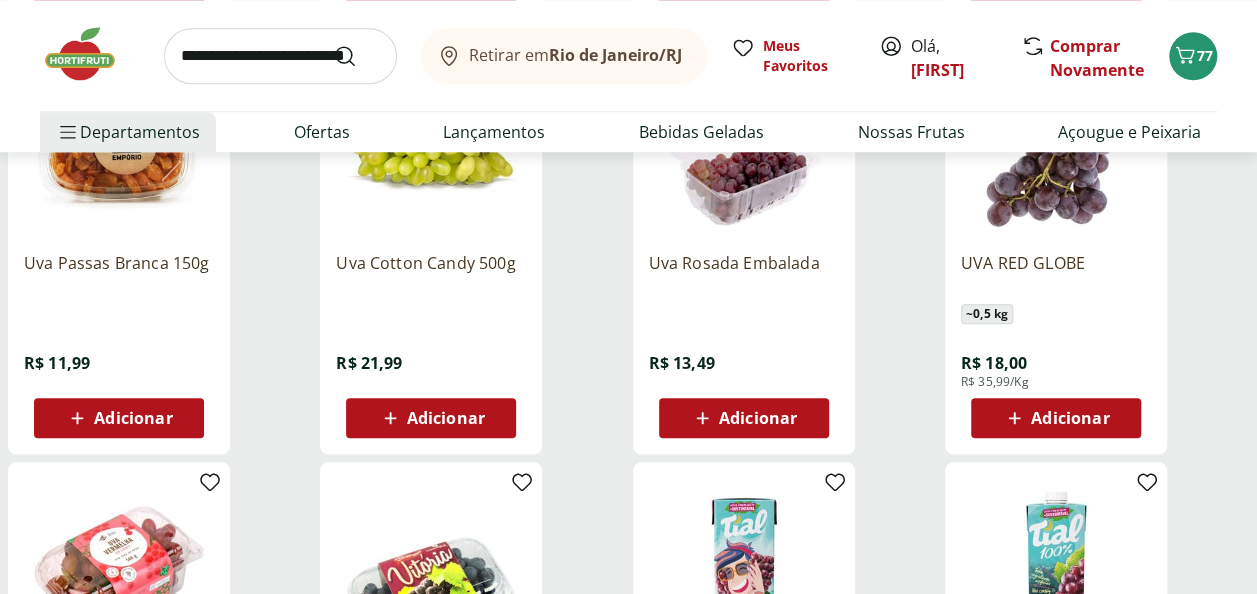 click on "Uva Cotton Candy 500g R$ 21,99 Adicionar" at bounding box center (431, 337) 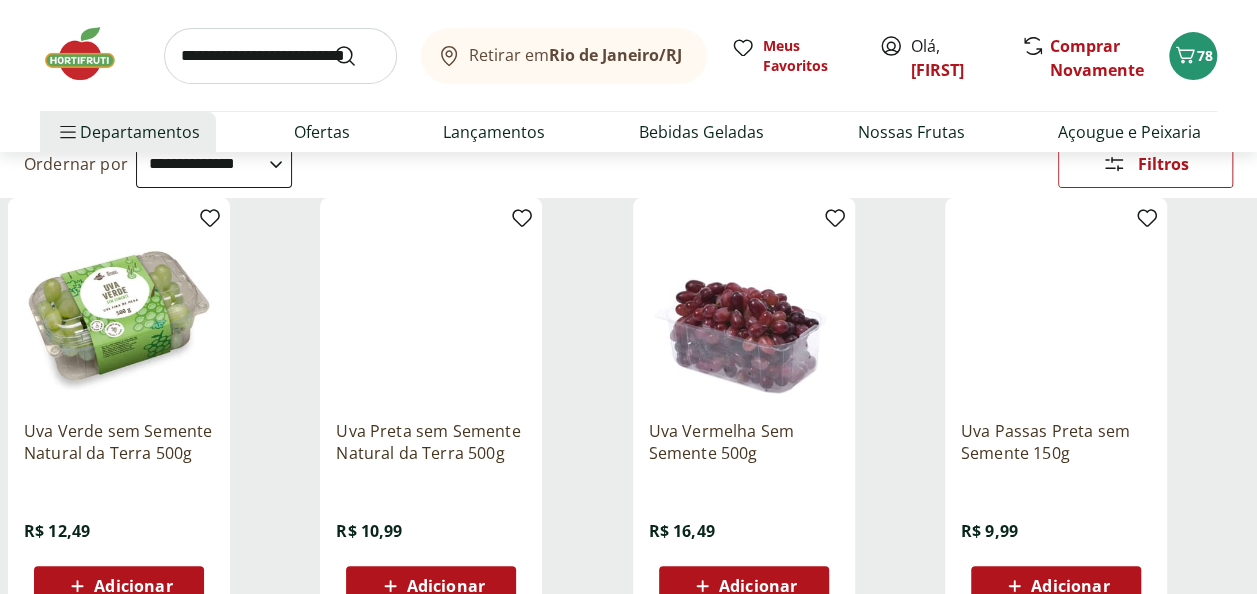 scroll, scrollTop: 0, scrollLeft: 0, axis: both 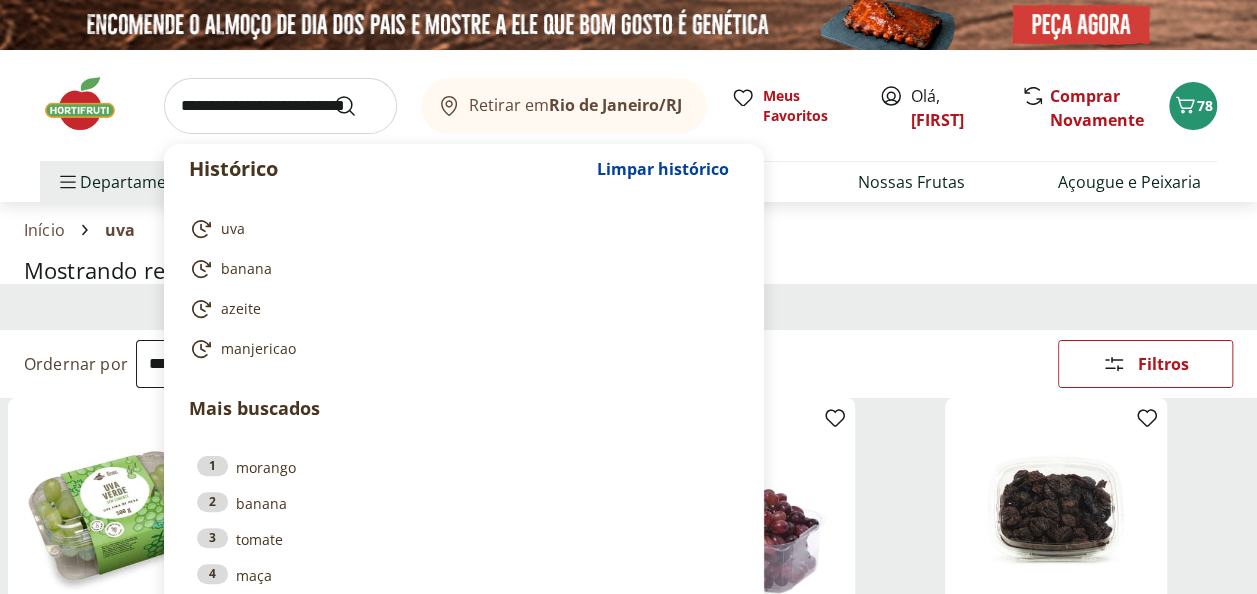 click at bounding box center (280, 106) 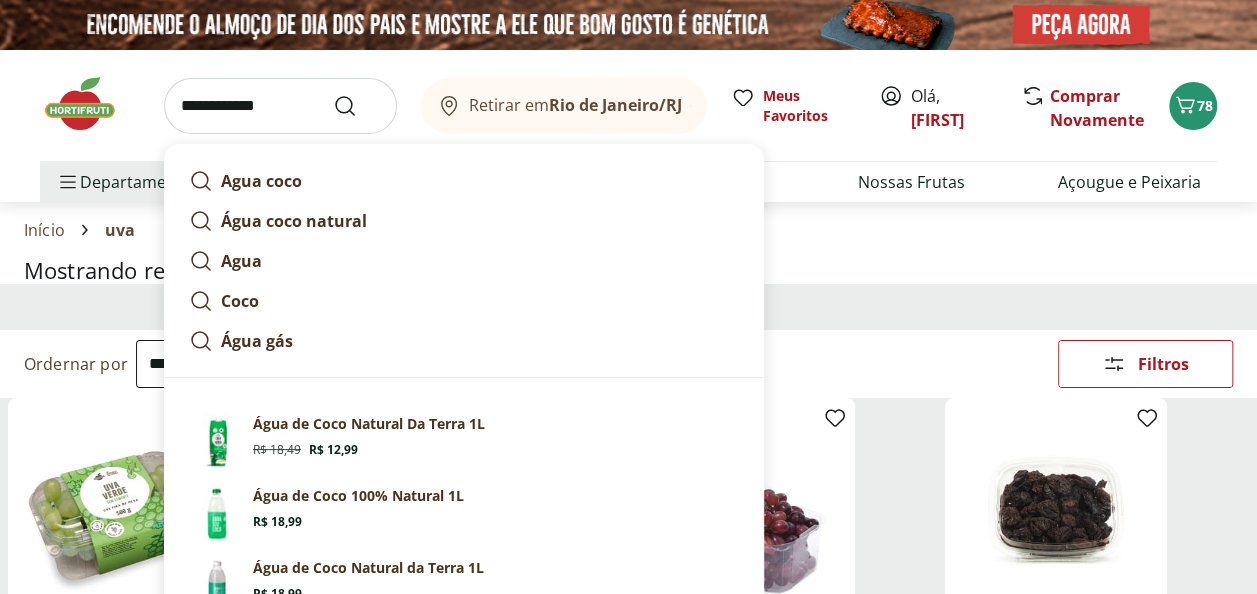 type on "**********" 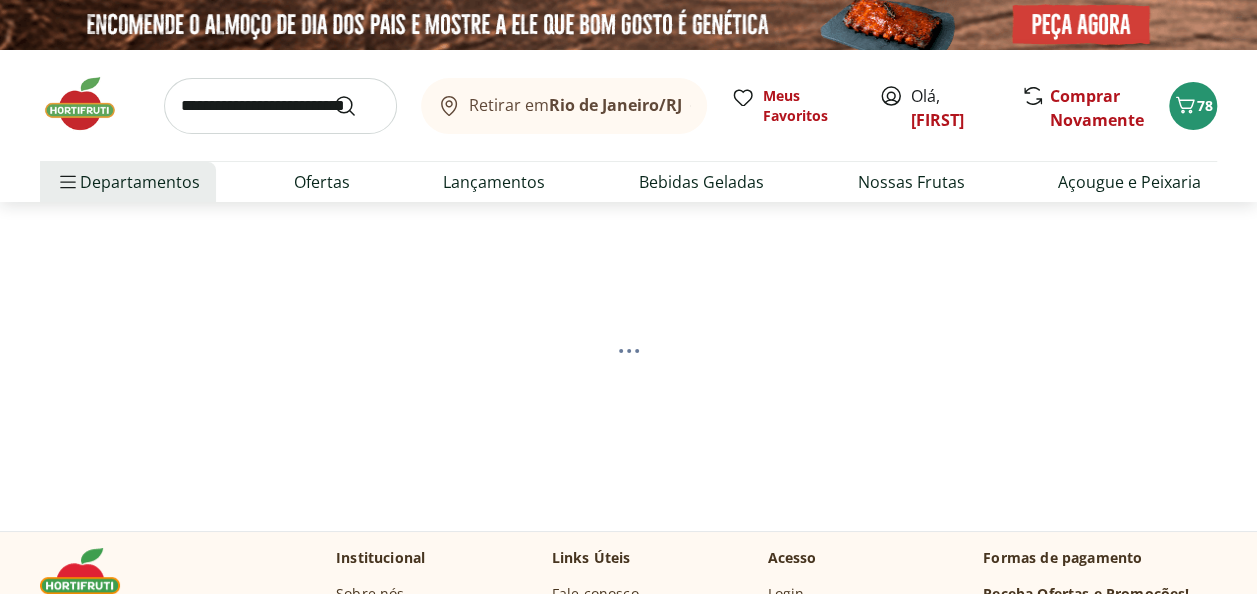 select on "**********" 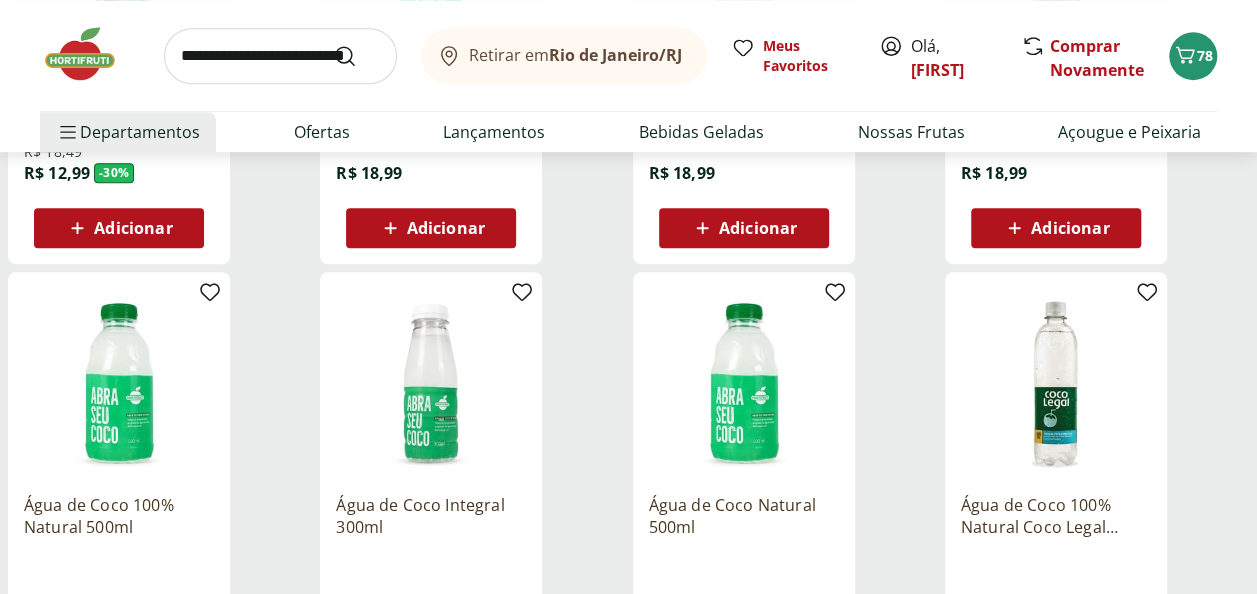 scroll, scrollTop: 600, scrollLeft: 0, axis: vertical 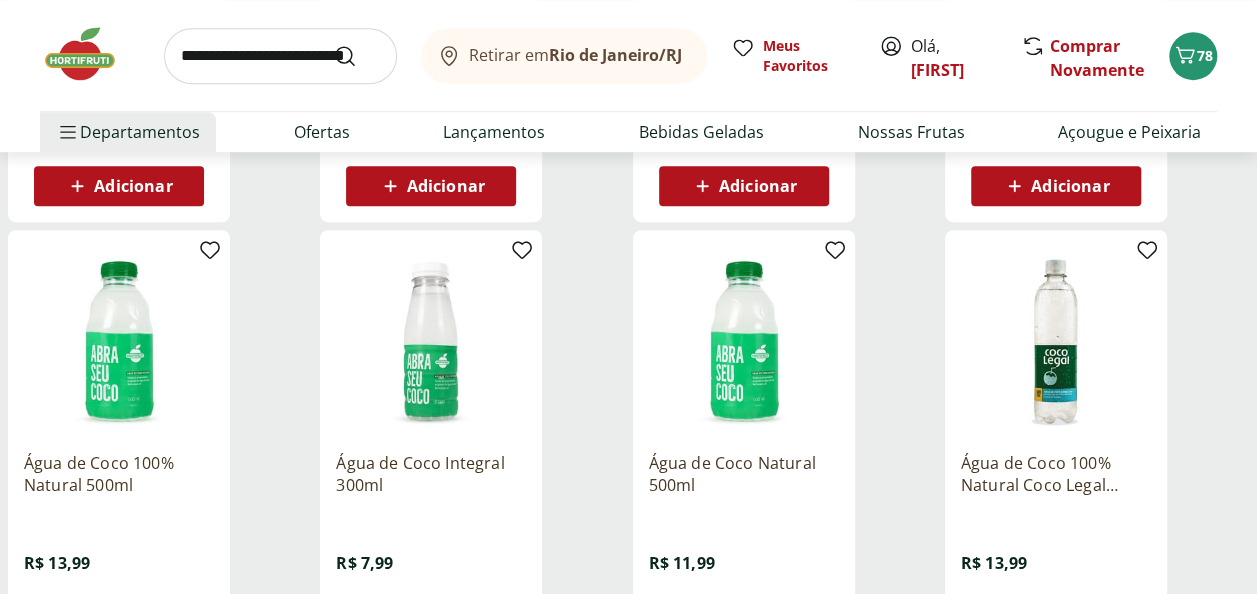 click at bounding box center [280, 56] 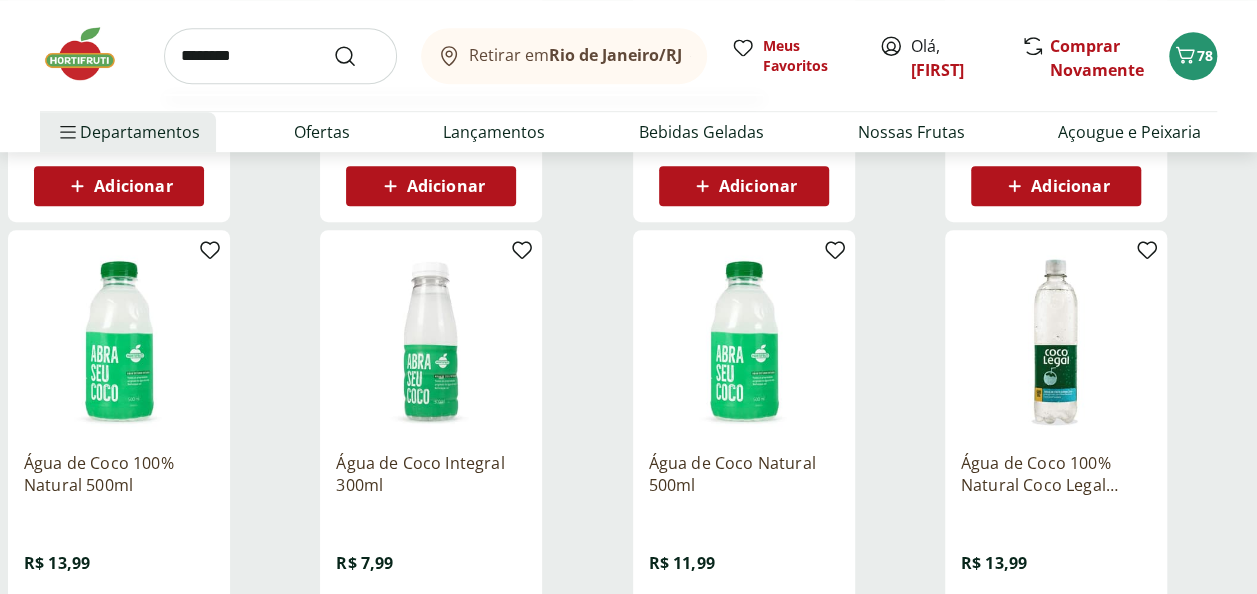 type on "********" 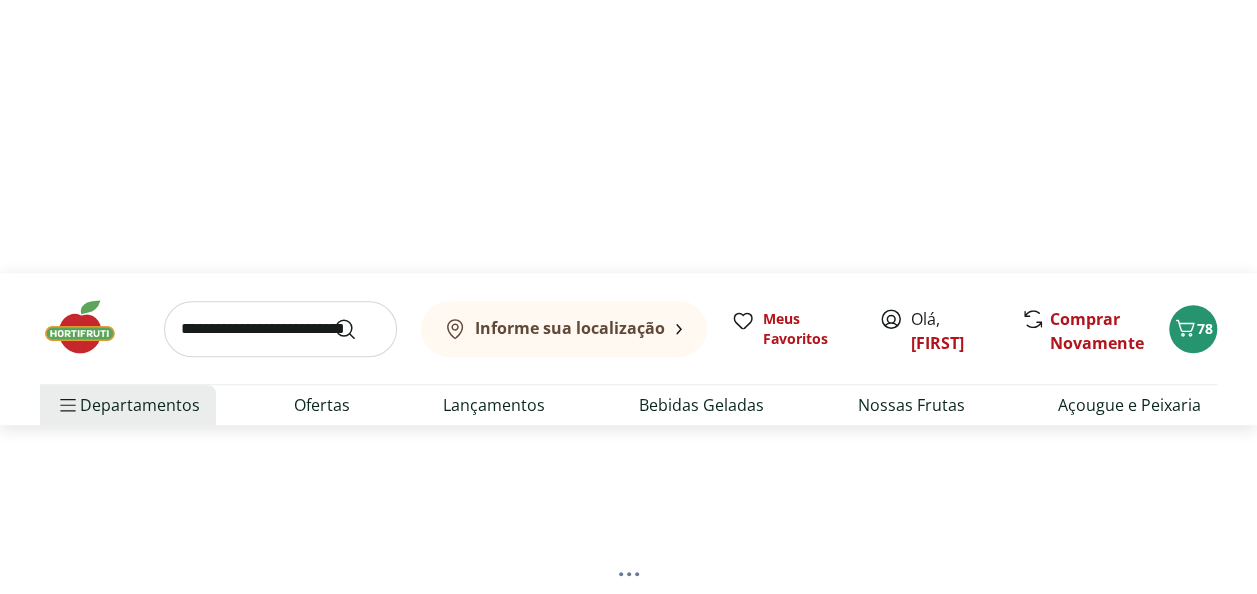 scroll, scrollTop: 0, scrollLeft: 0, axis: both 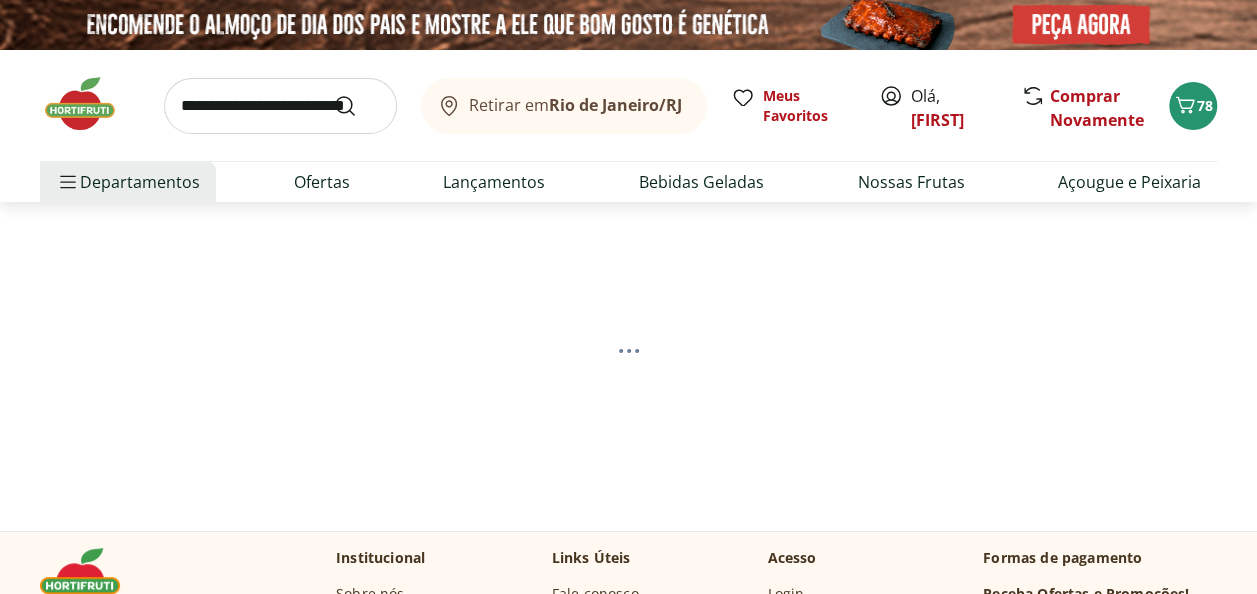 select on "**********" 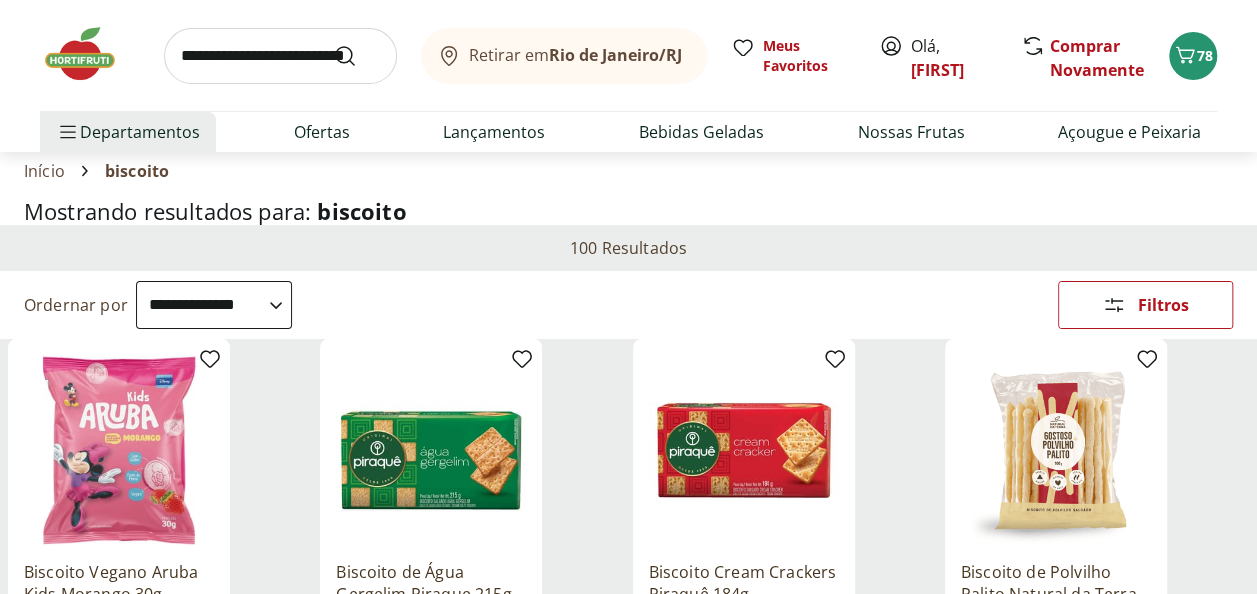 scroll, scrollTop: 0, scrollLeft: 0, axis: both 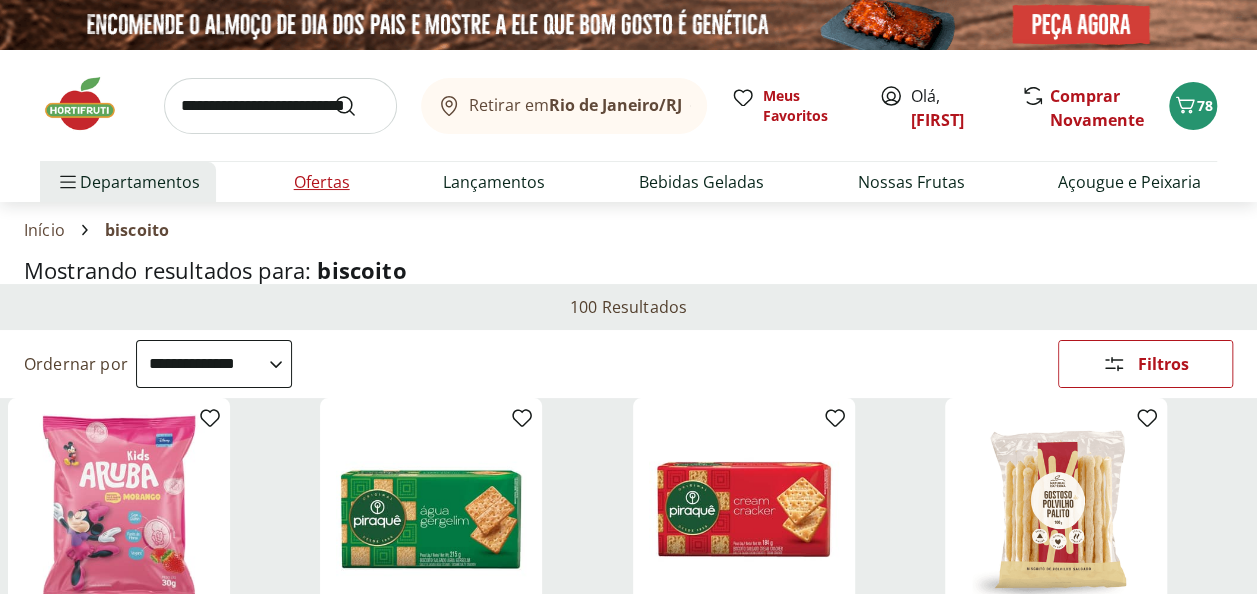click on "Ofertas" at bounding box center [322, 182] 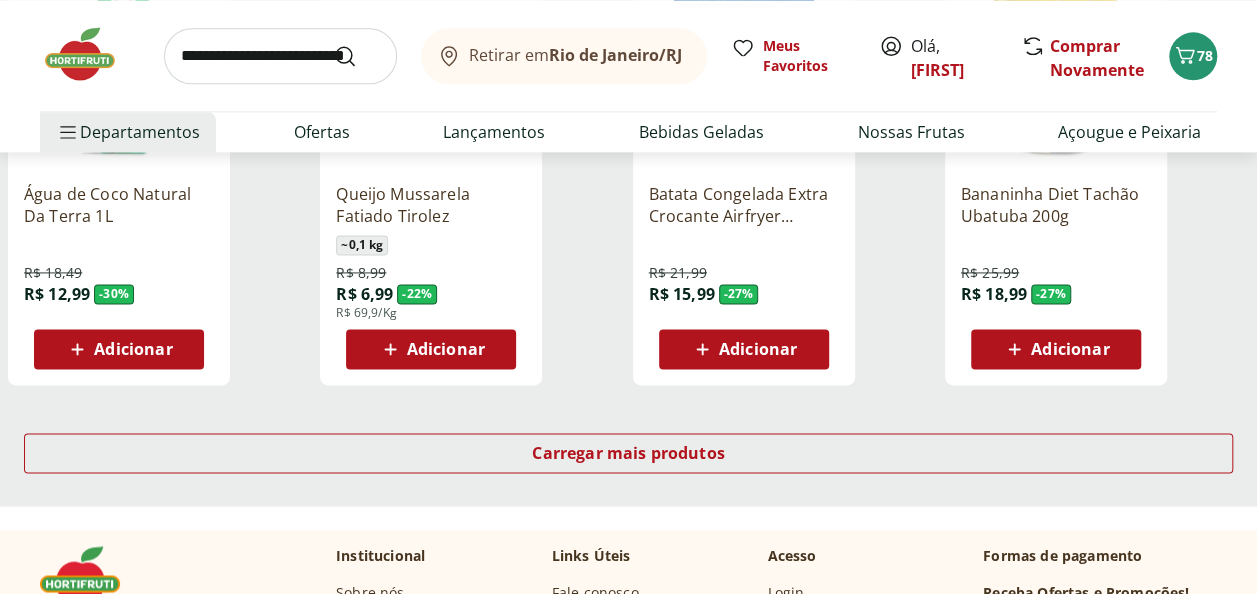 scroll, scrollTop: 1300, scrollLeft: 0, axis: vertical 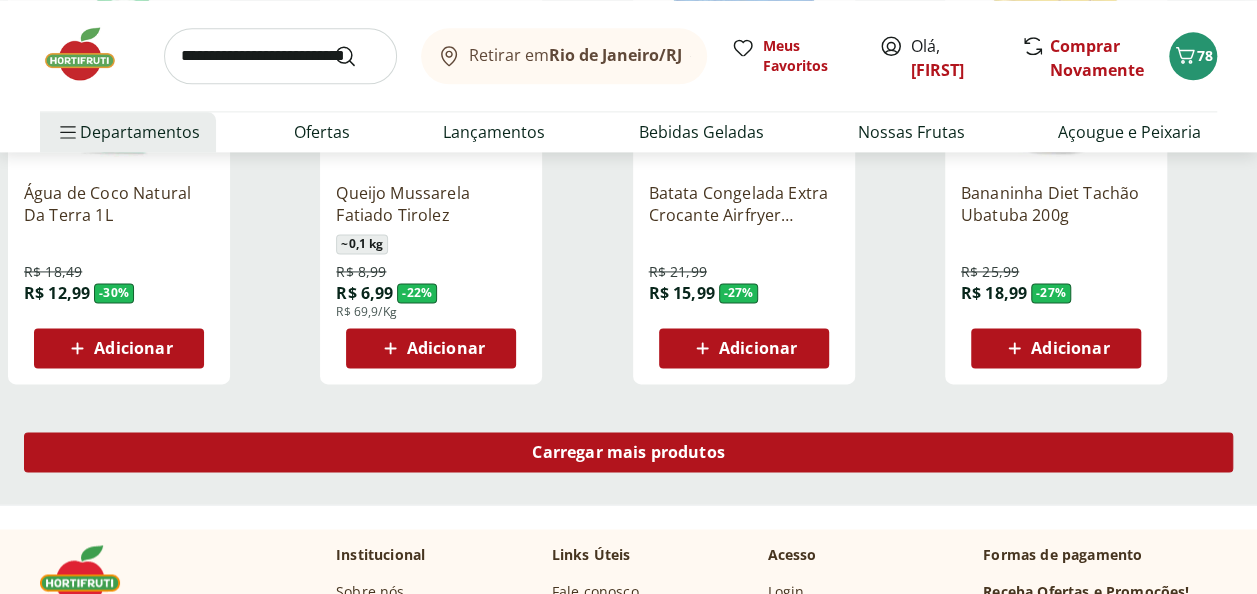 click on "Carregar mais produtos" at bounding box center (628, 452) 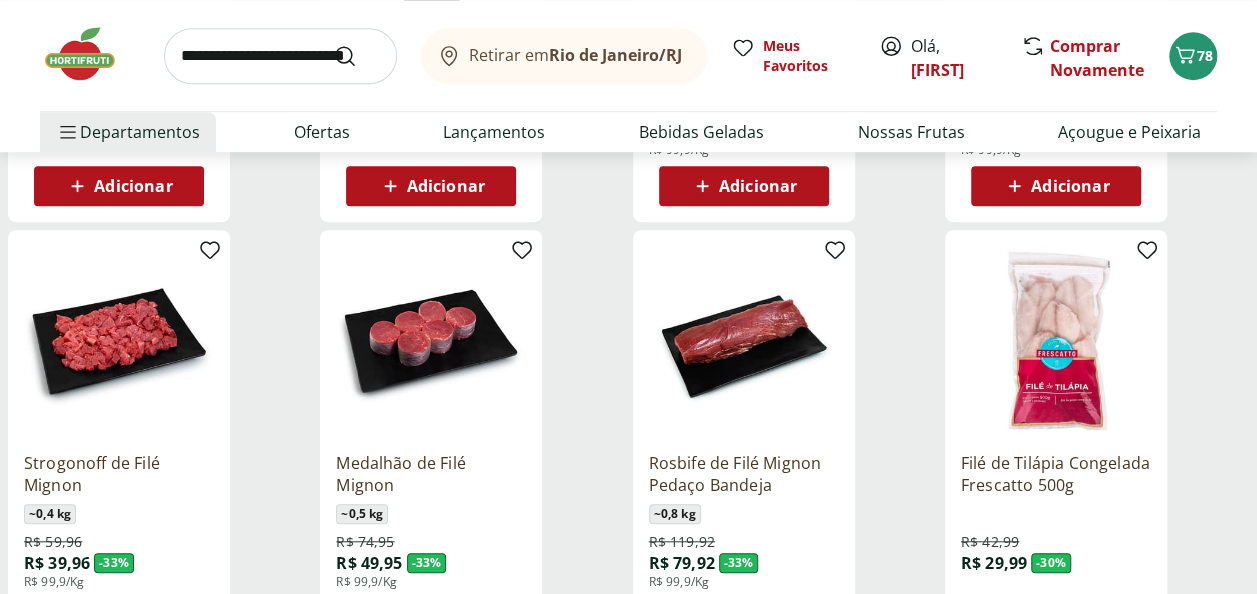 scroll, scrollTop: 500, scrollLeft: 0, axis: vertical 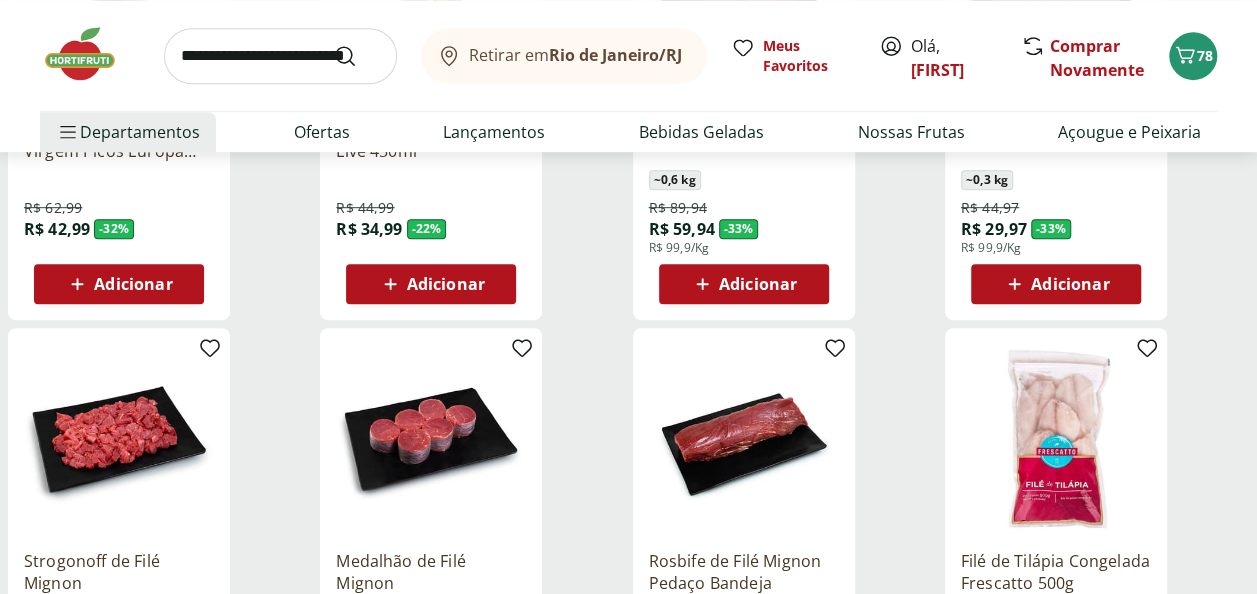 click at bounding box center (280, 56) 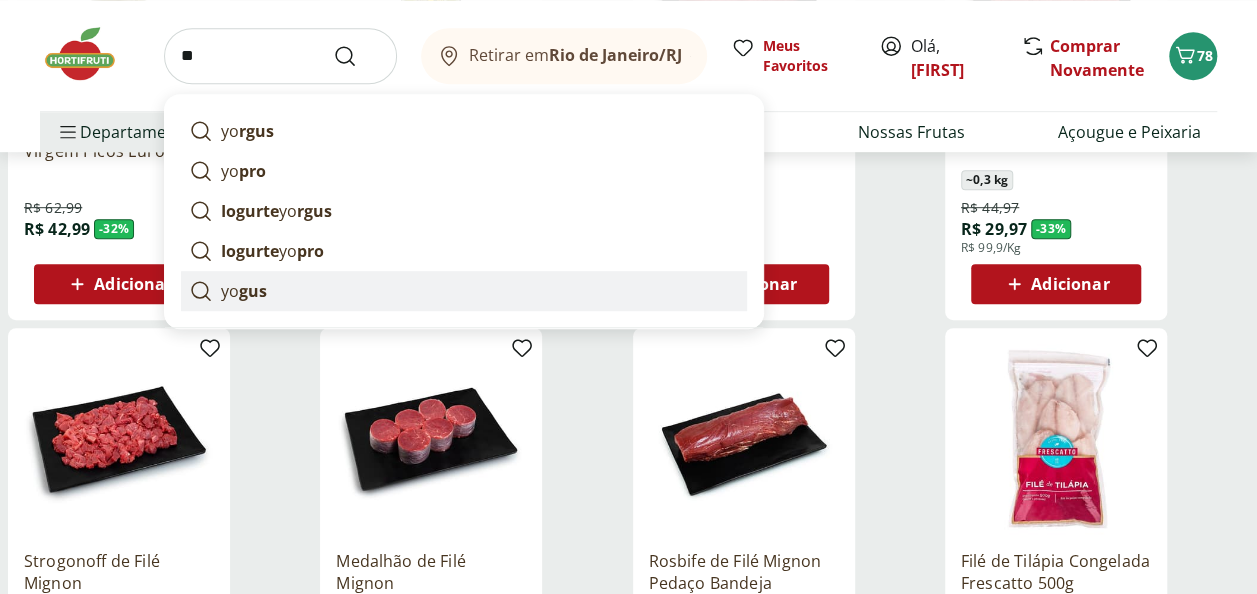 click on "gus" at bounding box center [253, 291] 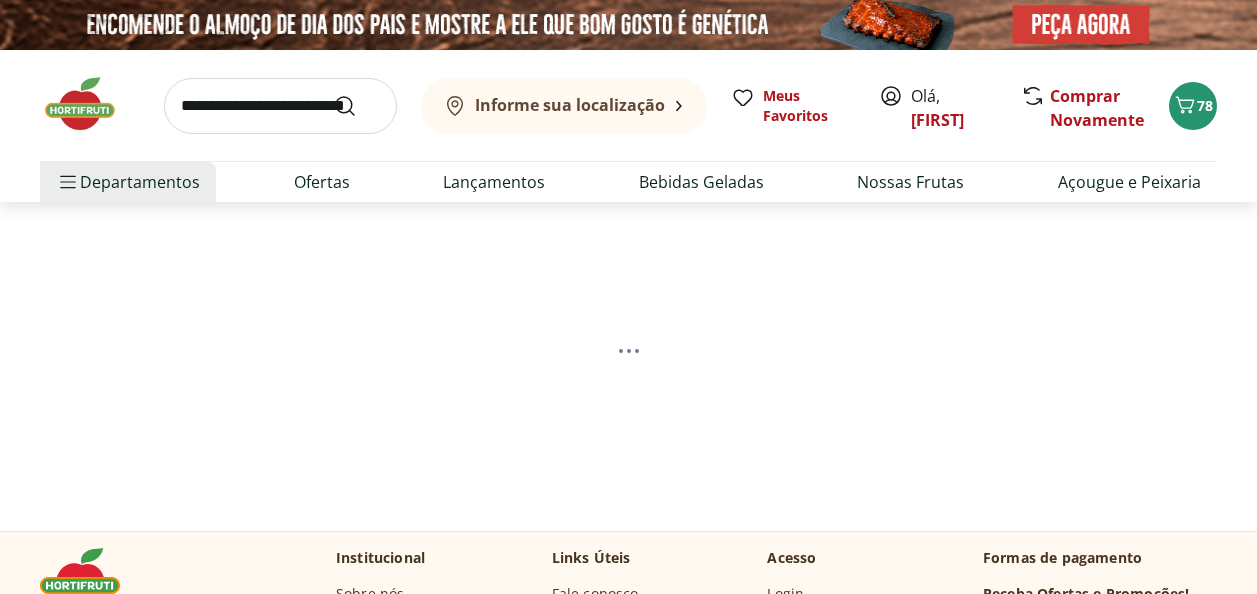 scroll, scrollTop: 0, scrollLeft: 0, axis: both 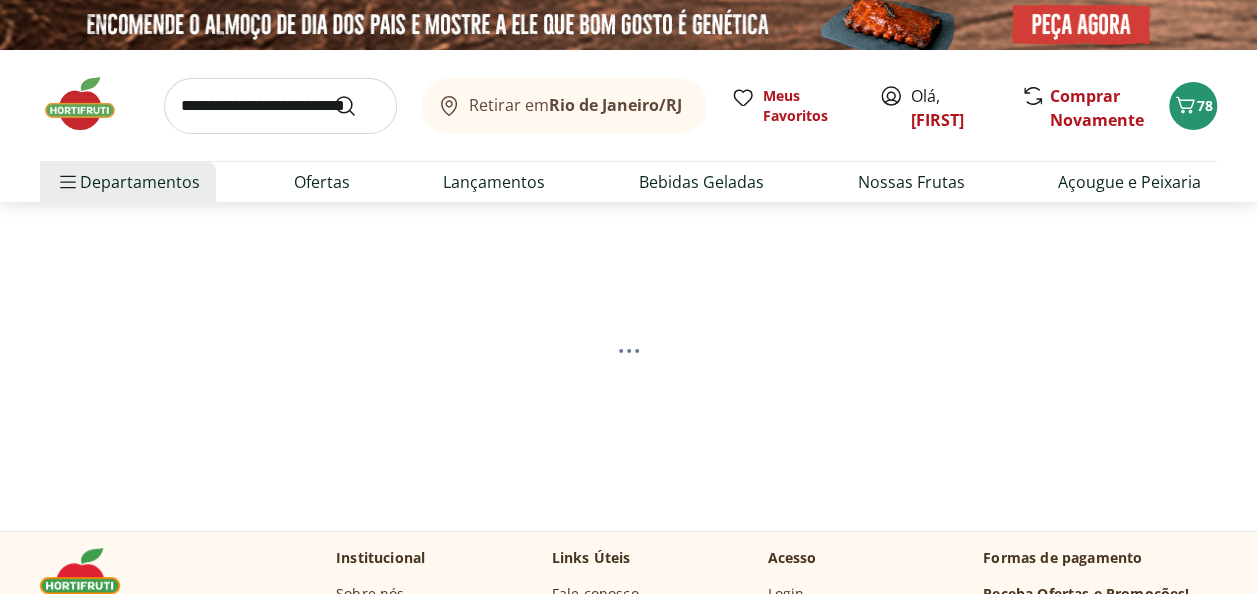 select on "**********" 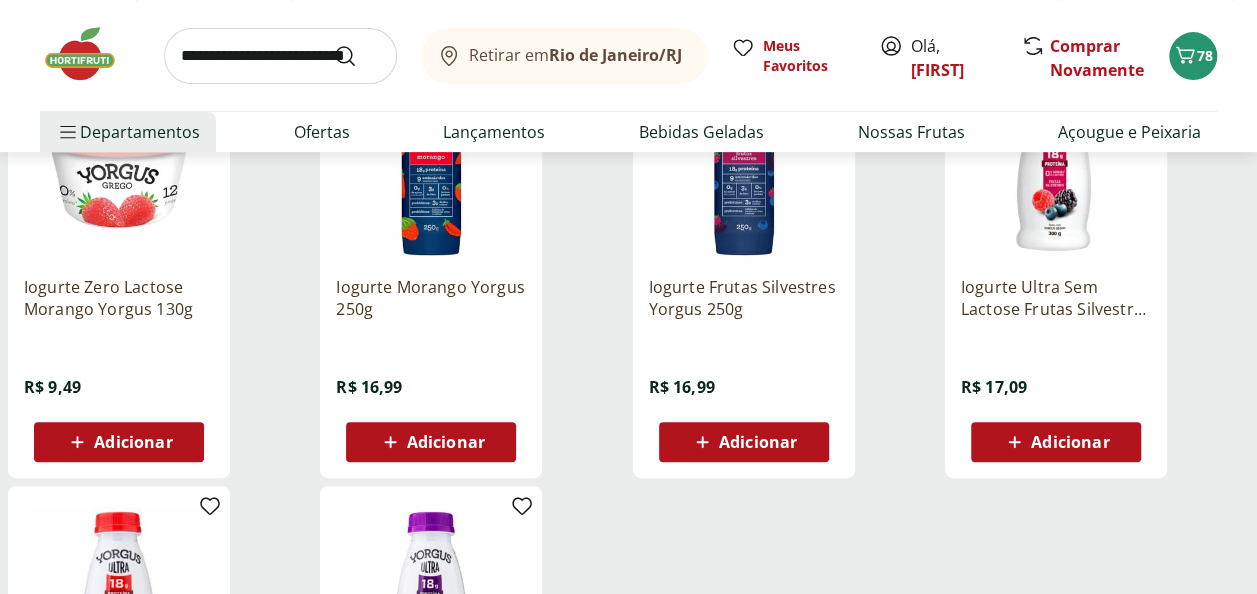 scroll, scrollTop: 200, scrollLeft: 0, axis: vertical 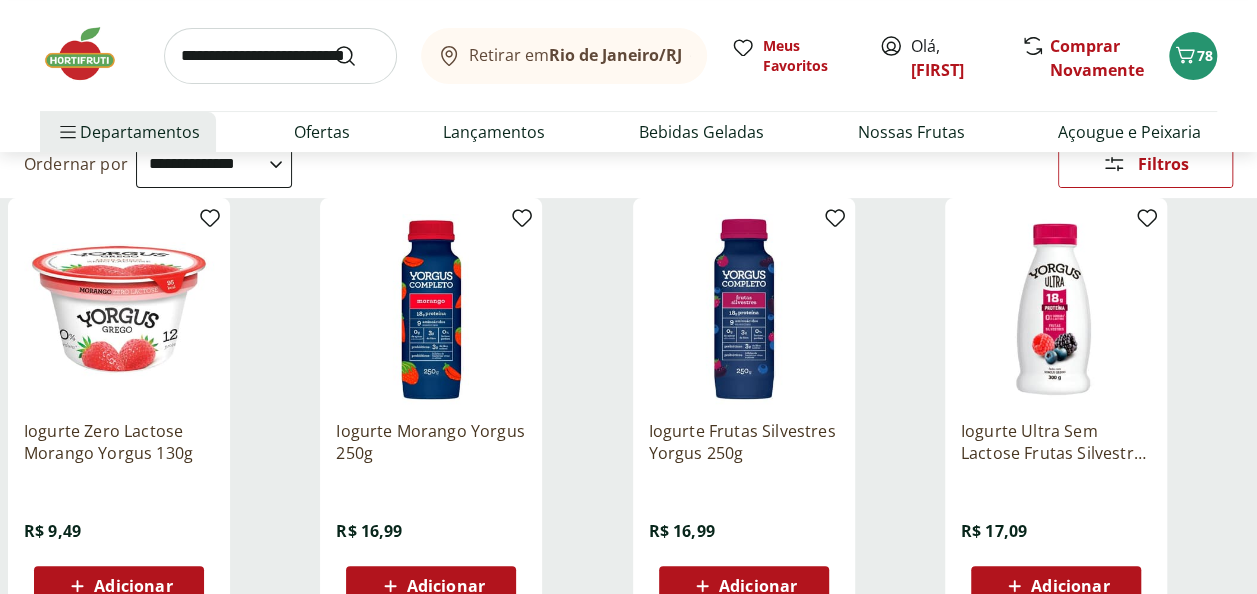 click at bounding box center (280, 56) 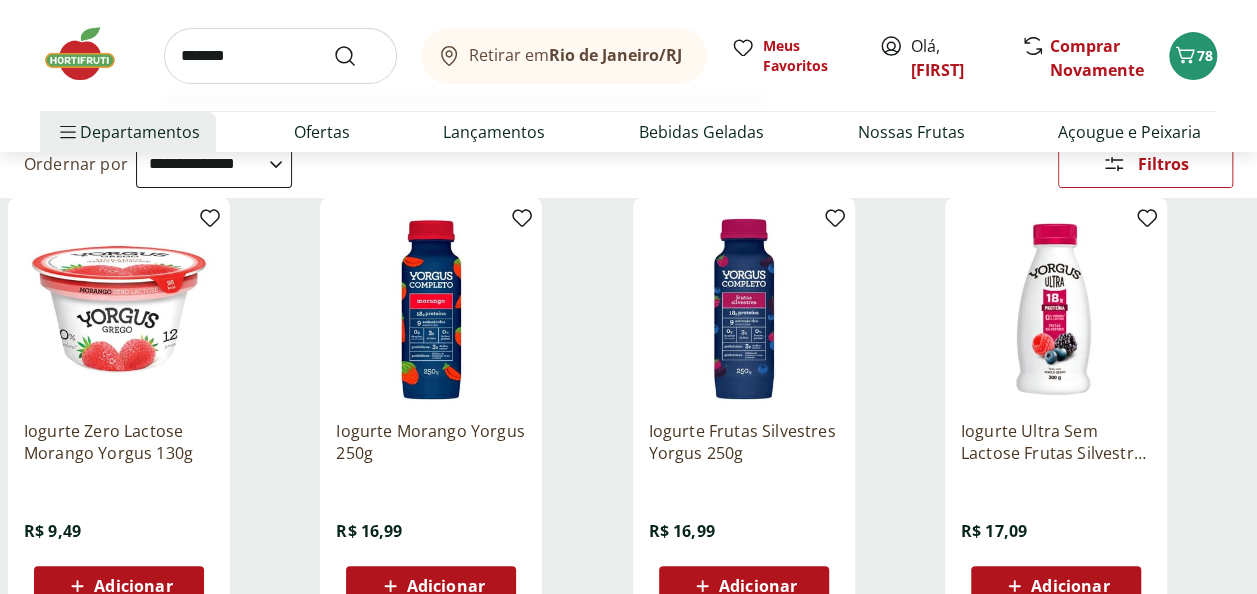 type on "*******" 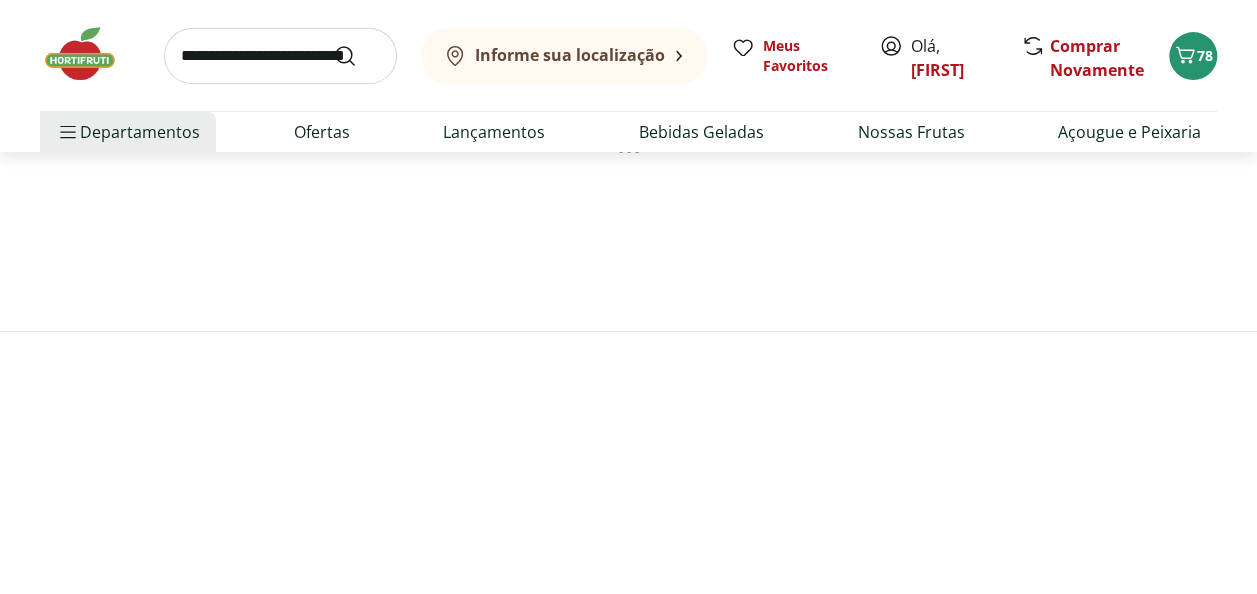 scroll, scrollTop: 0, scrollLeft: 0, axis: both 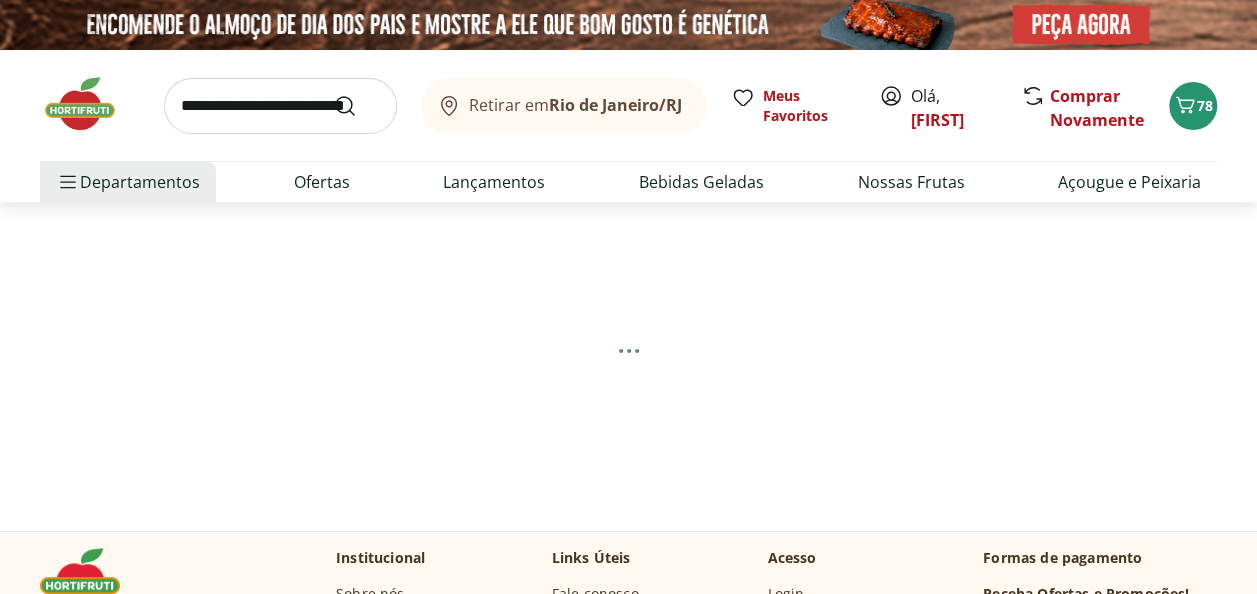 select on "**********" 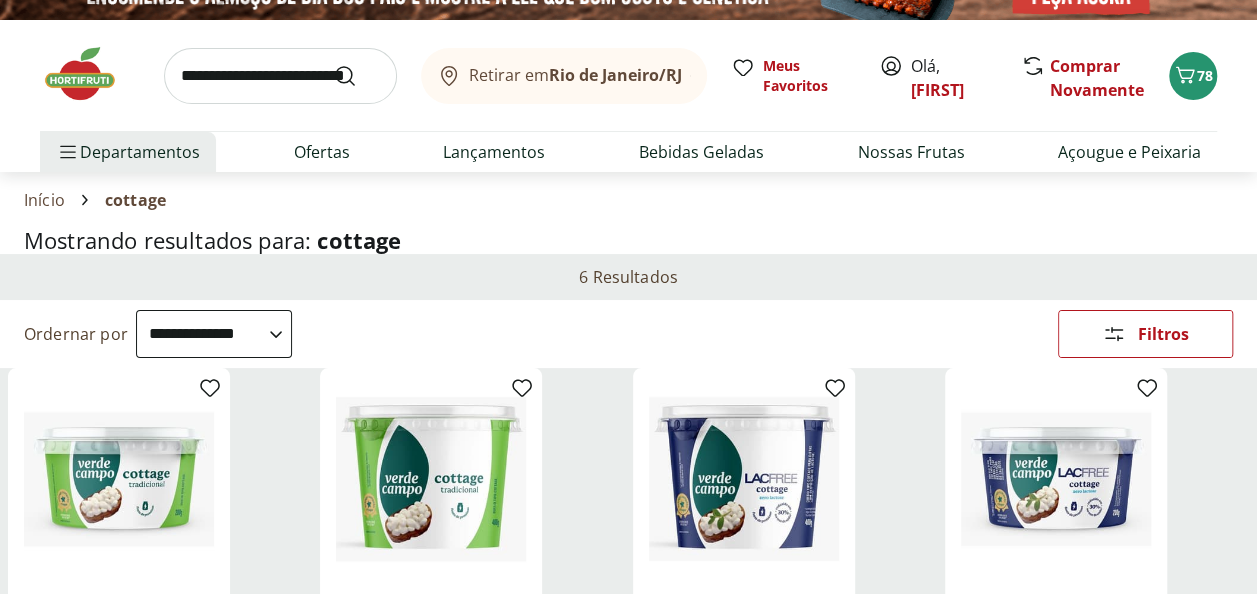 scroll, scrollTop: 0, scrollLeft: 0, axis: both 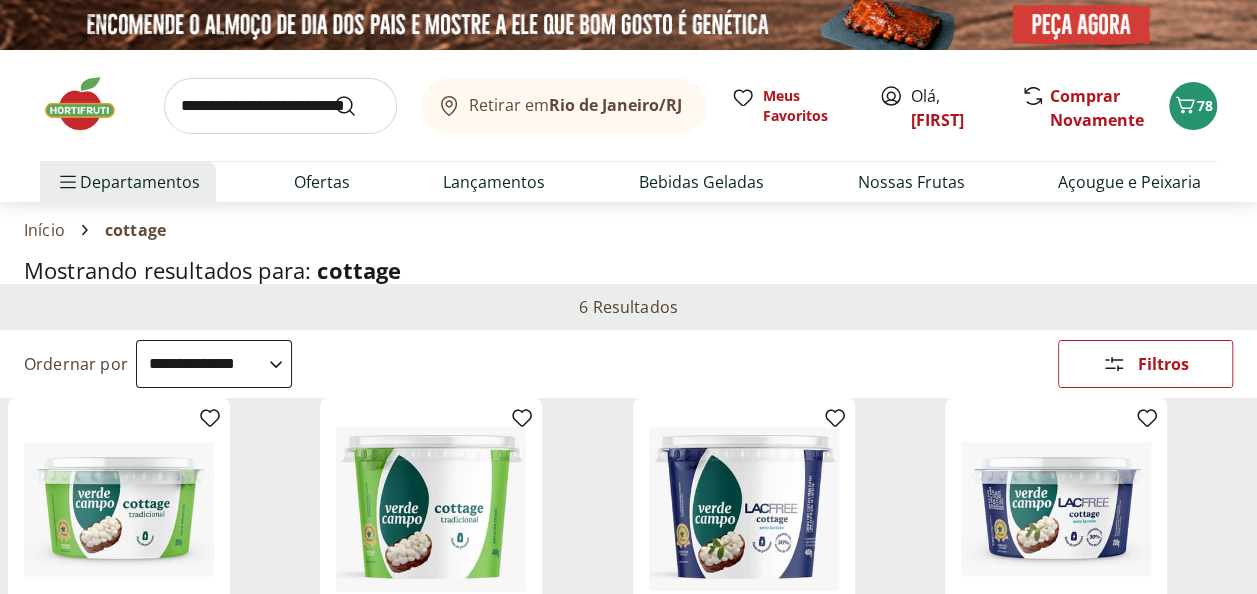 click at bounding box center [280, 106] 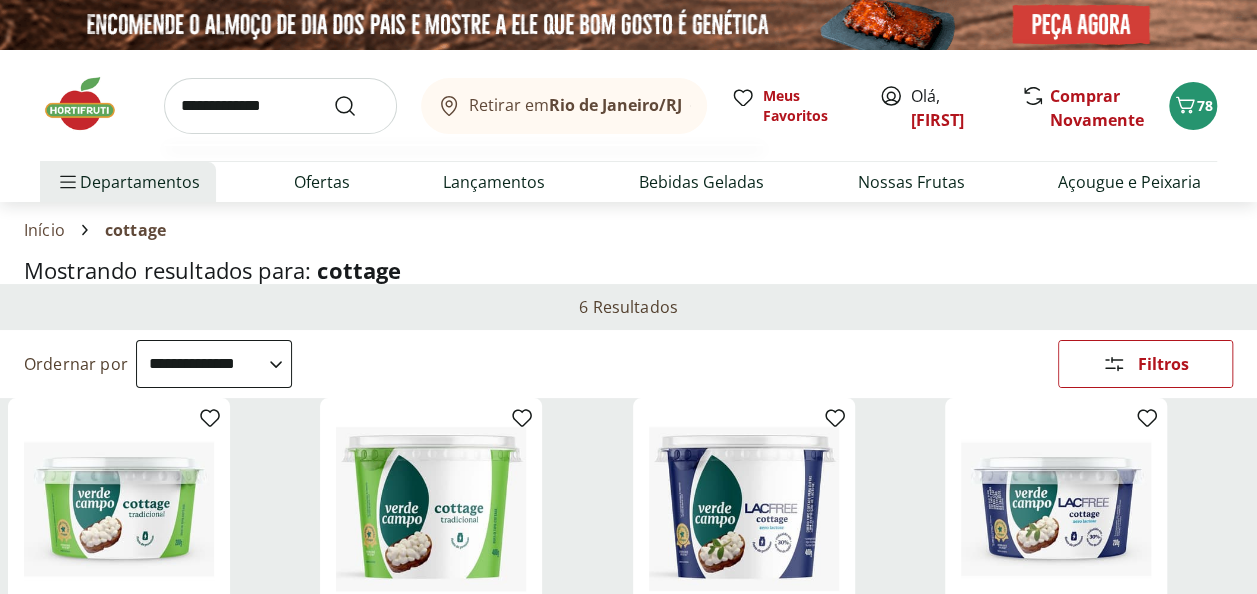 type on "**********" 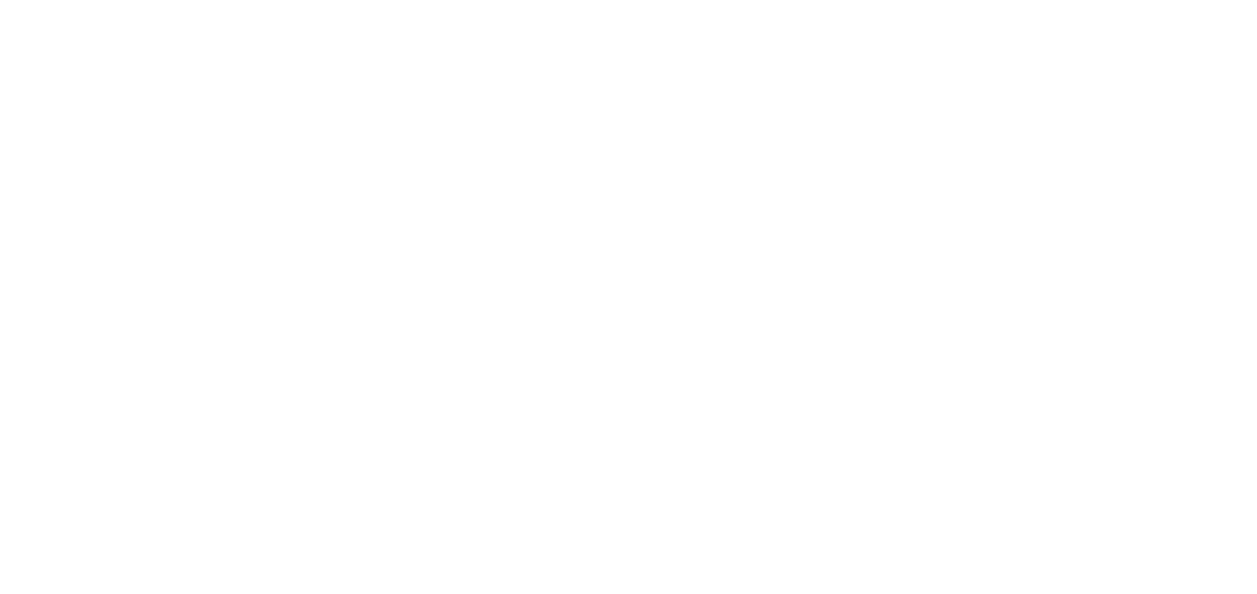 select on "**********" 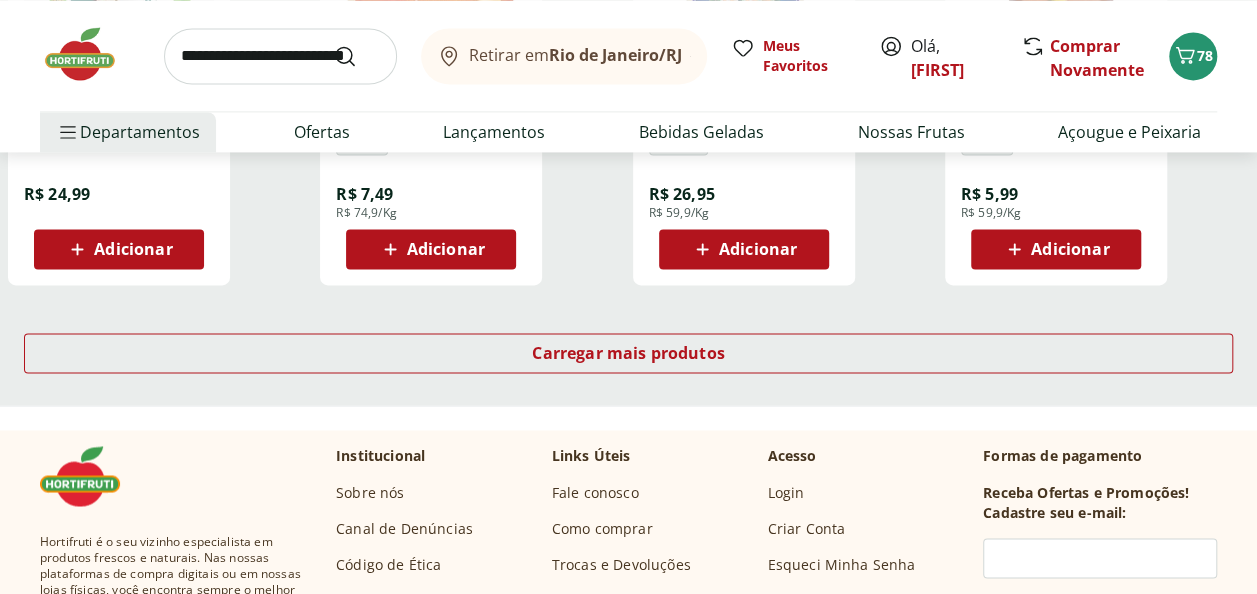 scroll, scrollTop: 1400, scrollLeft: 0, axis: vertical 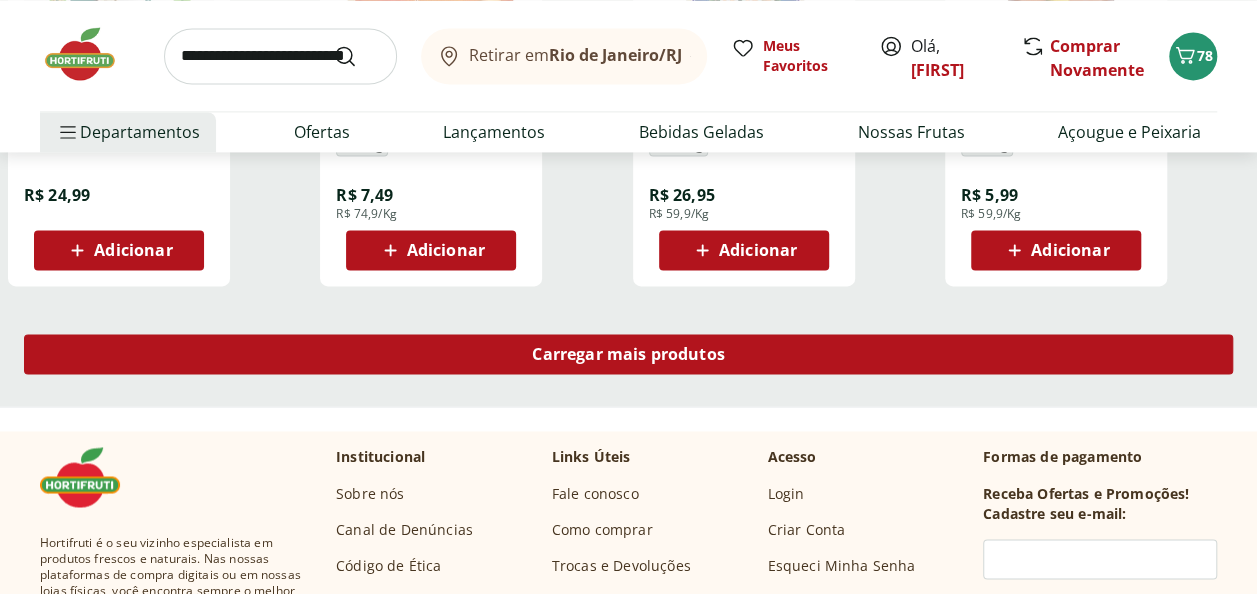 click on "Carregar mais produtos" at bounding box center (628, 354) 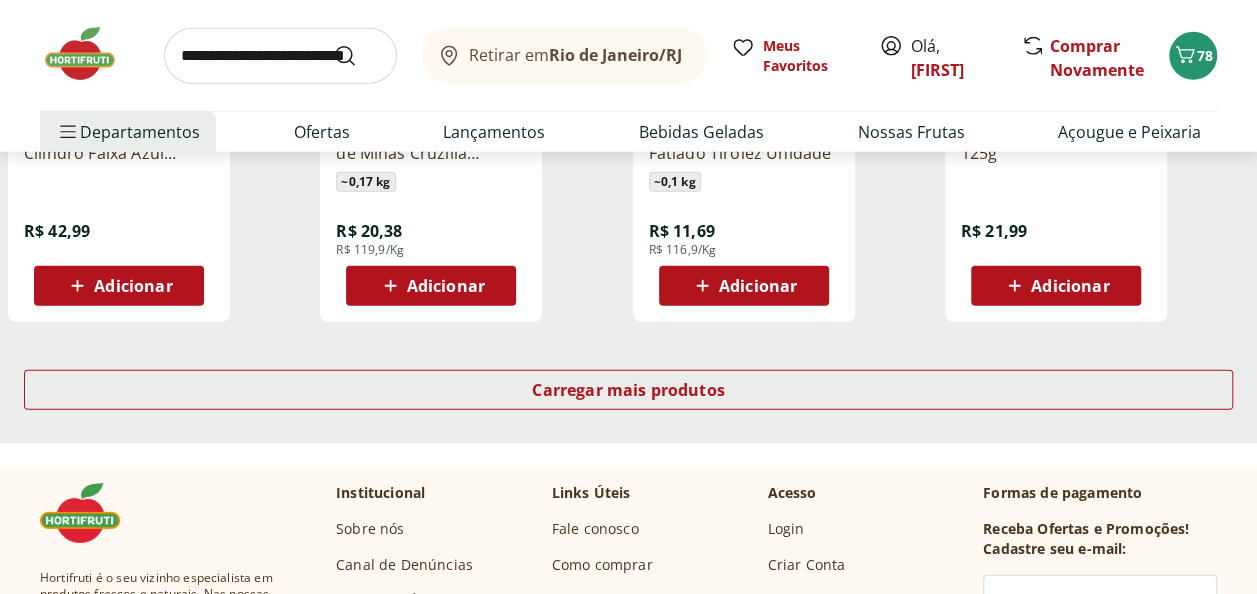 scroll, scrollTop: 2700, scrollLeft: 0, axis: vertical 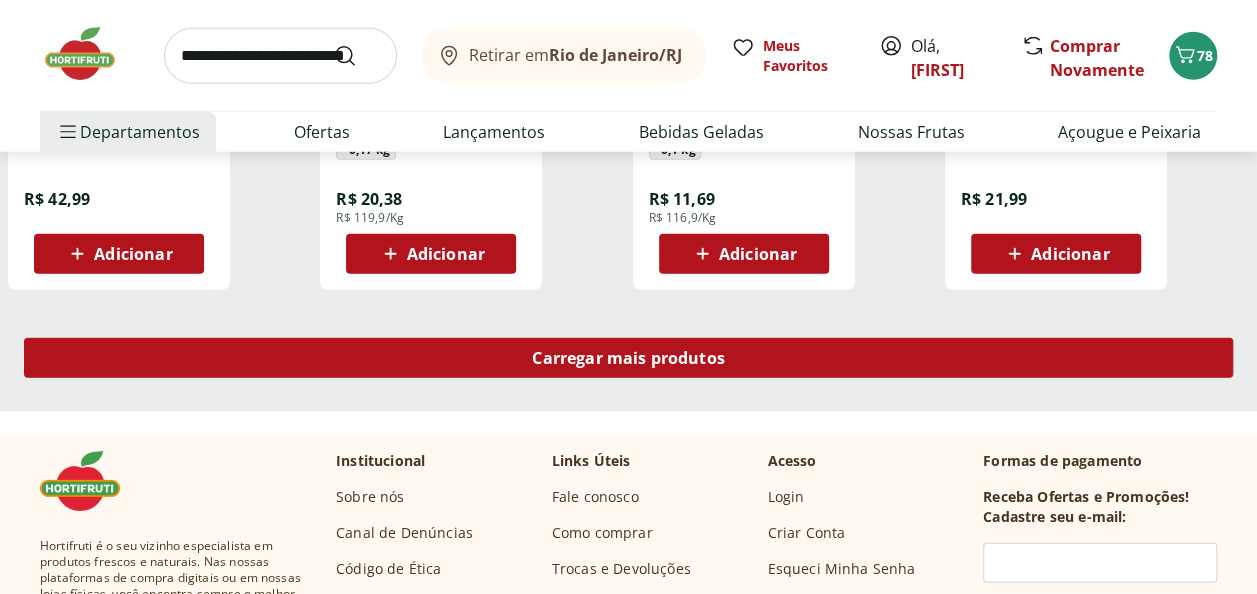 click on "Carregar mais produtos" at bounding box center [628, 358] 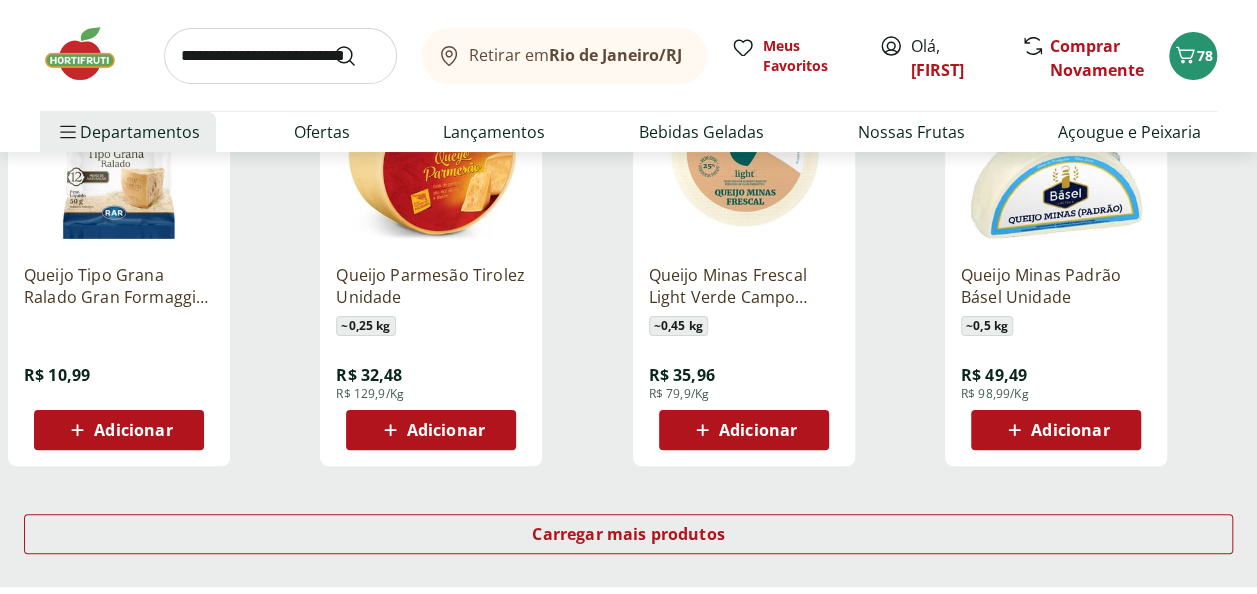 scroll, scrollTop: 3900, scrollLeft: 0, axis: vertical 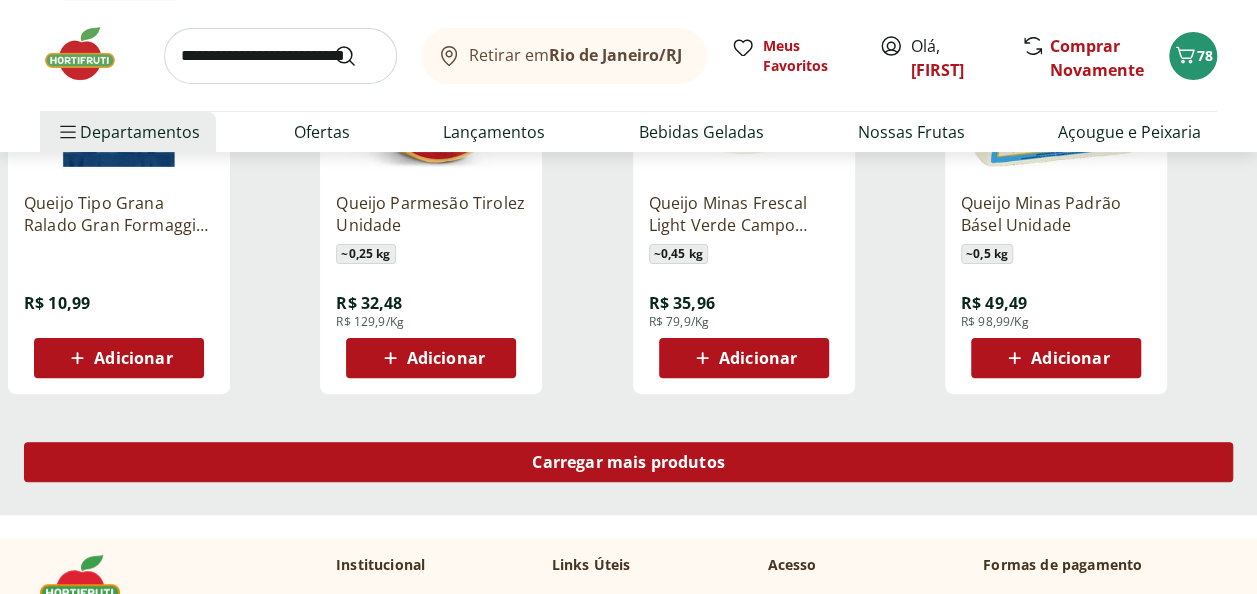 click on "Carregar mais produtos" at bounding box center (628, 462) 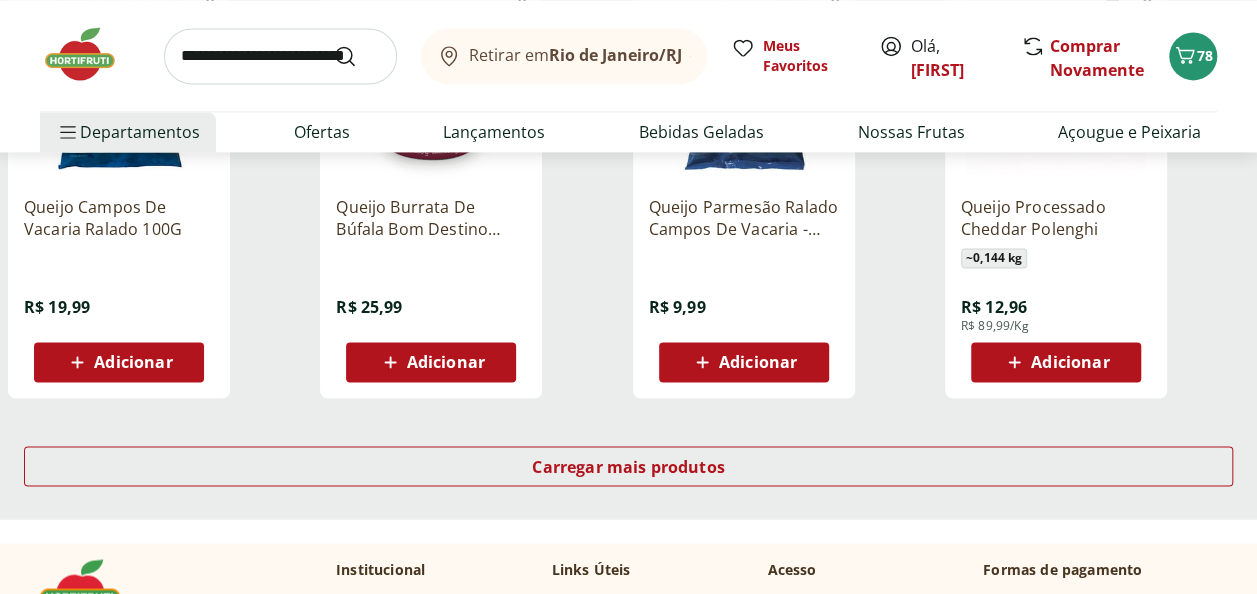 scroll, scrollTop: 5300, scrollLeft: 0, axis: vertical 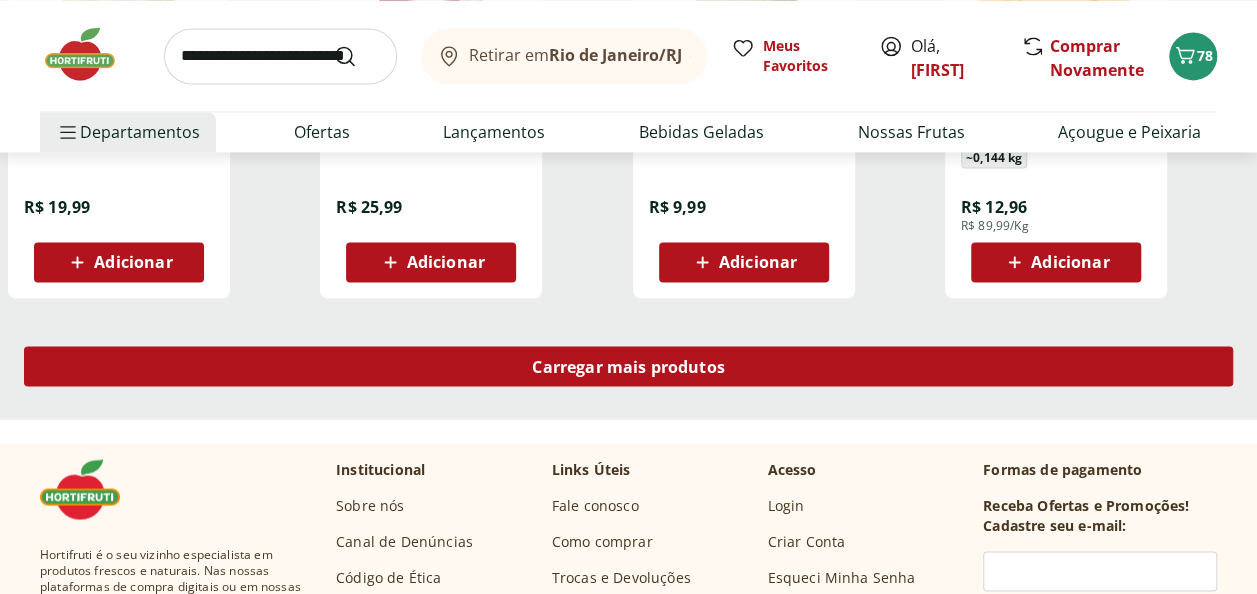 click on "Carregar mais produtos" at bounding box center (628, 366) 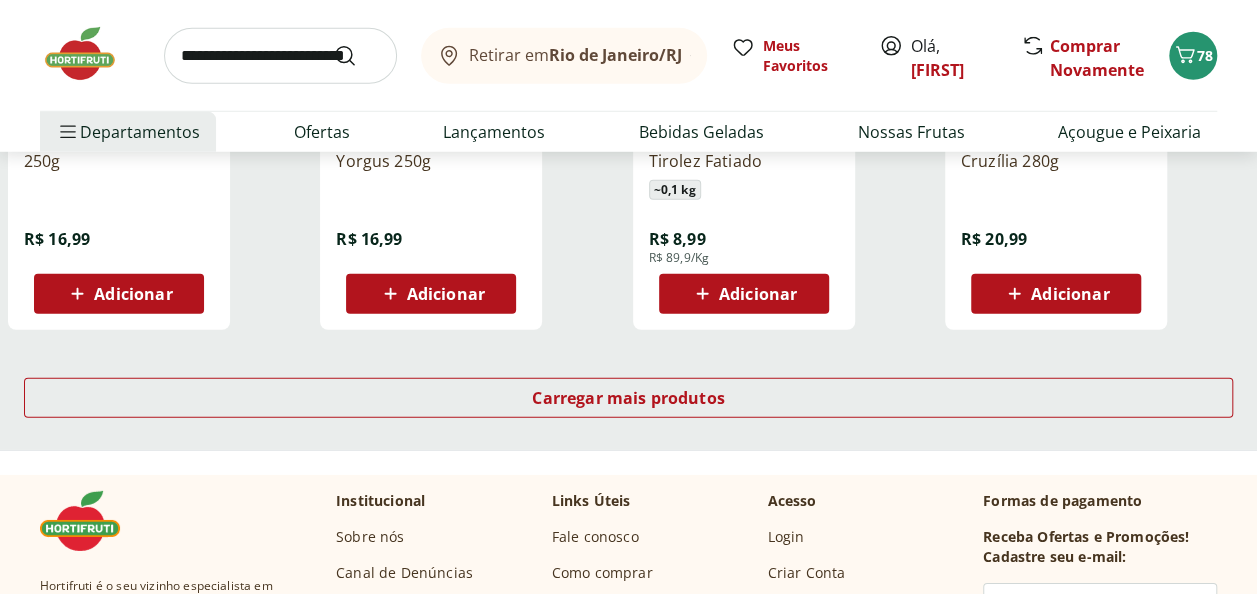scroll, scrollTop: 6600, scrollLeft: 0, axis: vertical 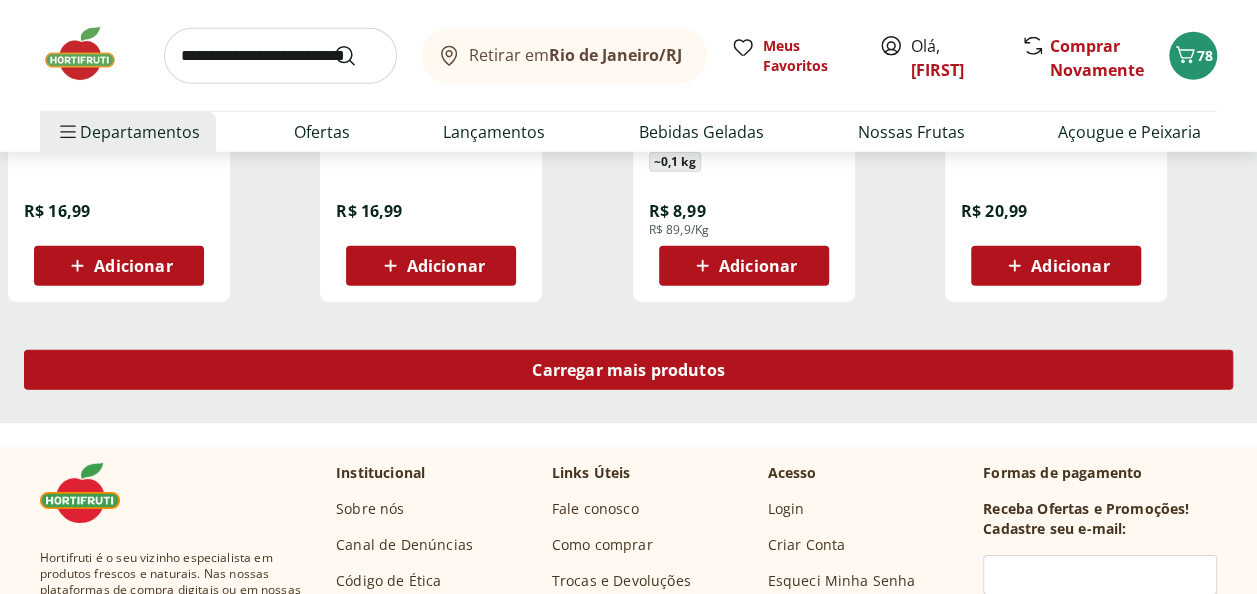 click on "Carregar mais produtos" at bounding box center [628, 370] 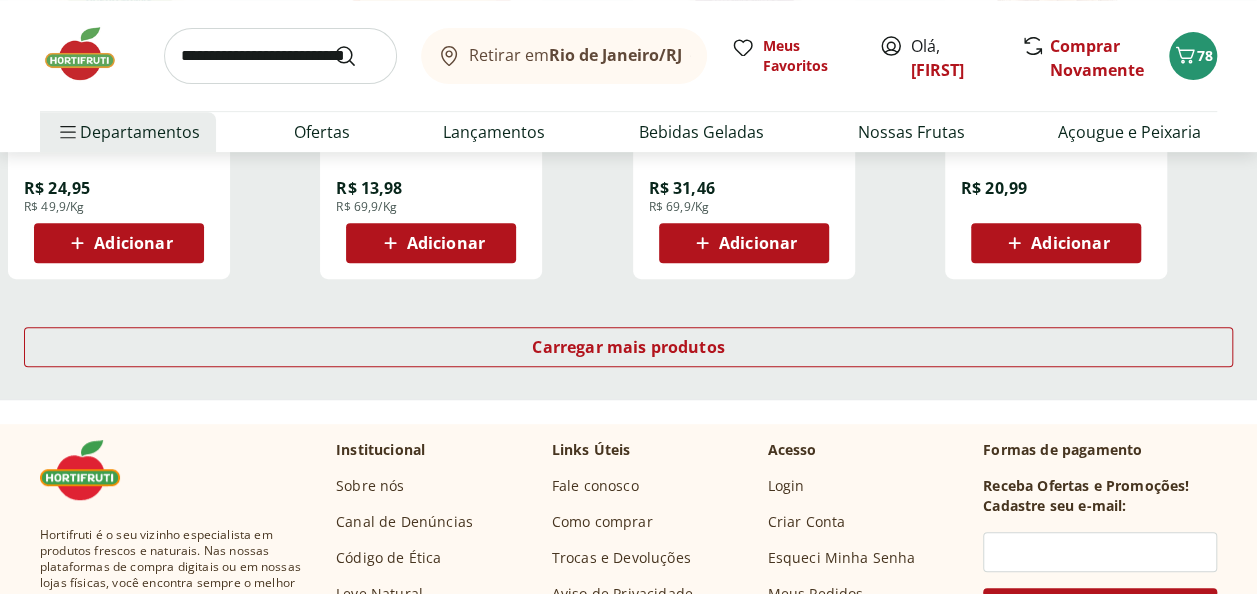 scroll, scrollTop: 8000, scrollLeft: 0, axis: vertical 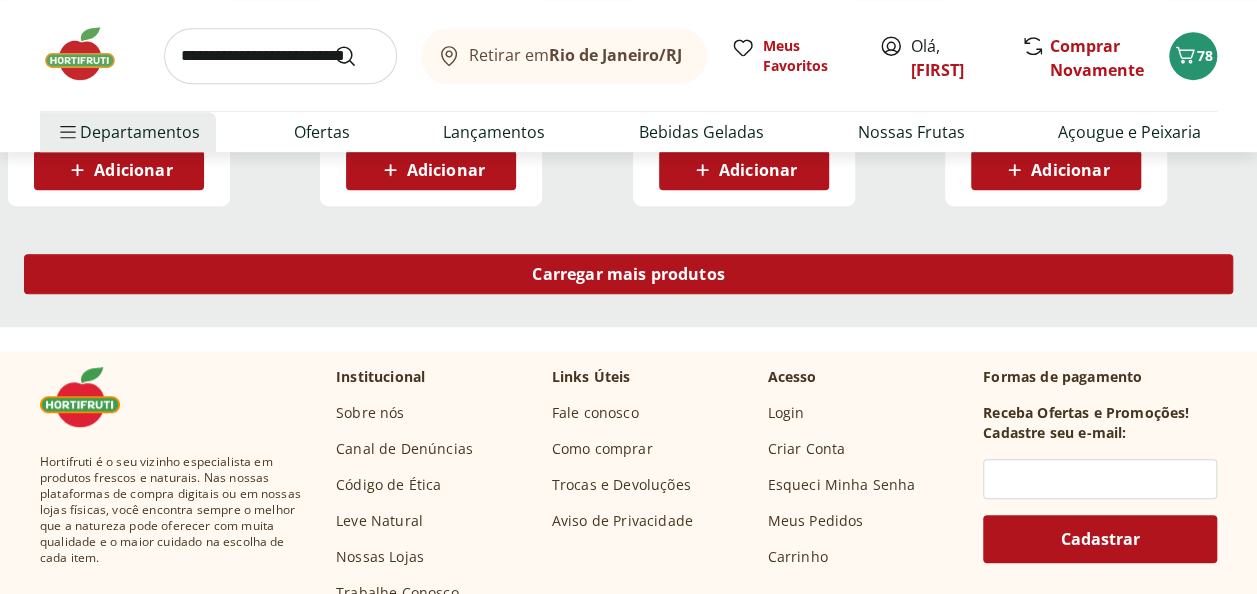 click on "Carregar mais produtos" at bounding box center (628, 274) 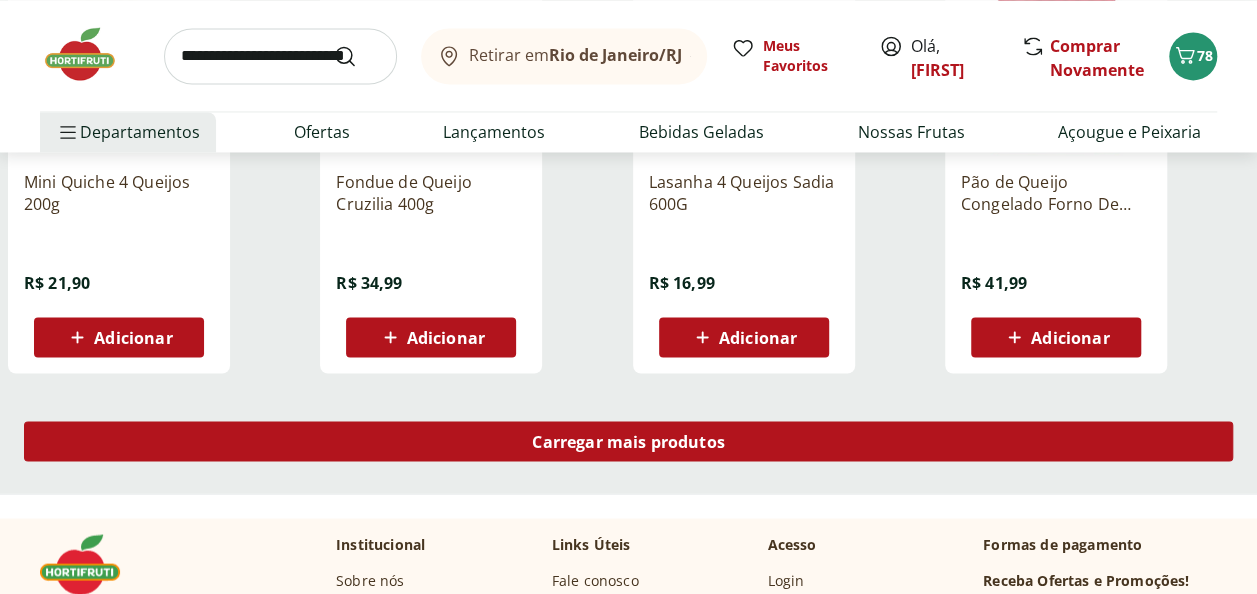scroll, scrollTop: 9200, scrollLeft: 0, axis: vertical 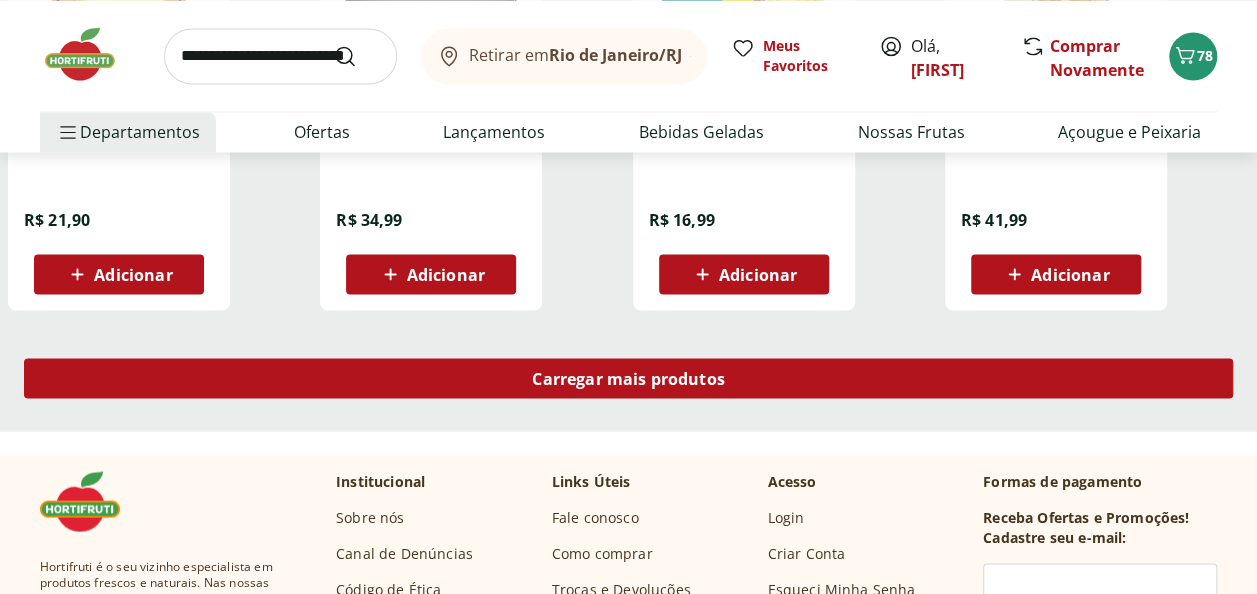 click on "Carregar mais produtos" at bounding box center (628, 378) 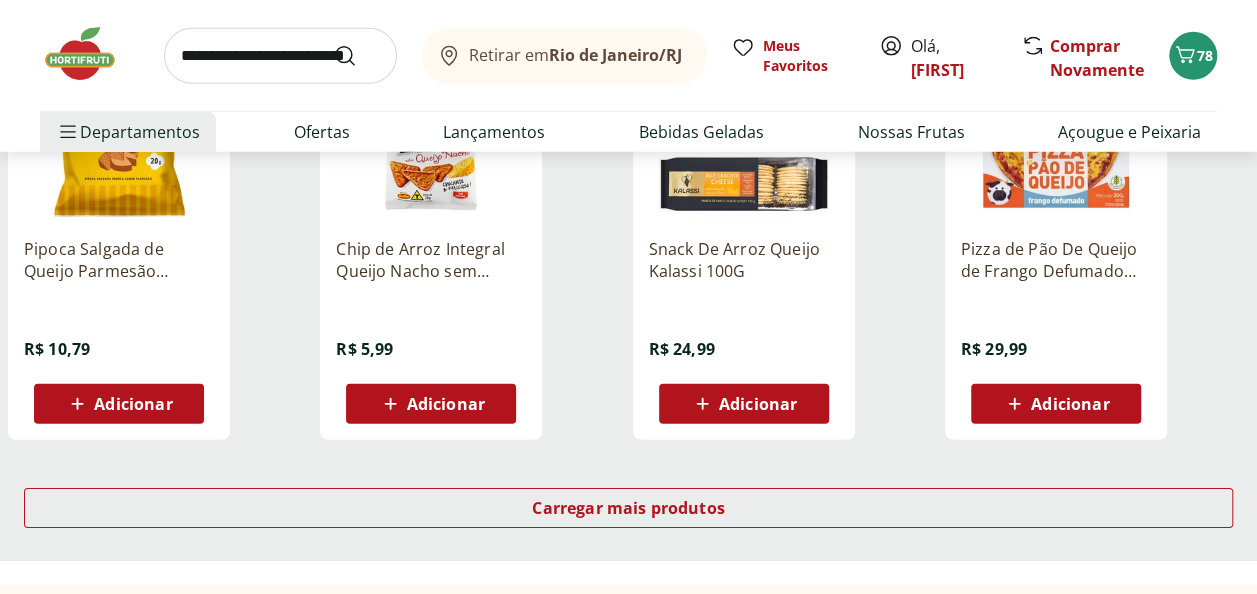 scroll, scrollTop: 10500, scrollLeft: 0, axis: vertical 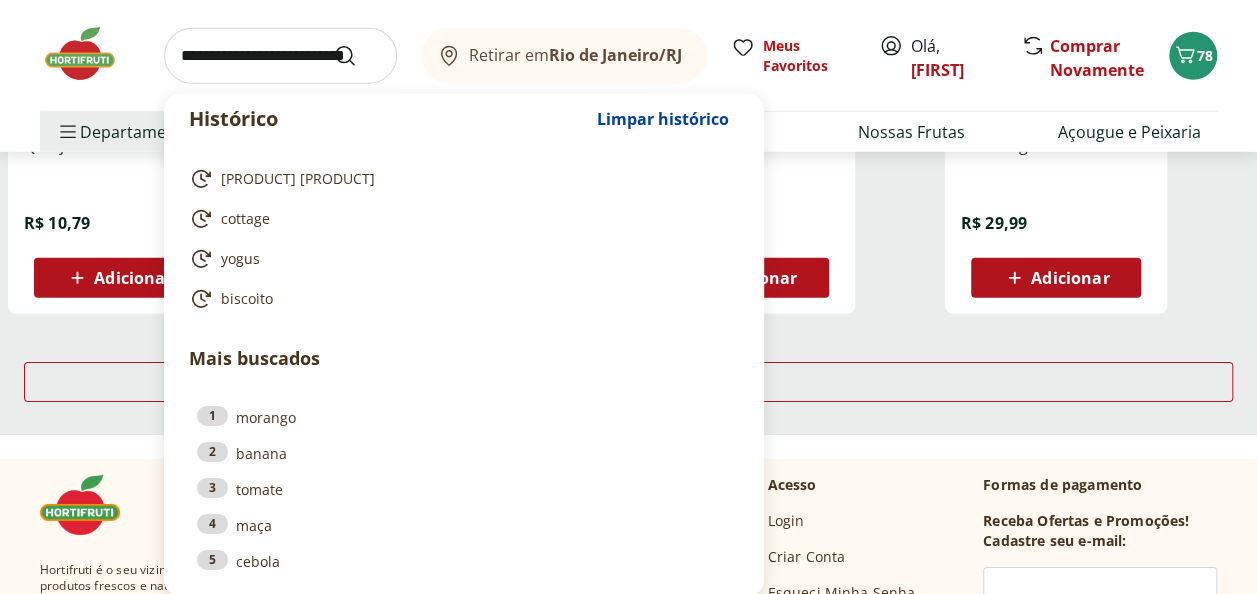 click at bounding box center [280, 56] 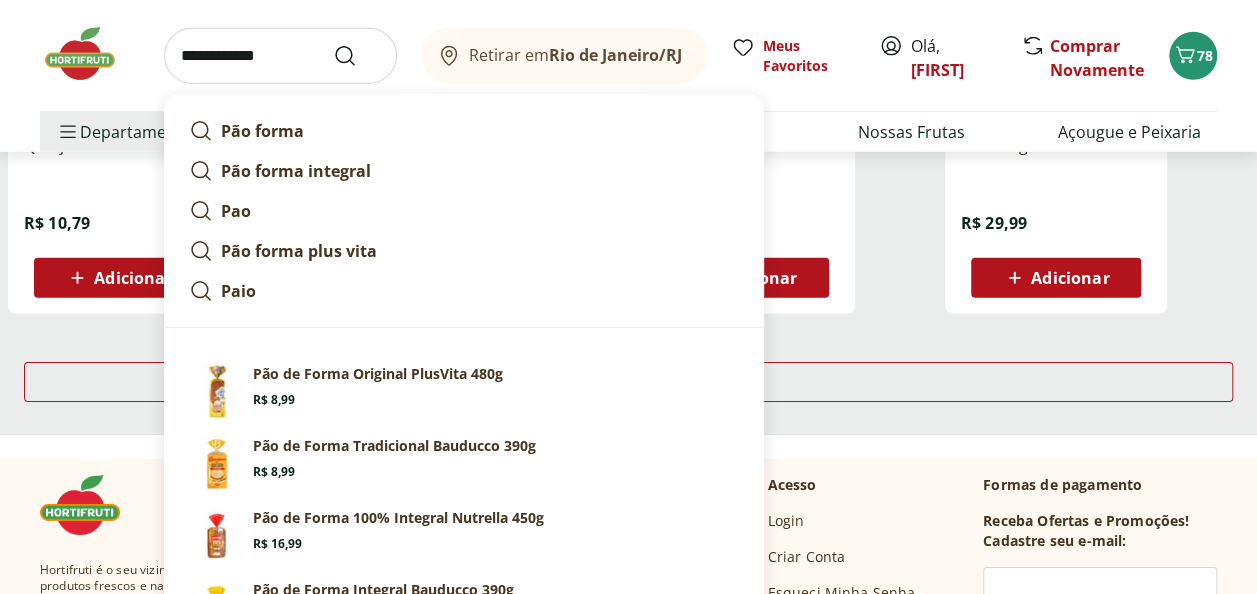 type on "**********" 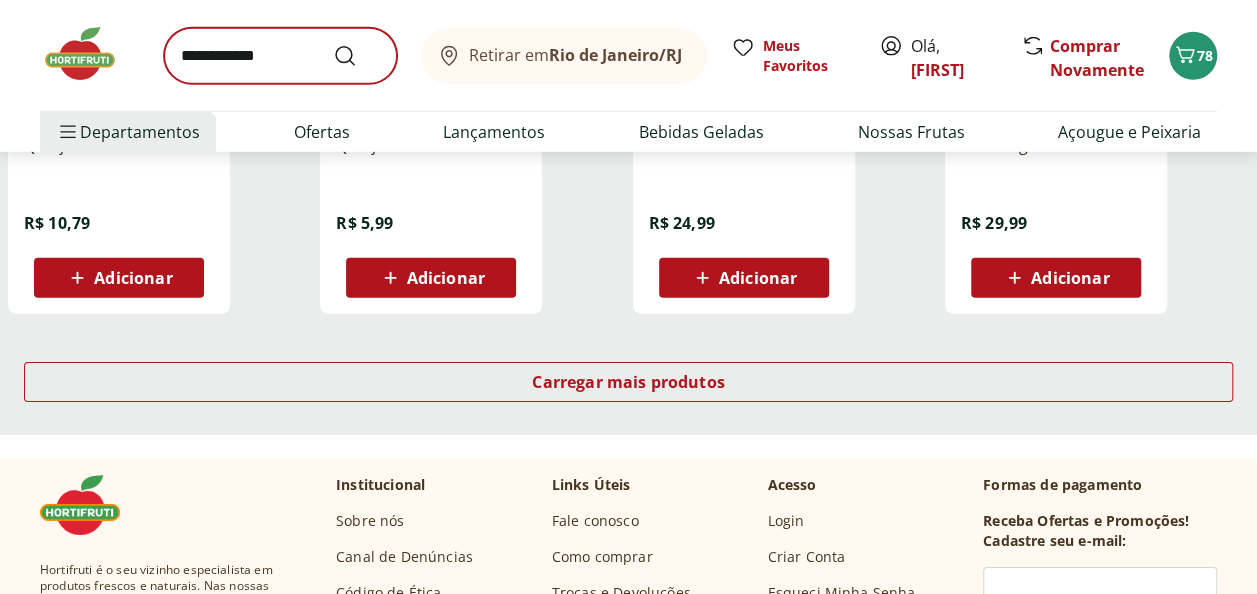scroll, scrollTop: 0, scrollLeft: 0, axis: both 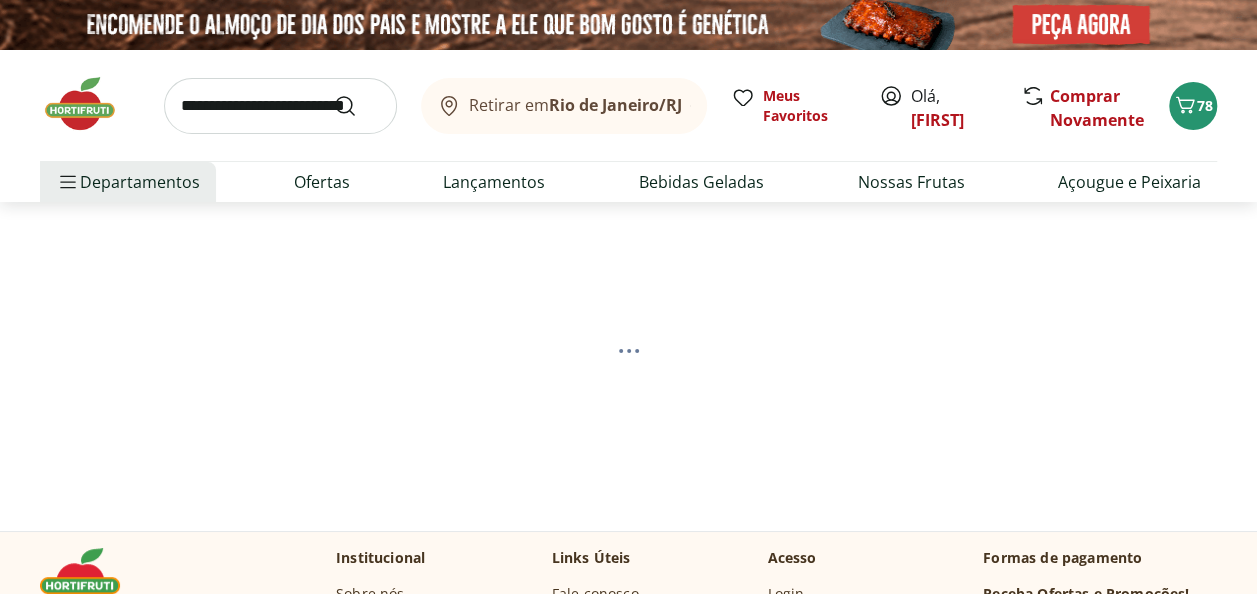 select on "**********" 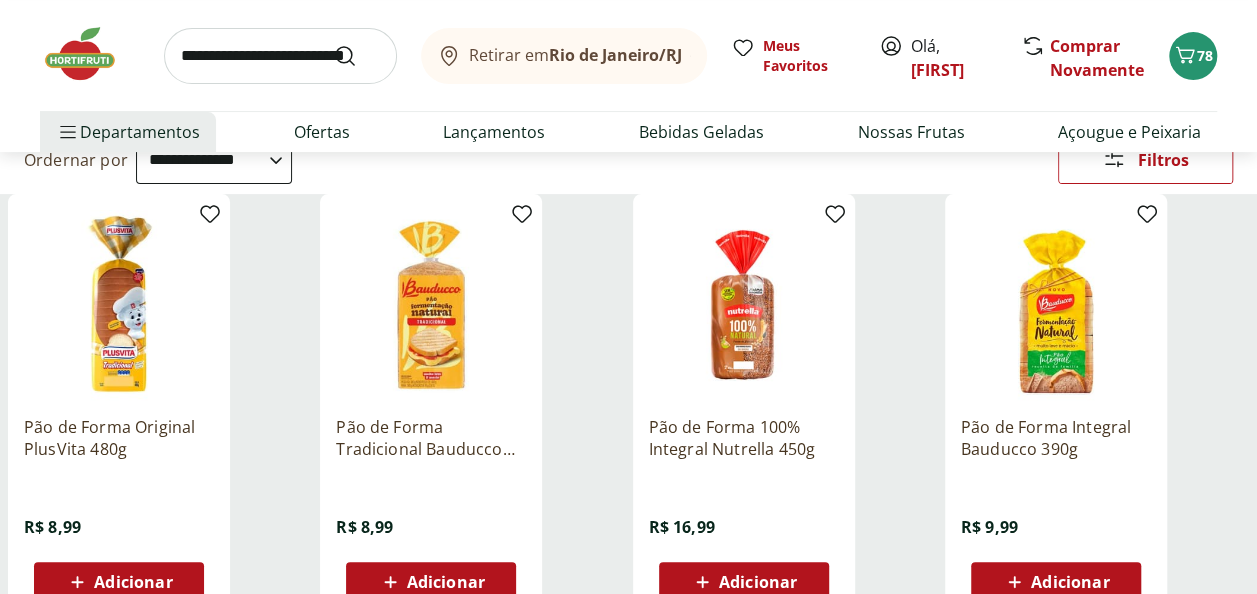 scroll, scrollTop: 100, scrollLeft: 0, axis: vertical 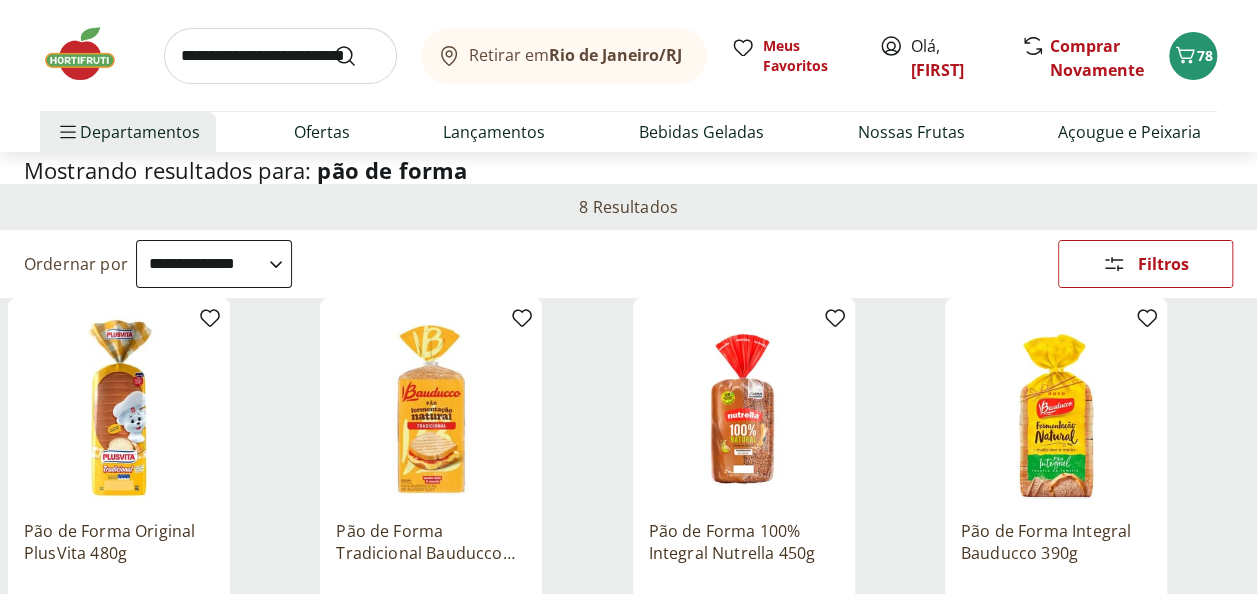 click at bounding box center [280, 56] 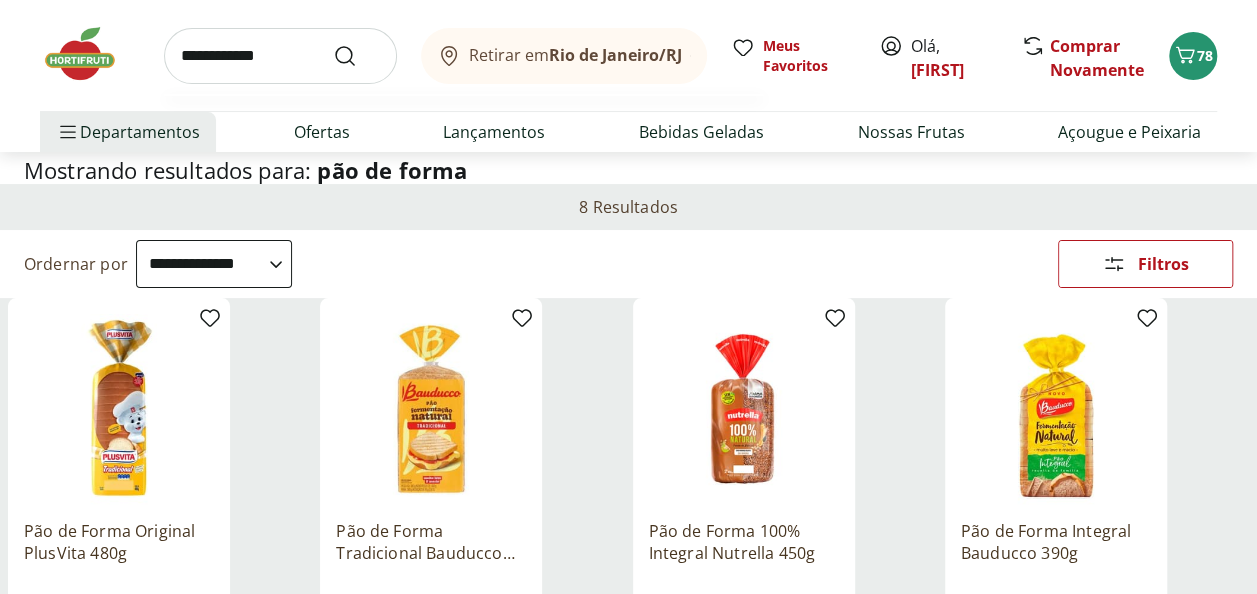 type on "**********" 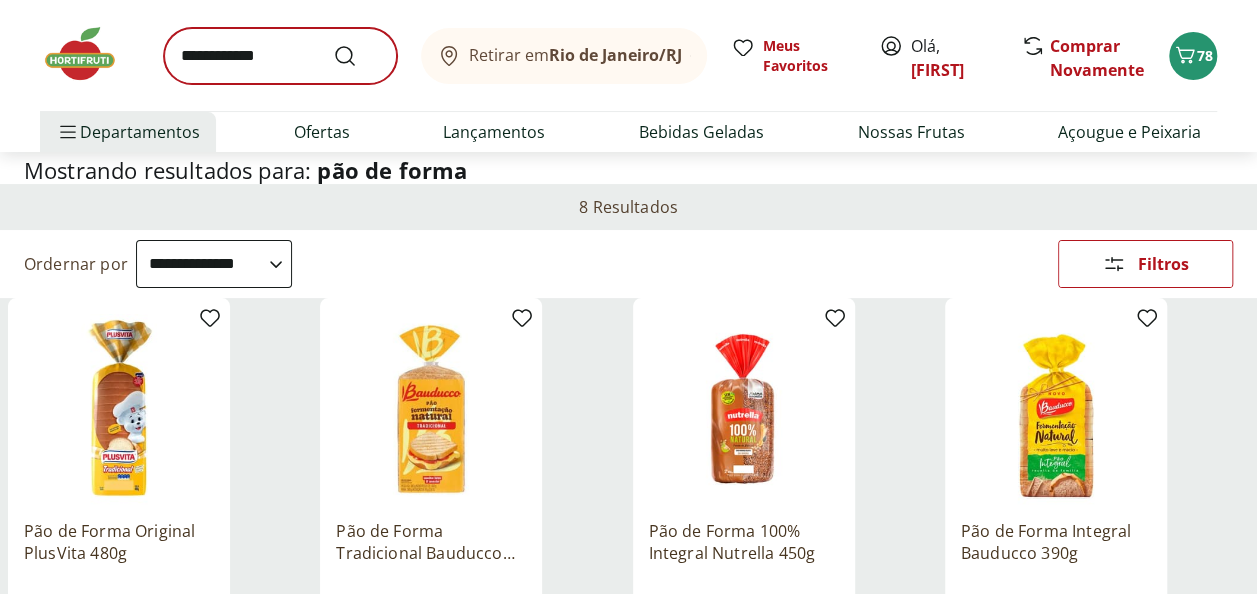 scroll, scrollTop: 0, scrollLeft: 0, axis: both 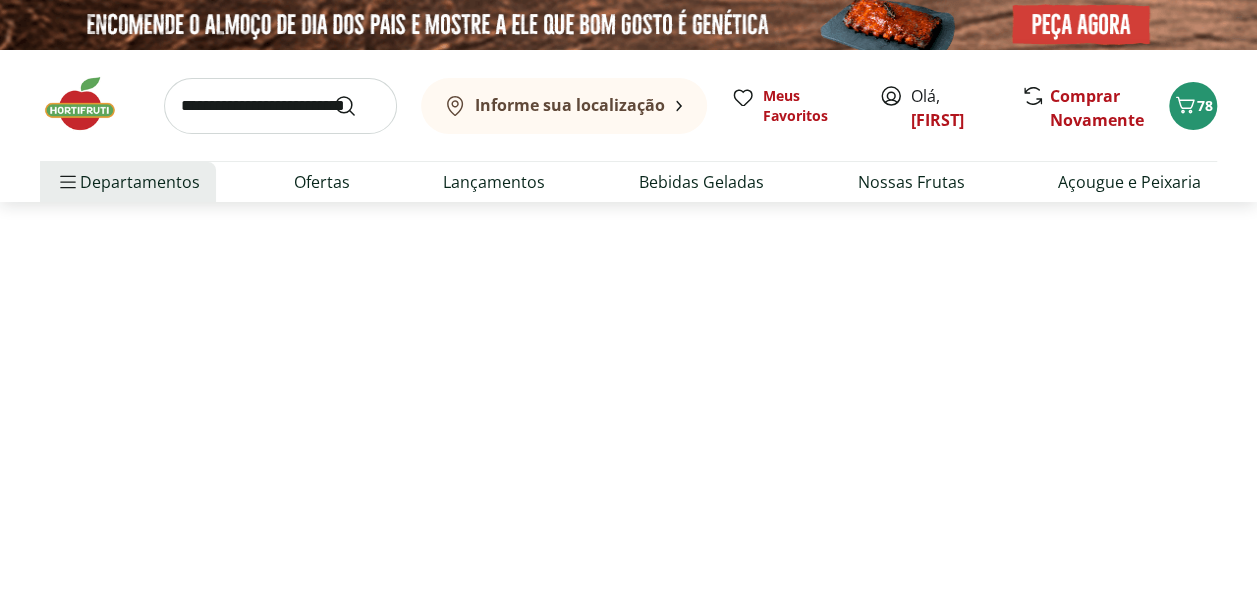 select on "**********" 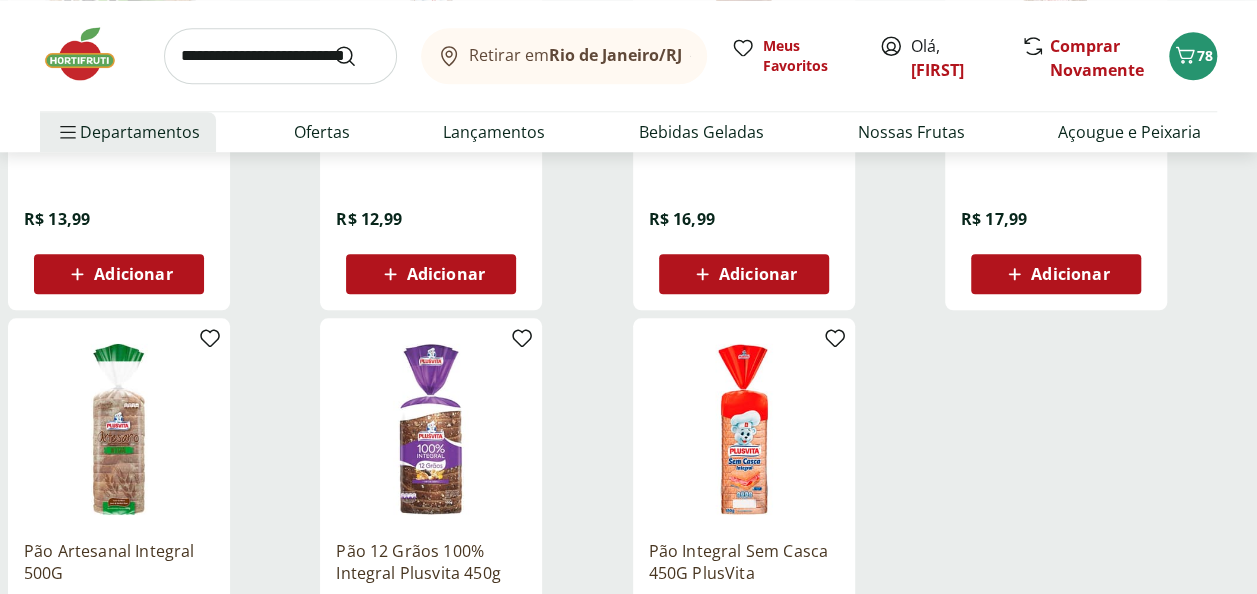 scroll, scrollTop: 700, scrollLeft: 0, axis: vertical 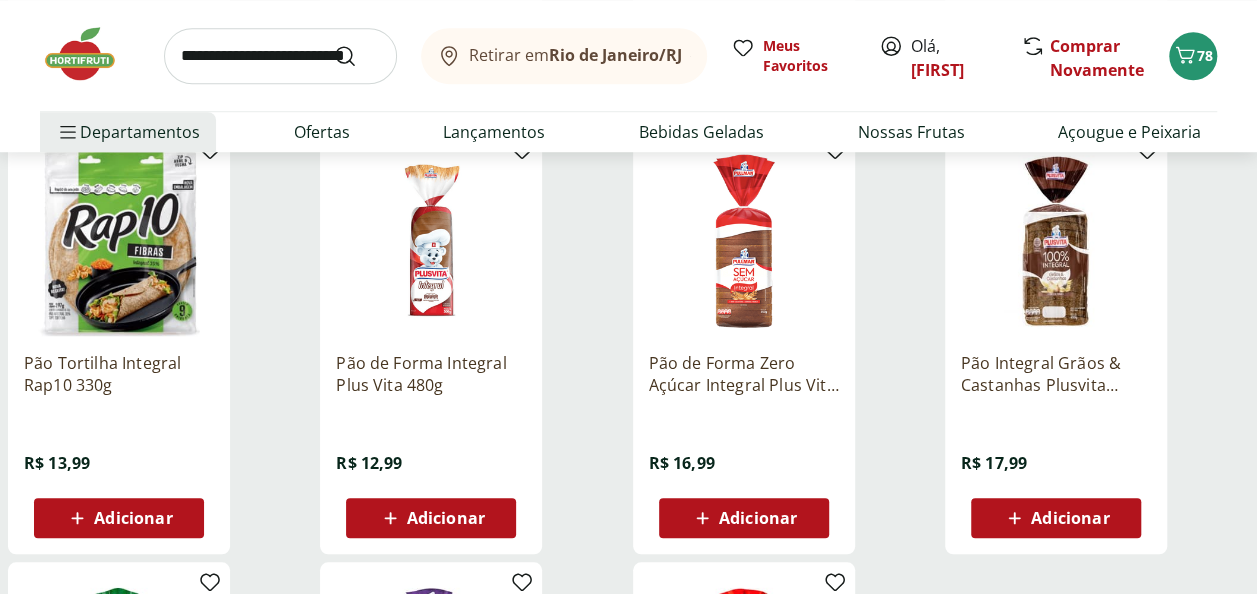 click at bounding box center (1056, 241) 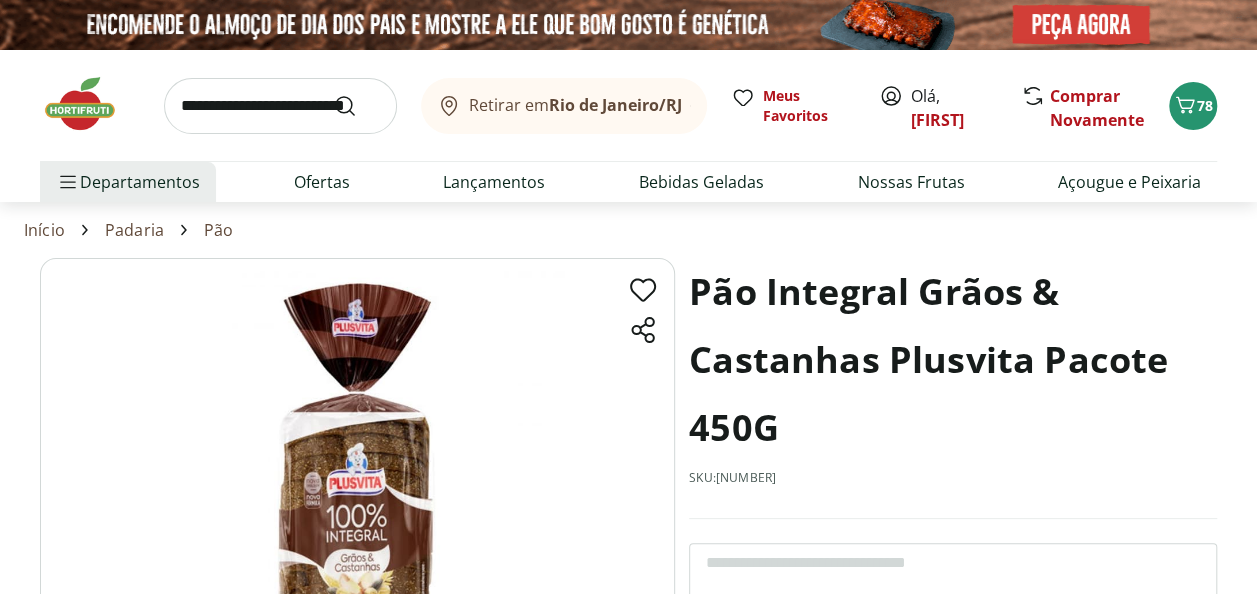 scroll, scrollTop: 100, scrollLeft: 0, axis: vertical 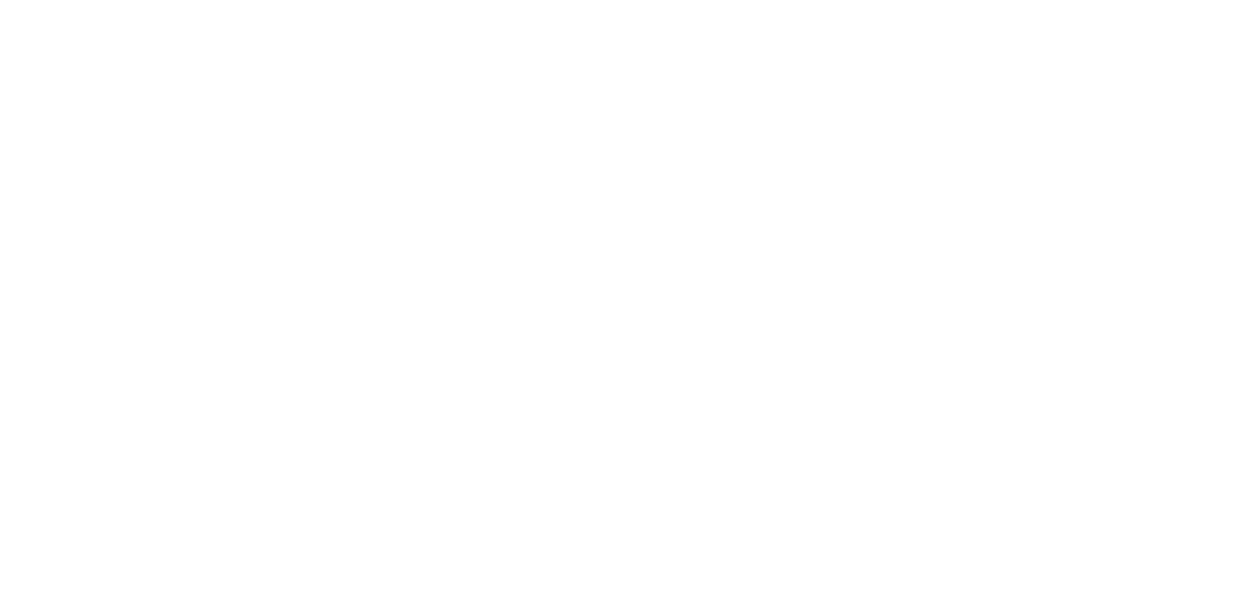 select on "**********" 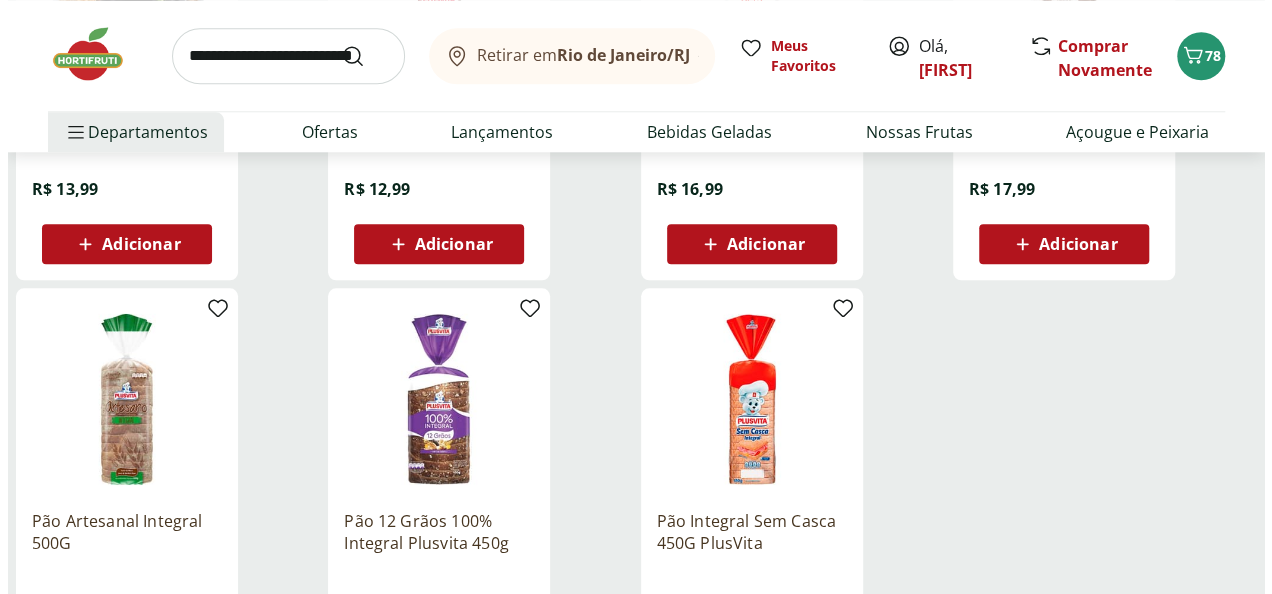scroll, scrollTop: 1100, scrollLeft: 0, axis: vertical 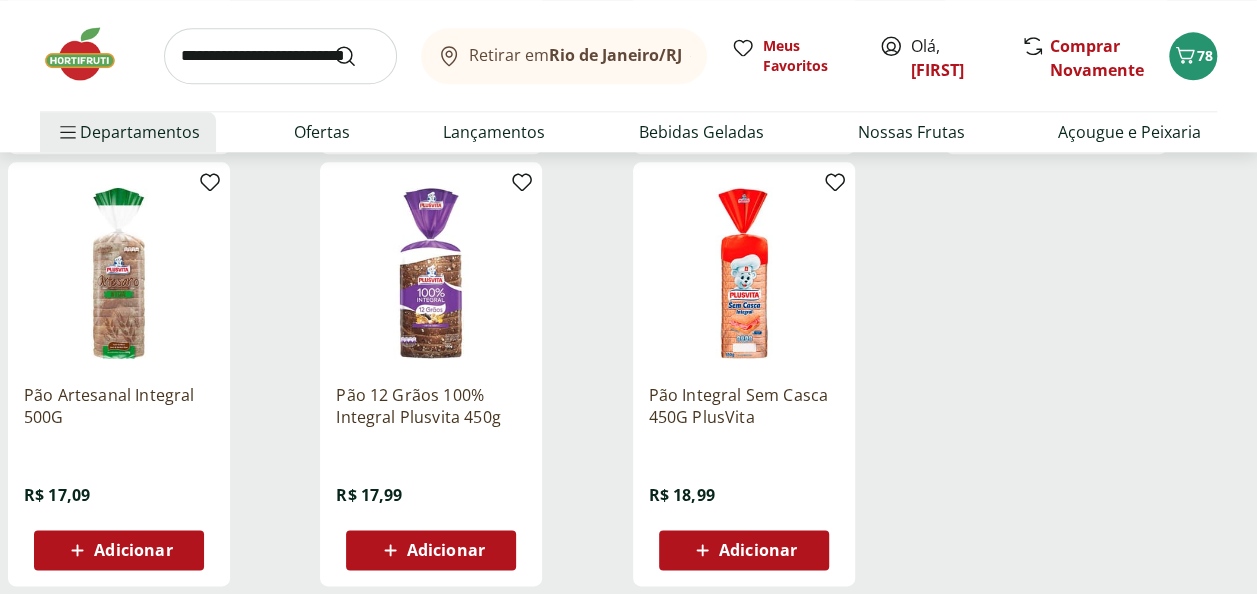 click on "Adicionar" at bounding box center [133, 550] 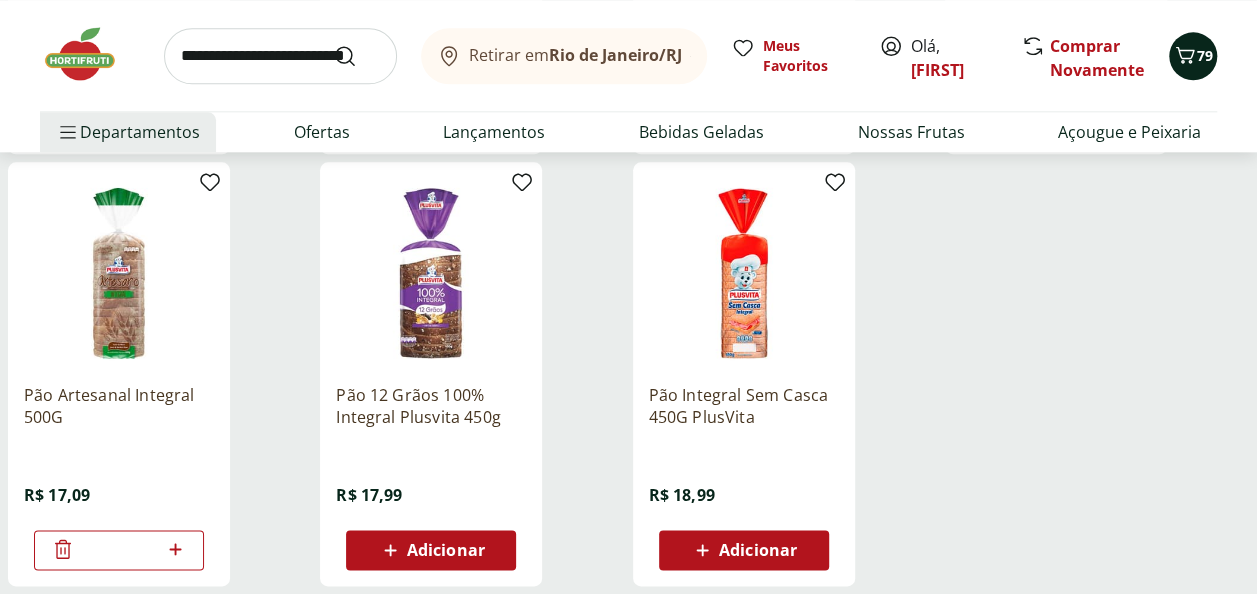 click 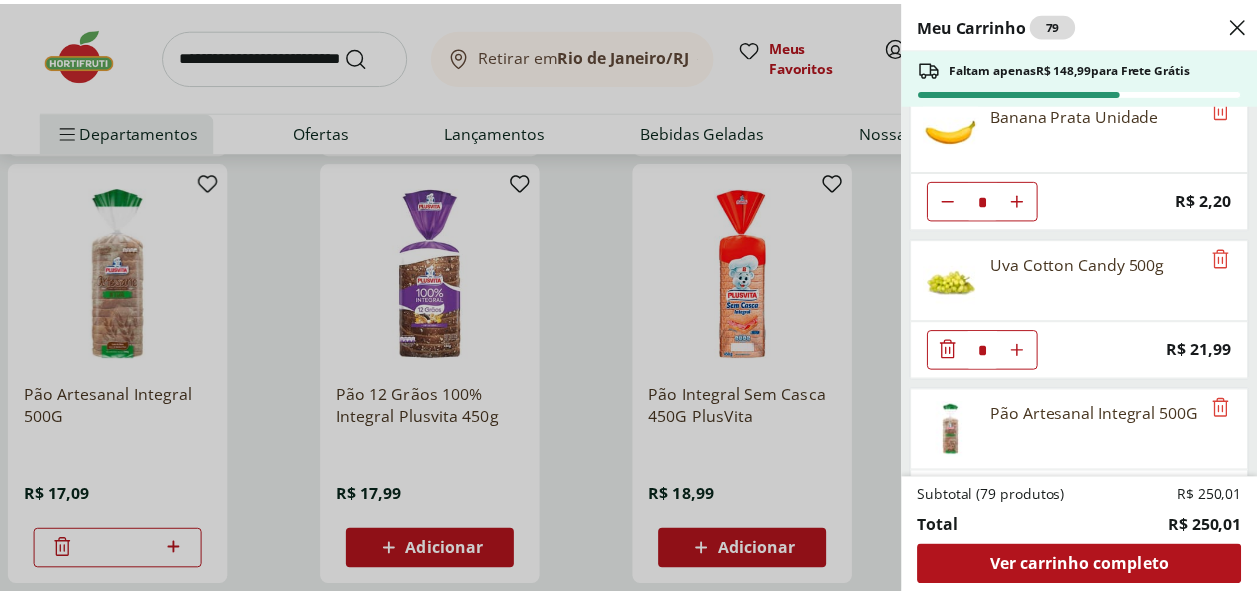 scroll, scrollTop: 2150, scrollLeft: 0, axis: vertical 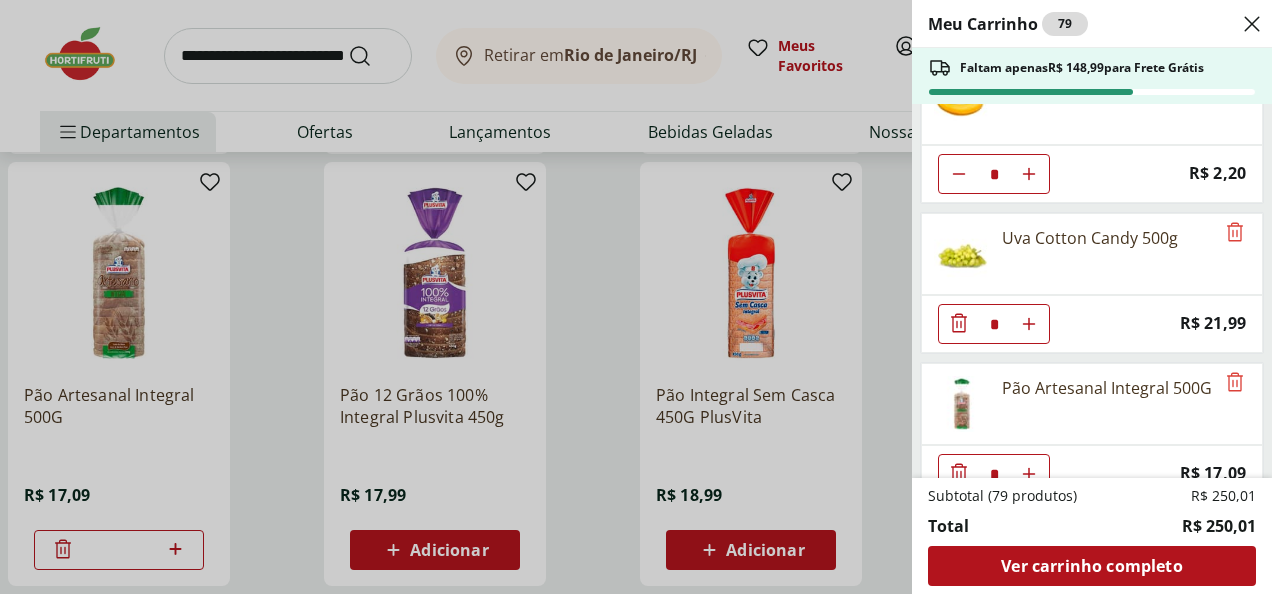 click on "Meu Carrinho 79 Faltam apenas  R$ 148,99  para Frete Grátis Brócolis Ninja Unidade * Price: R$ 11,99 Tomate Italiano ** Price: R$ 1,15 Cebolinha Unidade * Price: R$ 3,49 Limão Tahity Unidade * Price: R$ 0,55 Cebola Nacional Unidade * Price: R$ 1,00 Tomate Unidade * Price: R$ 2,20 Alho Nacional Unidade * Price: R$ 2,03 Batata Doce Unidade ** Price: R$ 1,53 Berinjela Unidade * Price: R$ 1,95 Abacate Unidade * Price: R$ 9,97 Cogumelo Paris Fatiado Orgânico 200g Unidade * Price: R$ 14,99 Cogumelo Portobello Fatiado Orgânico 200g Unidade * Price: R$ 15,99 RUCULA BABY LEAF HIDROSOL * Price: R$ 5,99 Manjericão Hasegawa * Price: R$ 3,99 Banana Prata Unidade * Price: R$ 2,20 Uva Cotton Candy 500g * Price: R$ 21,99 Pão Artesanal Integral 500G * Price: R$ 17,09 Subtotal (79 produtos) R$ 250,01 Total R$ 250,01 Ver carrinho completo" at bounding box center (636, 297) 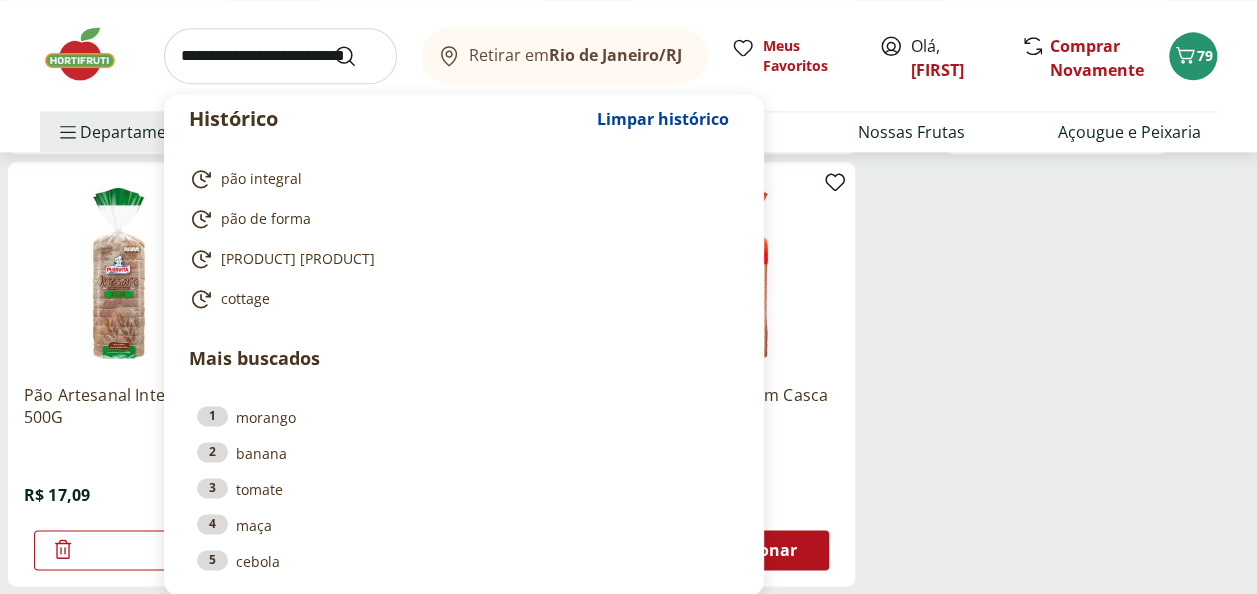 click at bounding box center [280, 56] 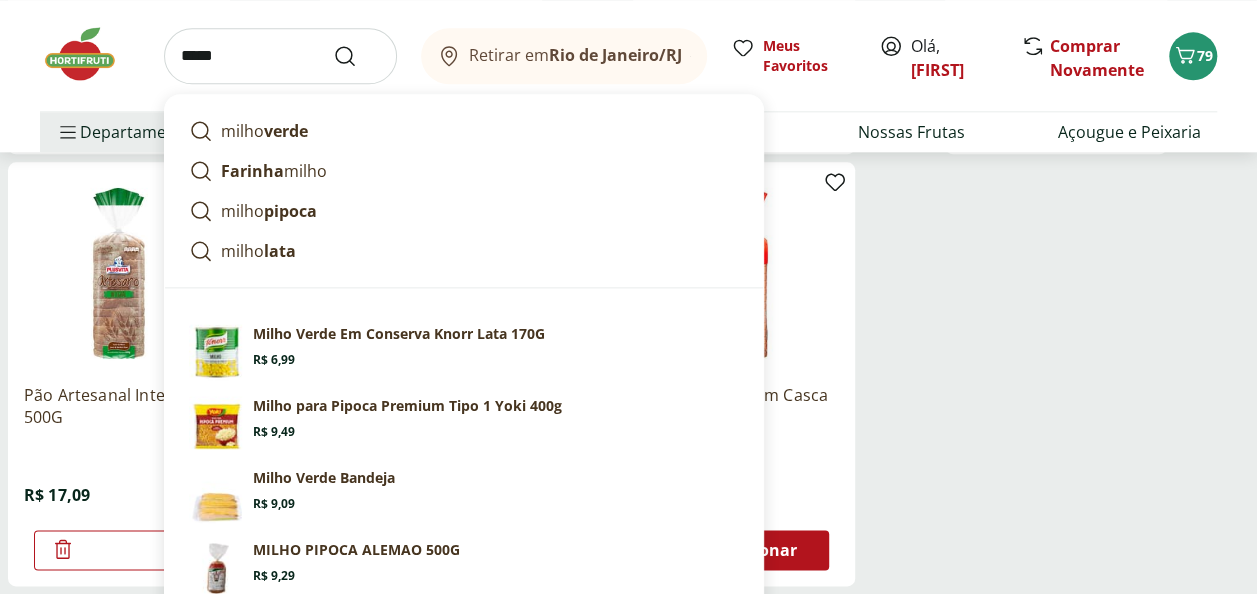 type on "*****" 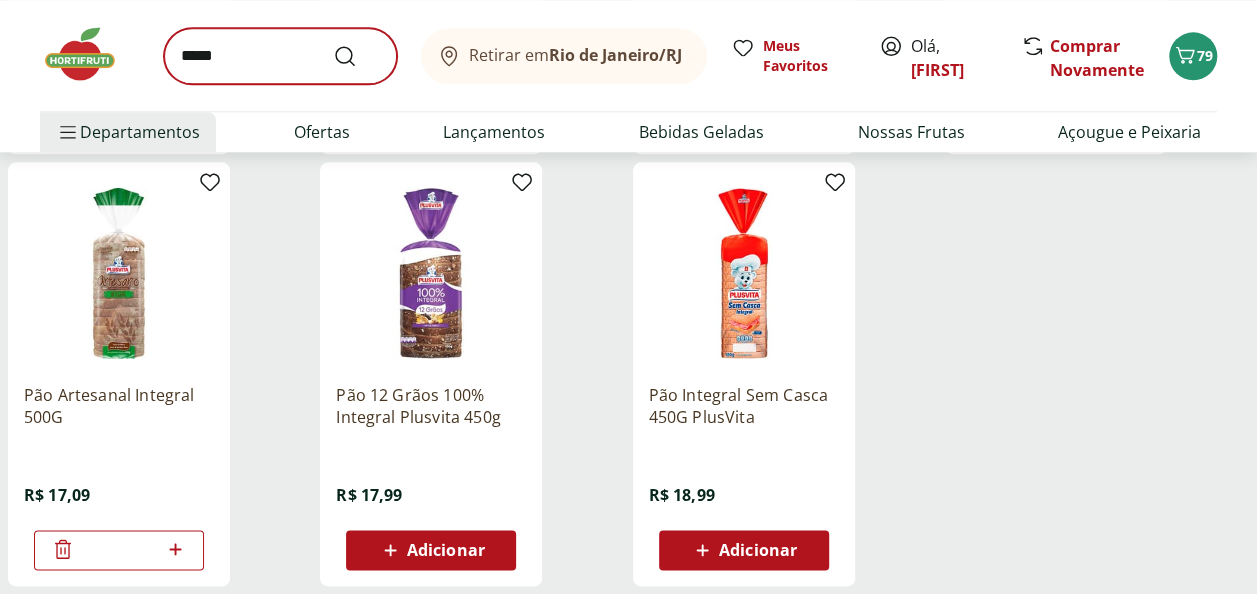scroll, scrollTop: 0, scrollLeft: 0, axis: both 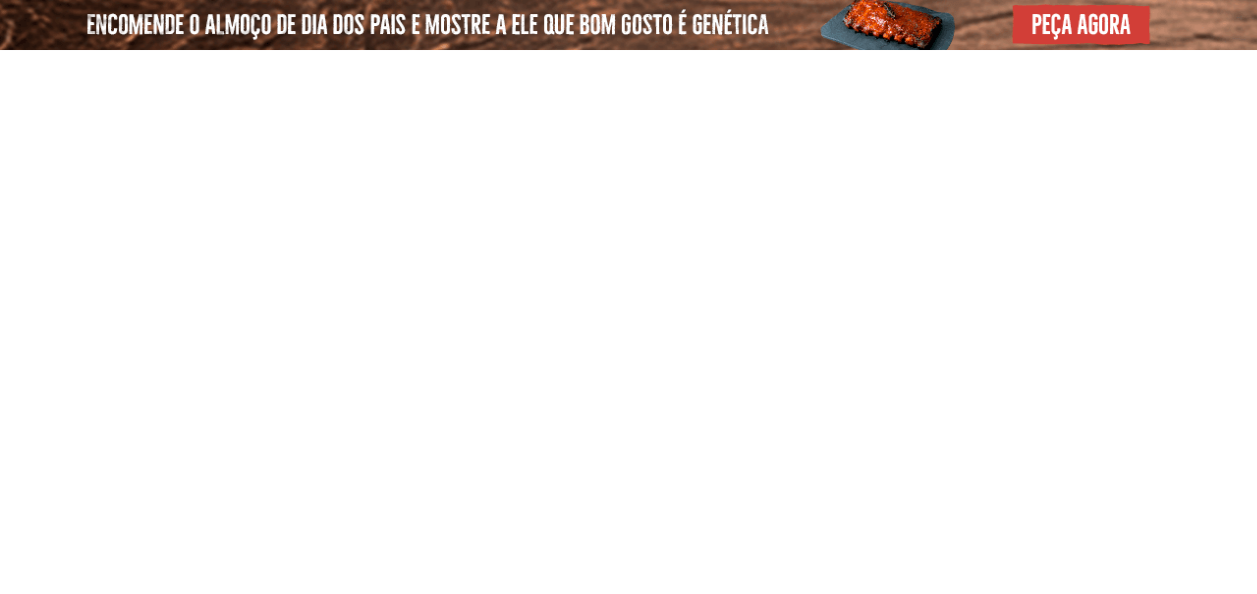 select on "**********" 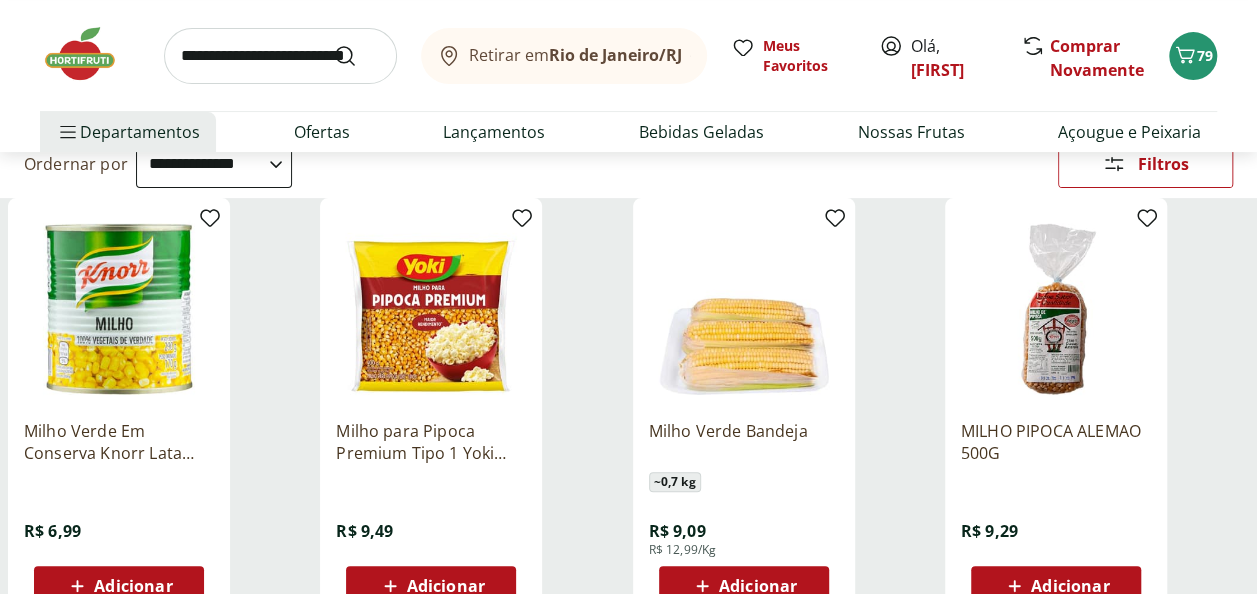 scroll, scrollTop: 300, scrollLeft: 0, axis: vertical 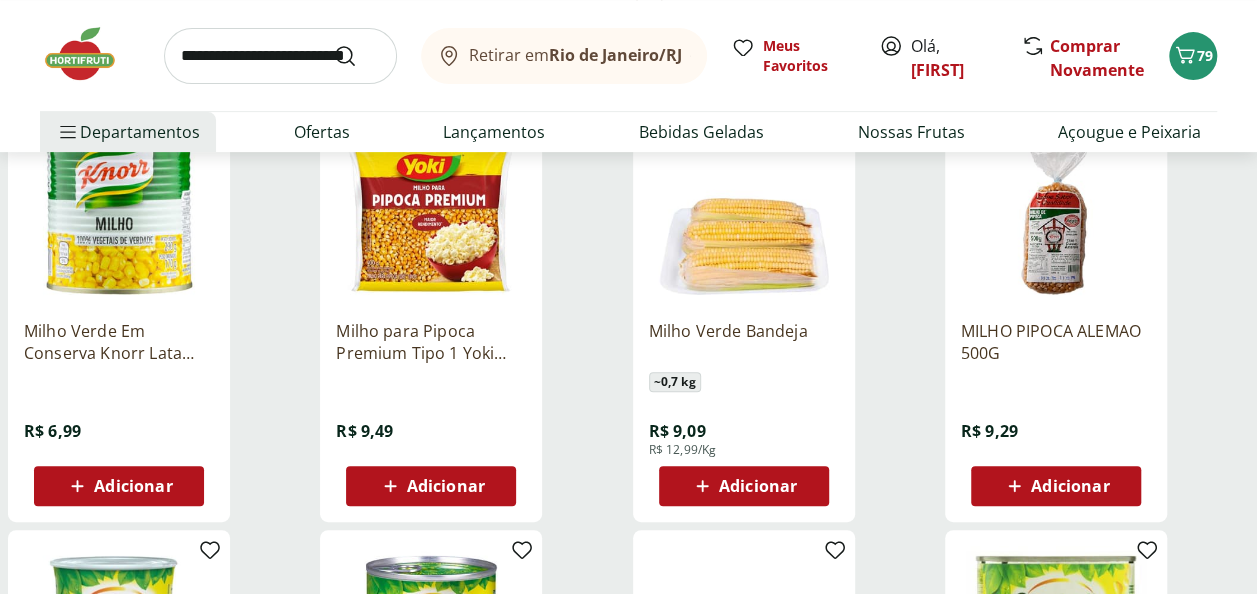 click on "Adicionar" at bounding box center [758, 486] 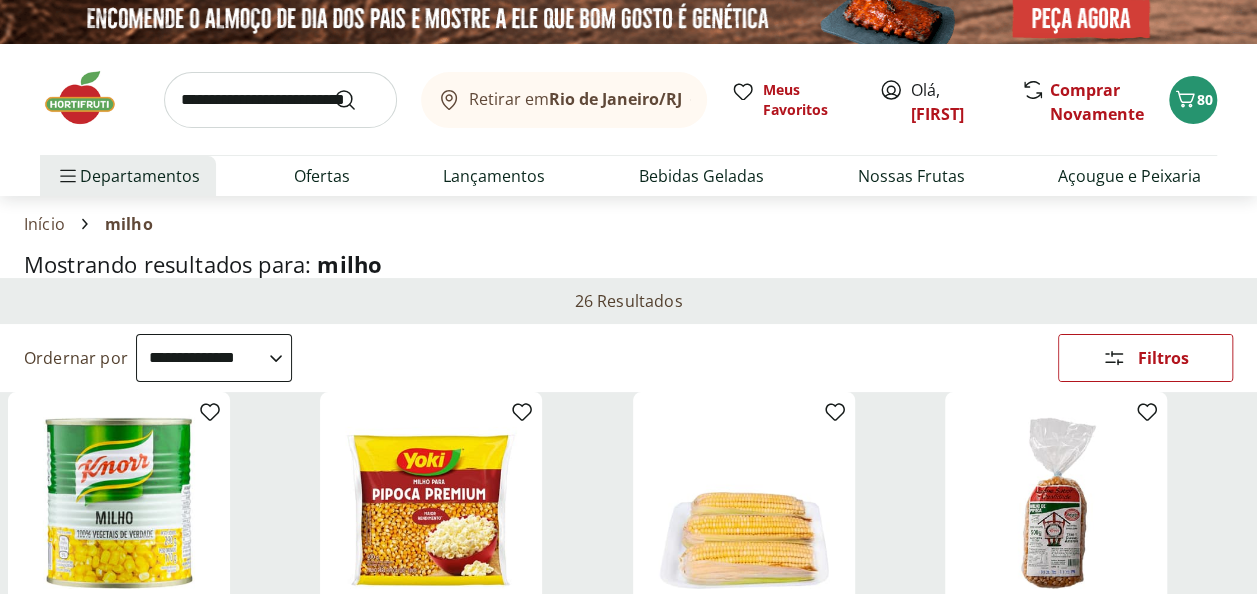 scroll, scrollTop: 0, scrollLeft: 0, axis: both 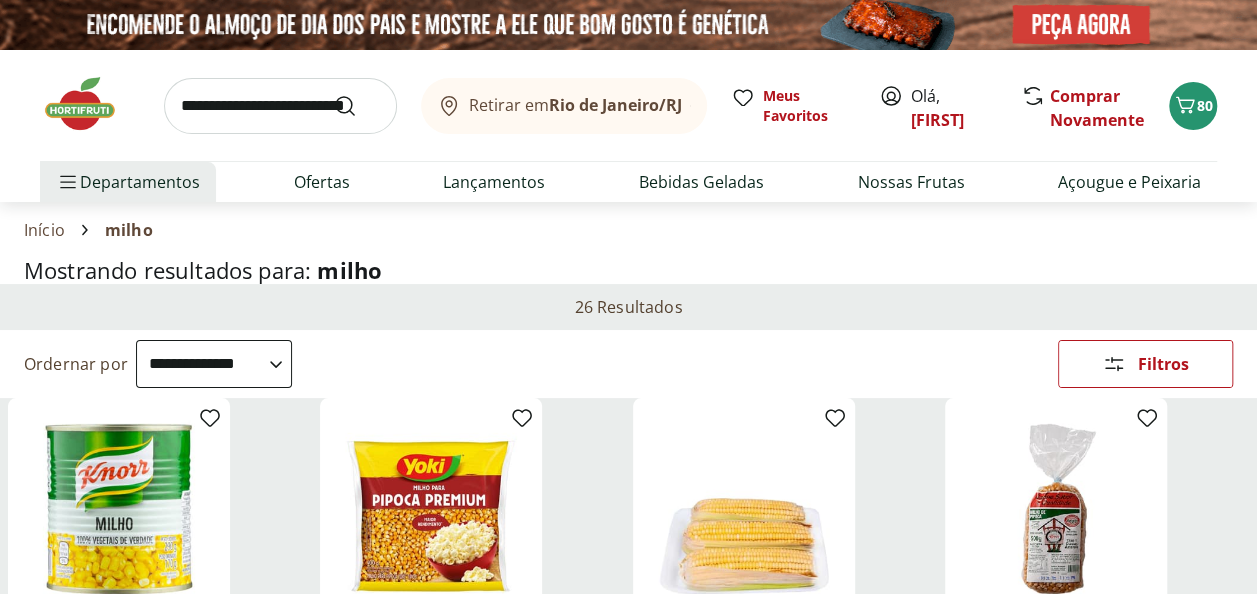 click at bounding box center (280, 106) 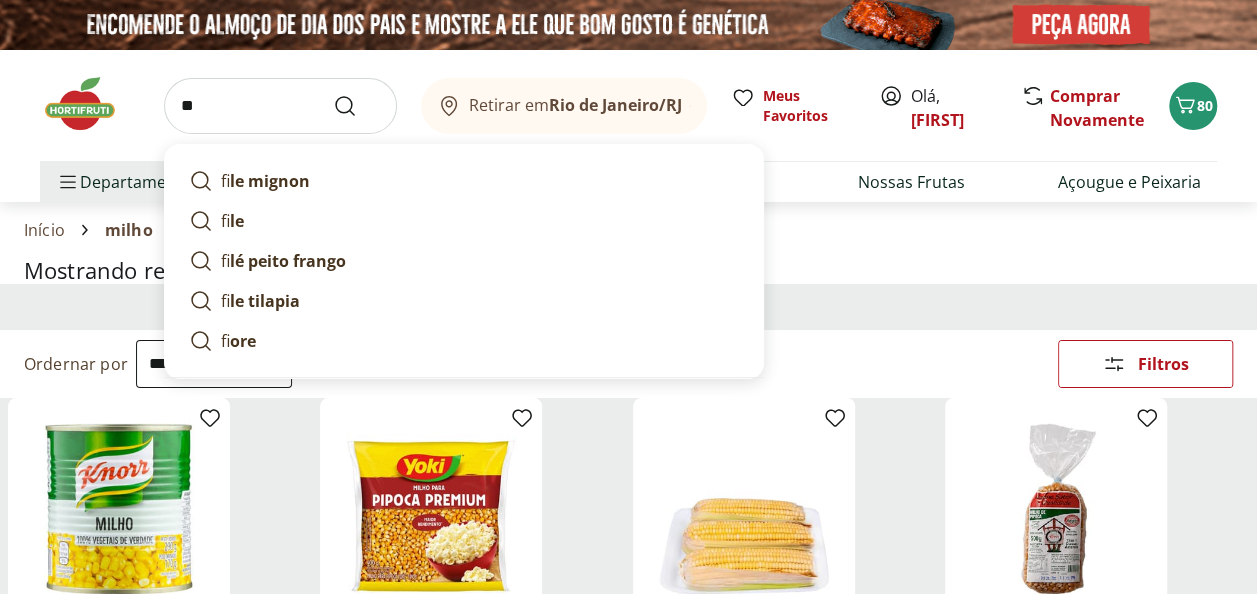 type on "**" 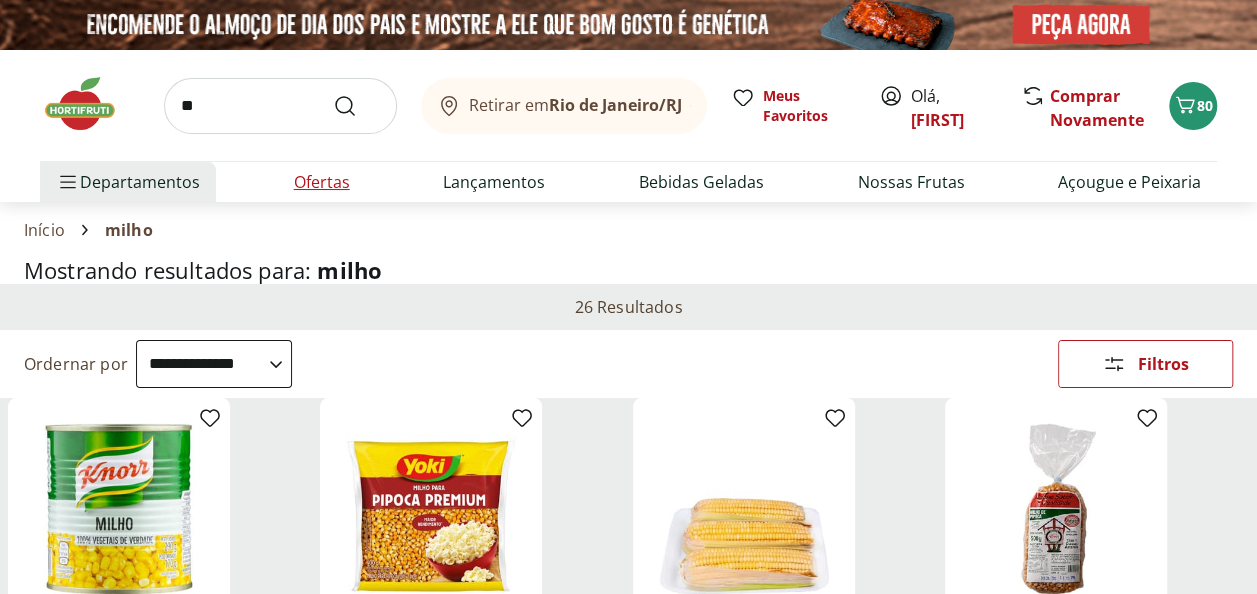 click on "Ofertas" at bounding box center [322, 182] 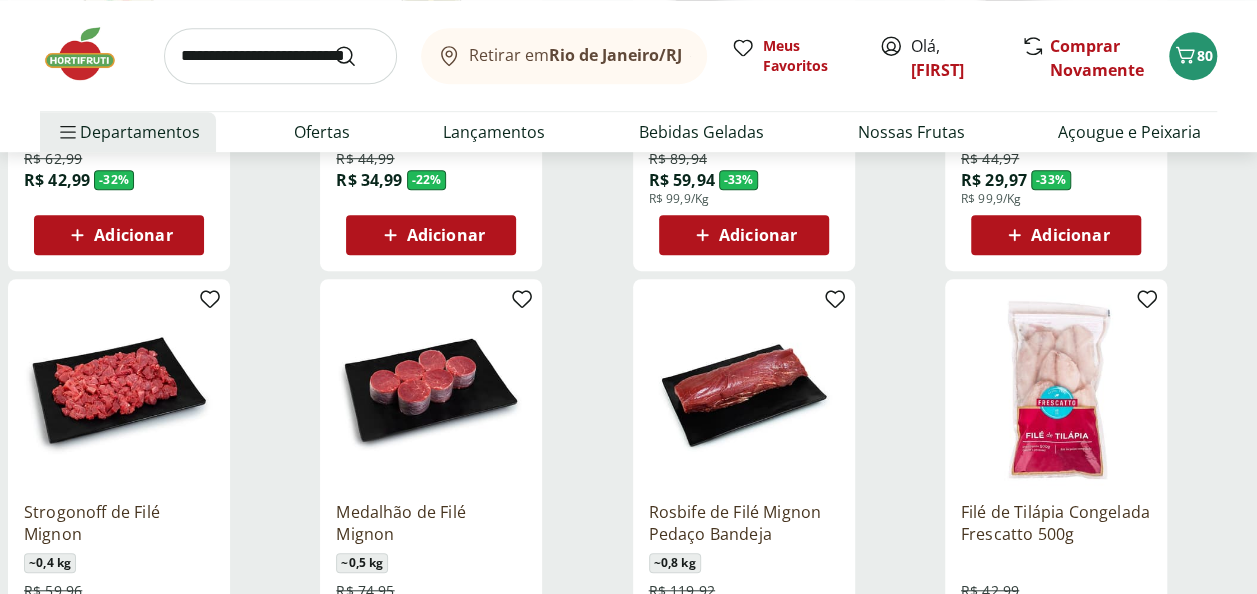scroll, scrollTop: 600, scrollLeft: 0, axis: vertical 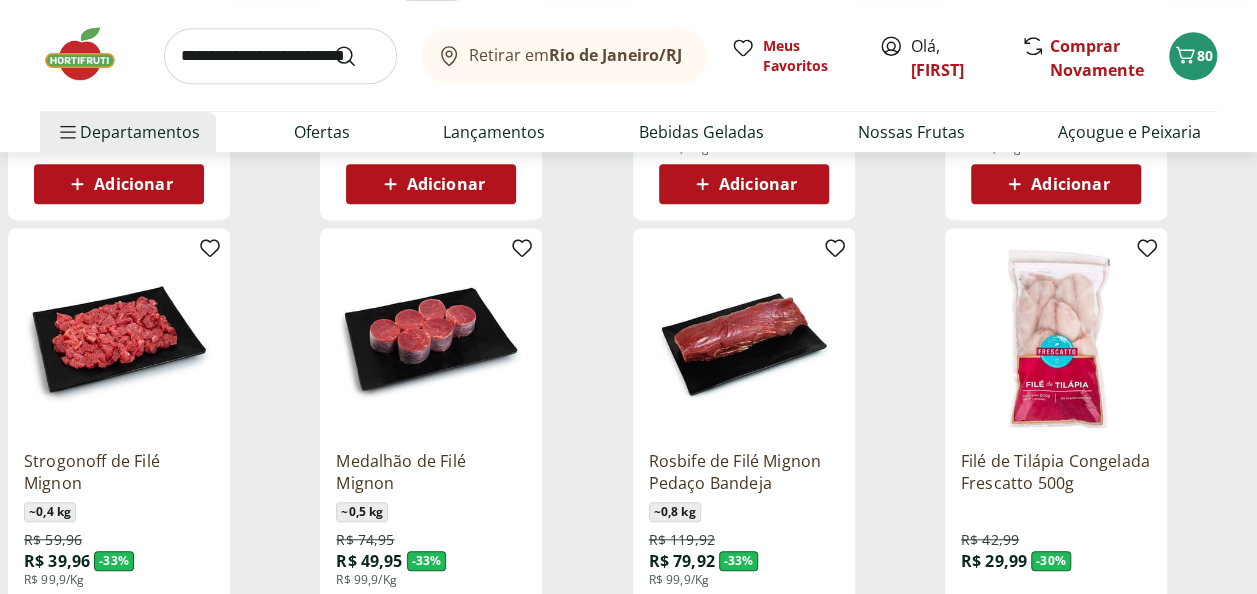 click on "Rosbife de Filé Mignon Pedaço Bandeja" at bounding box center [744, 472] 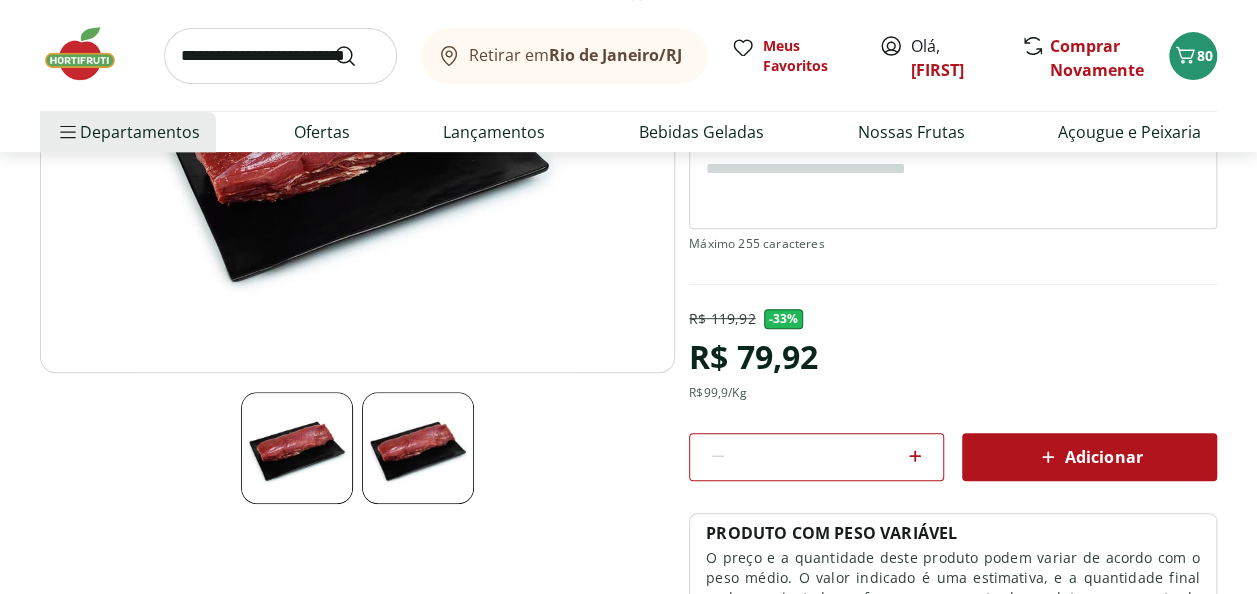 scroll, scrollTop: 400, scrollLeft: 0, axis: vertical 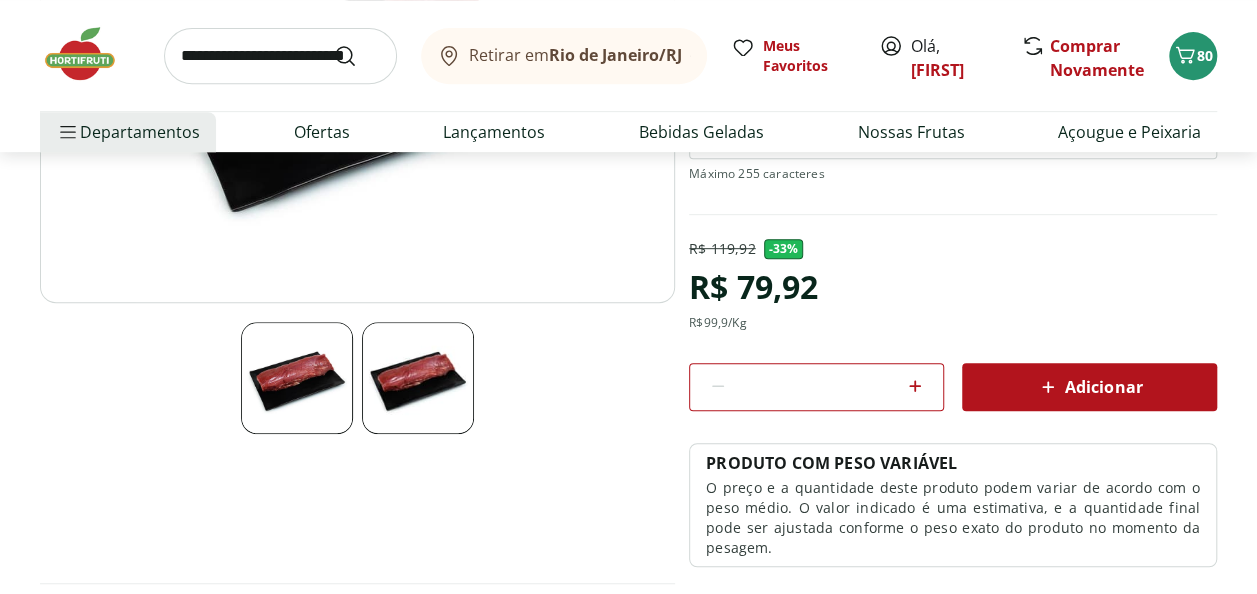 click on "Adicionar" at bounding box center [1089, 387] 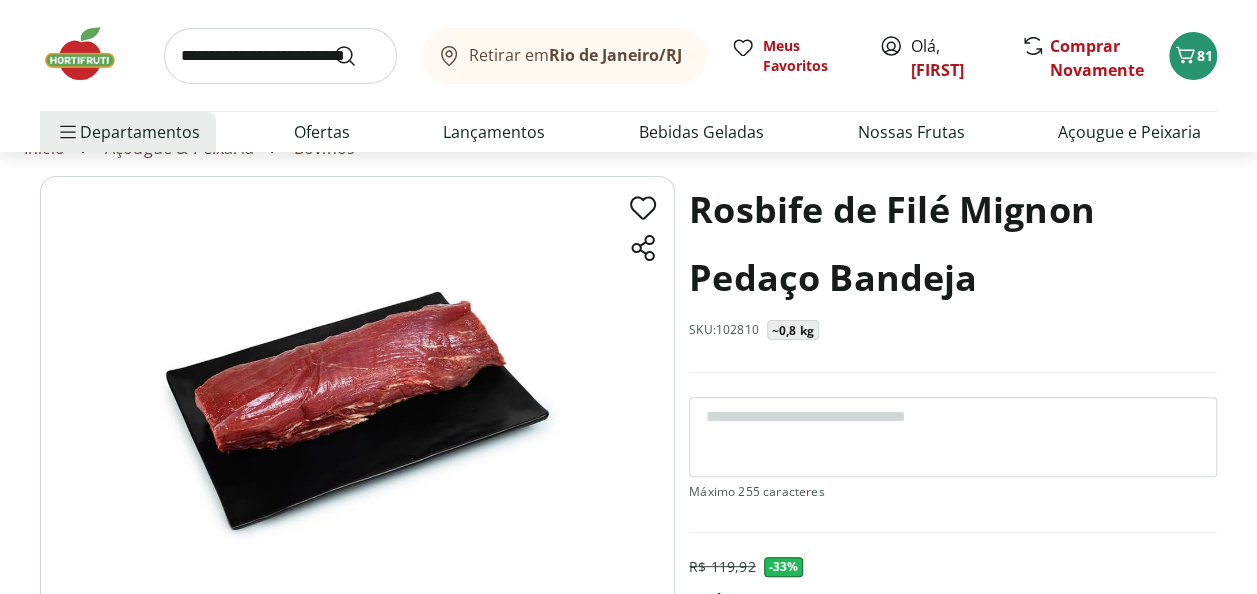 scroll, scrollTop: 0, scrollLeft: 0, axis: both 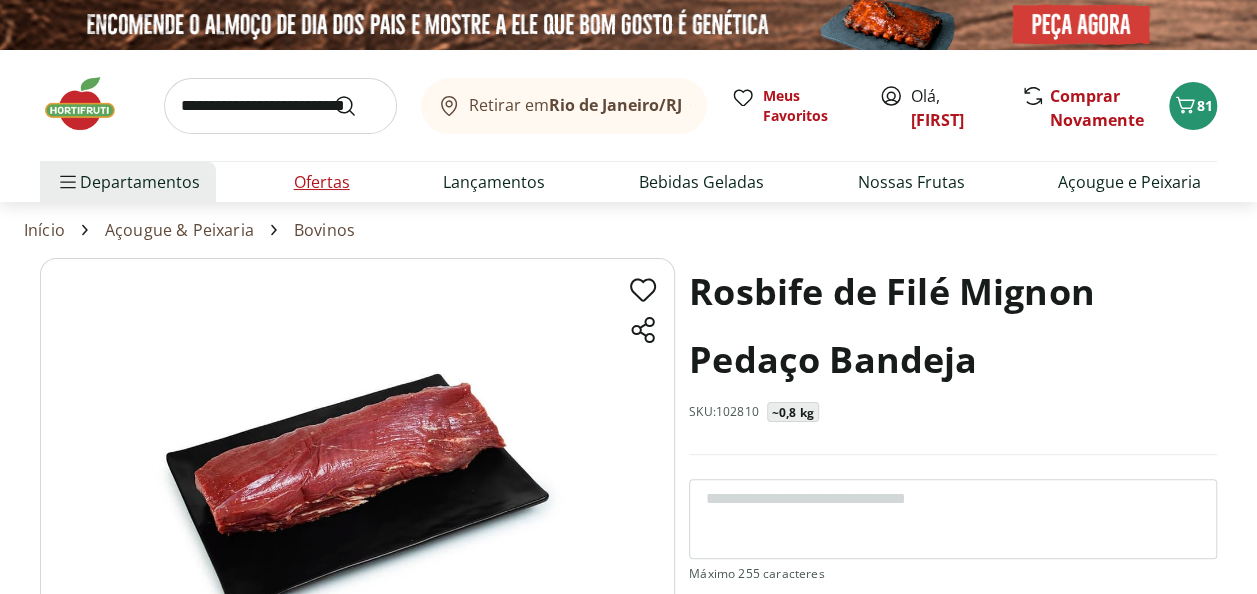 click on "Ofertas" at bounding box center (322, 182) 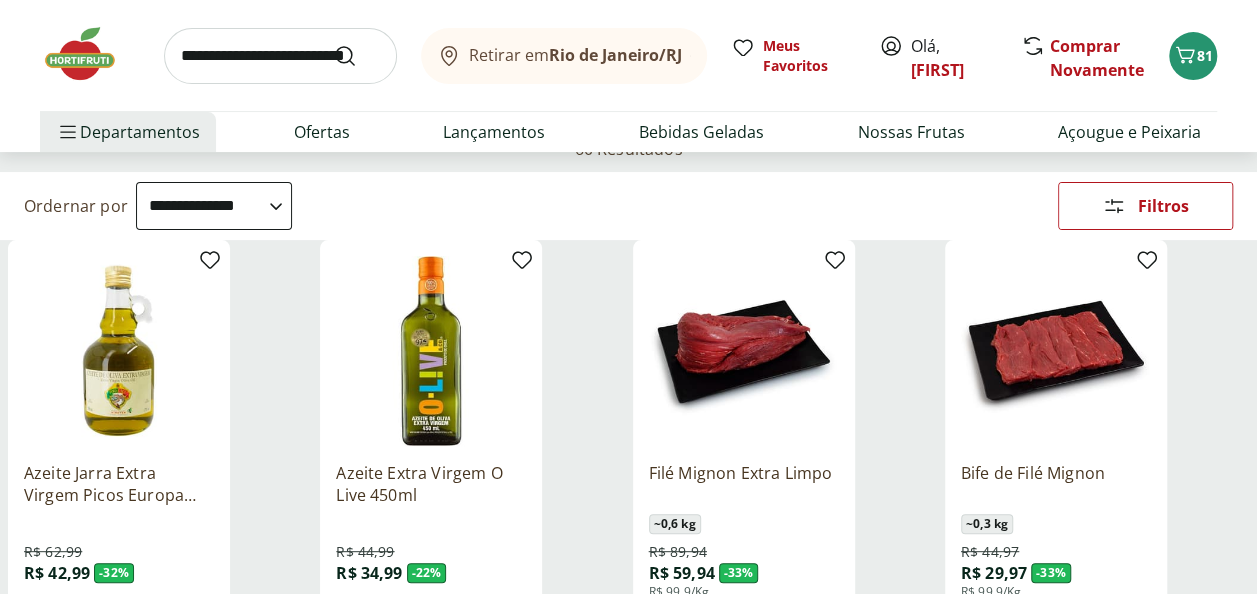 scroll, scrollTop: 200, scrollLeft: 0, axis: vertical 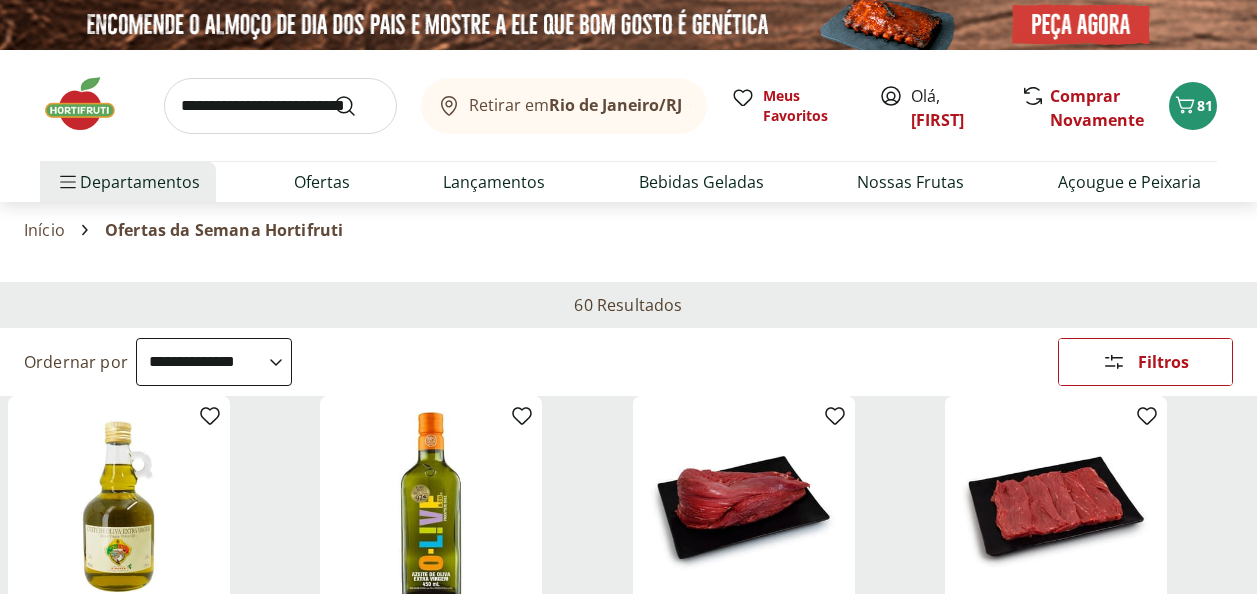 select on "**********" 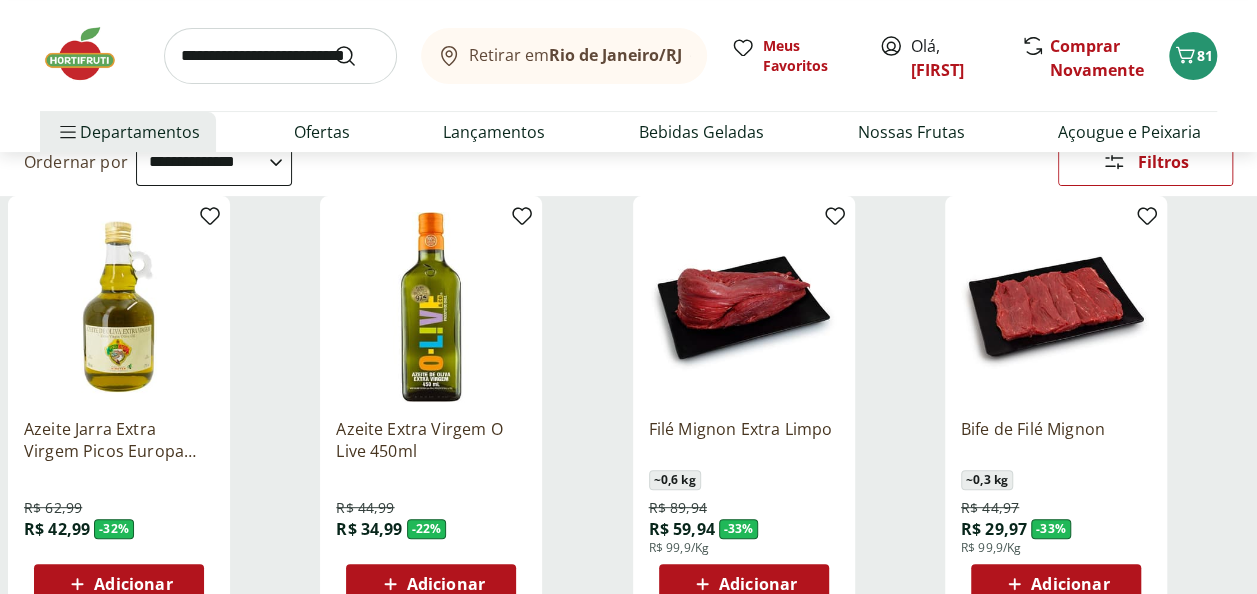 scroll, scrollTop: 0, scrollLeft: 0, axis: both 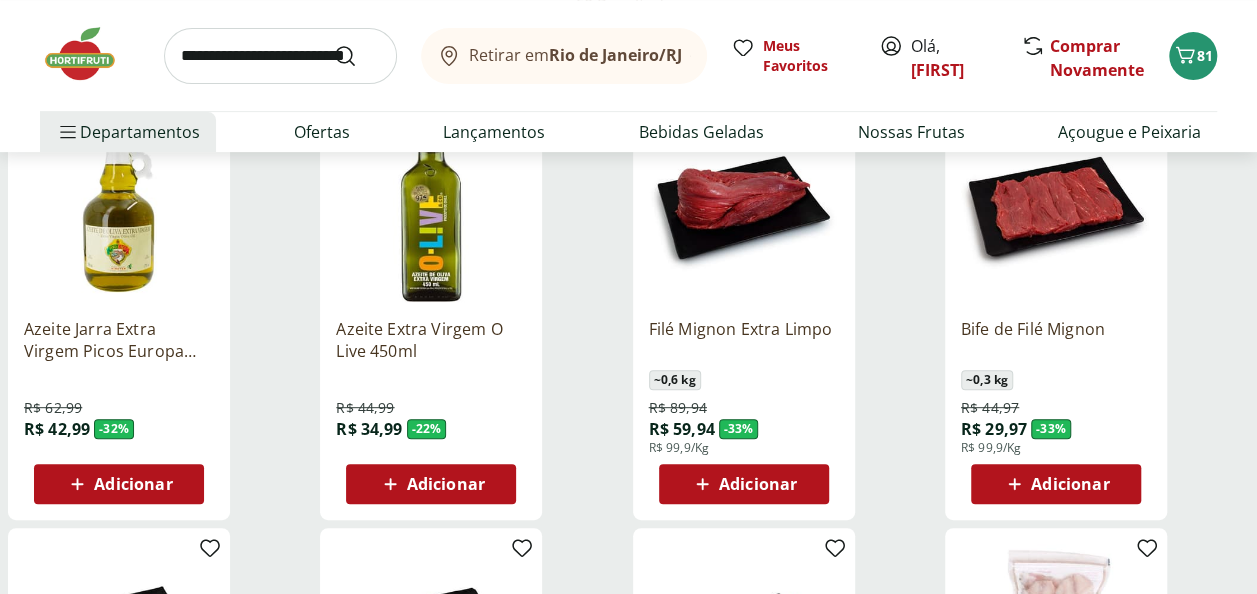 click on "Adicionar" at bounding box center (446, 484) 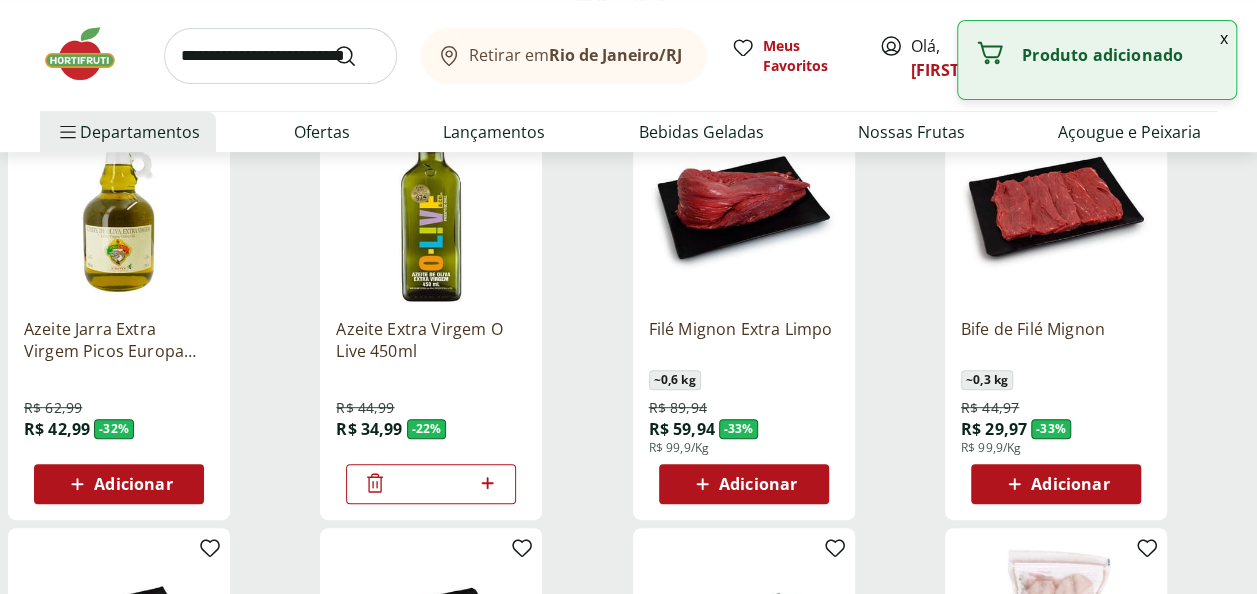 click 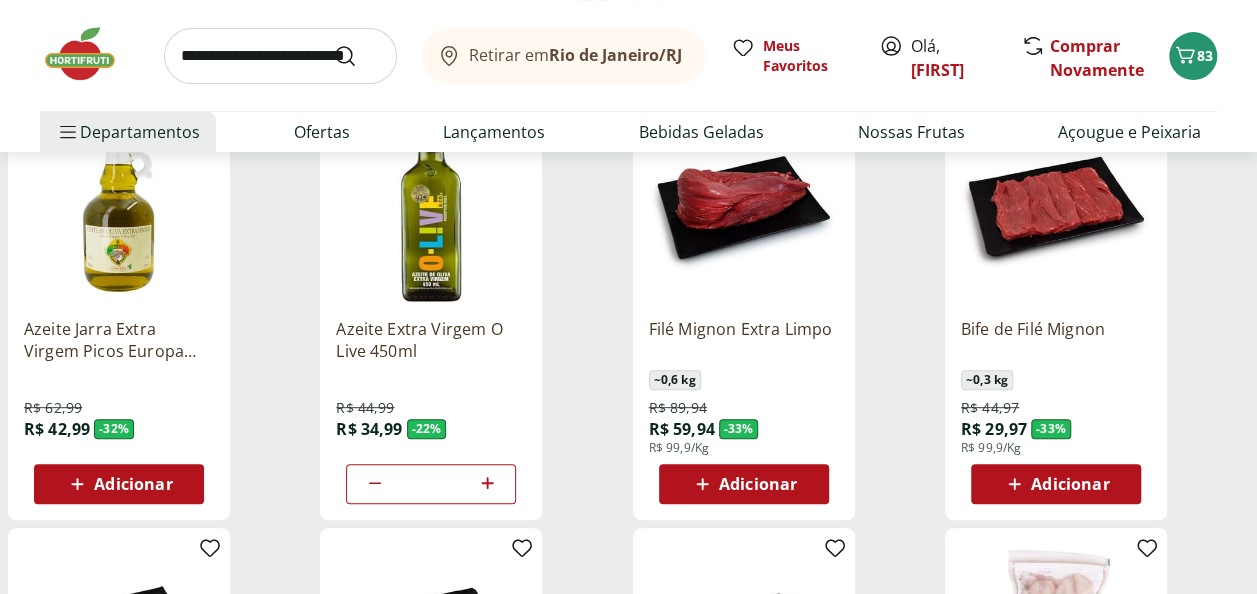 click 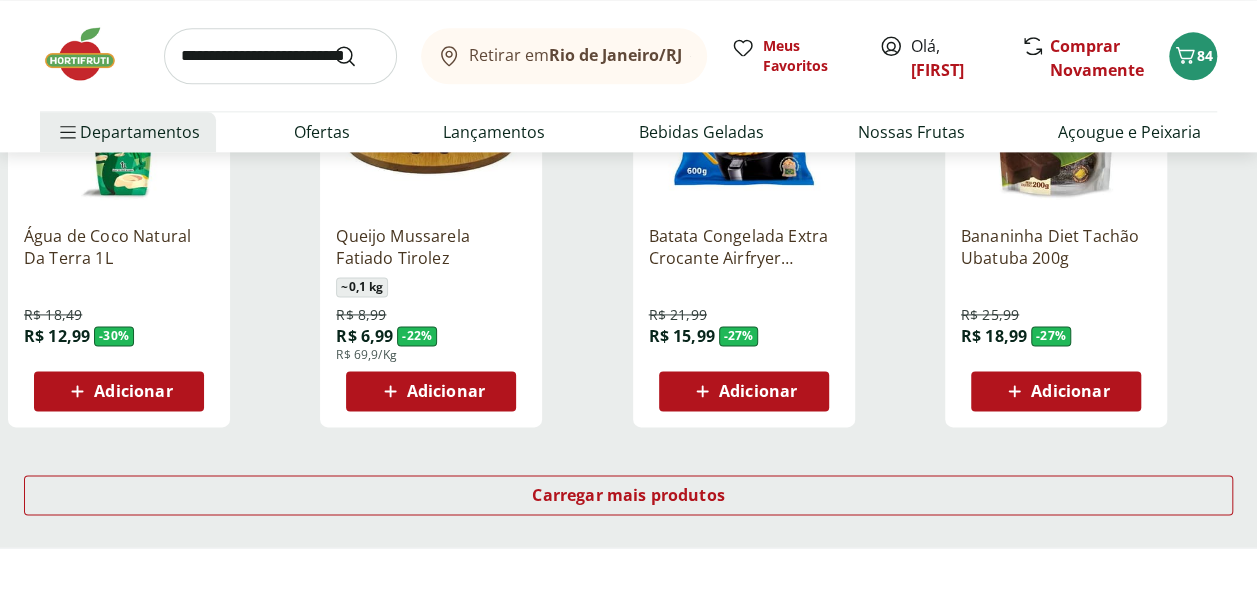 scroll, scrollTop: 1300, scrollLeft: 0, axis: vertical 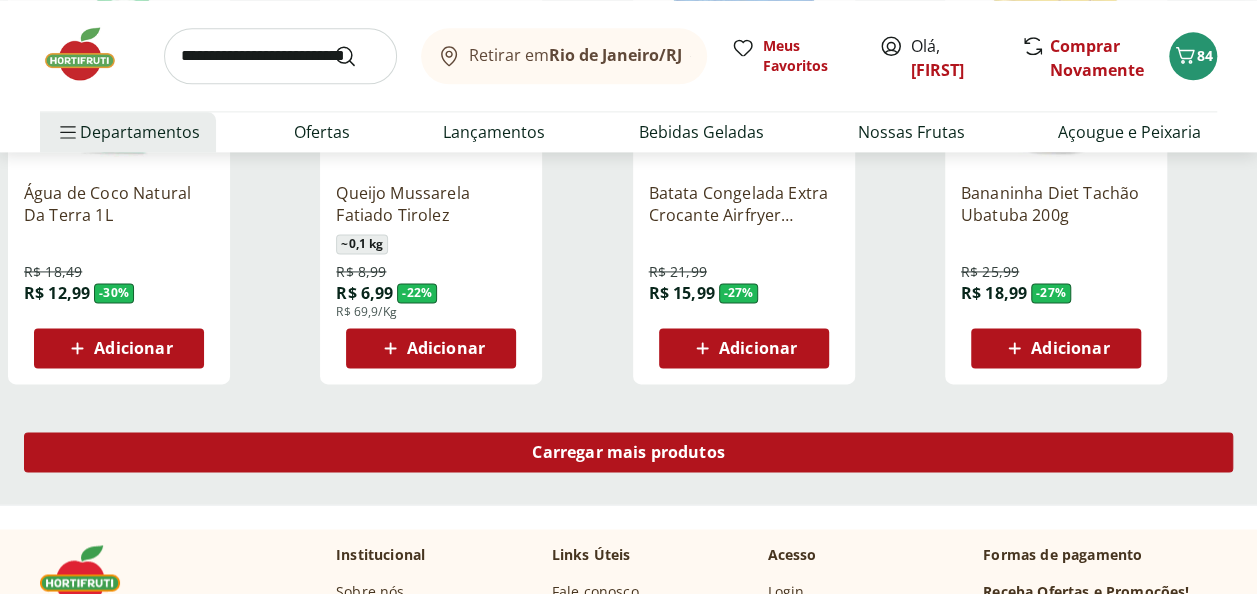 click on "Carregar mais produtos" at bounding box center [628, 452] 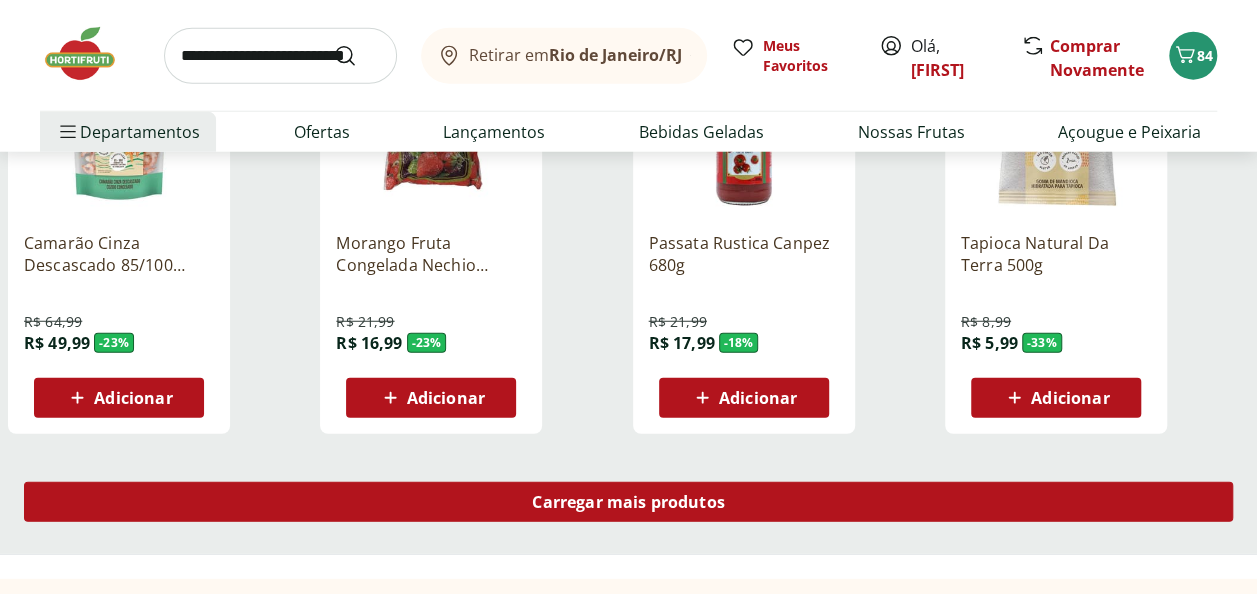 scroll, scrollTop: 2600, scrollLeft: 0, axis: vertical 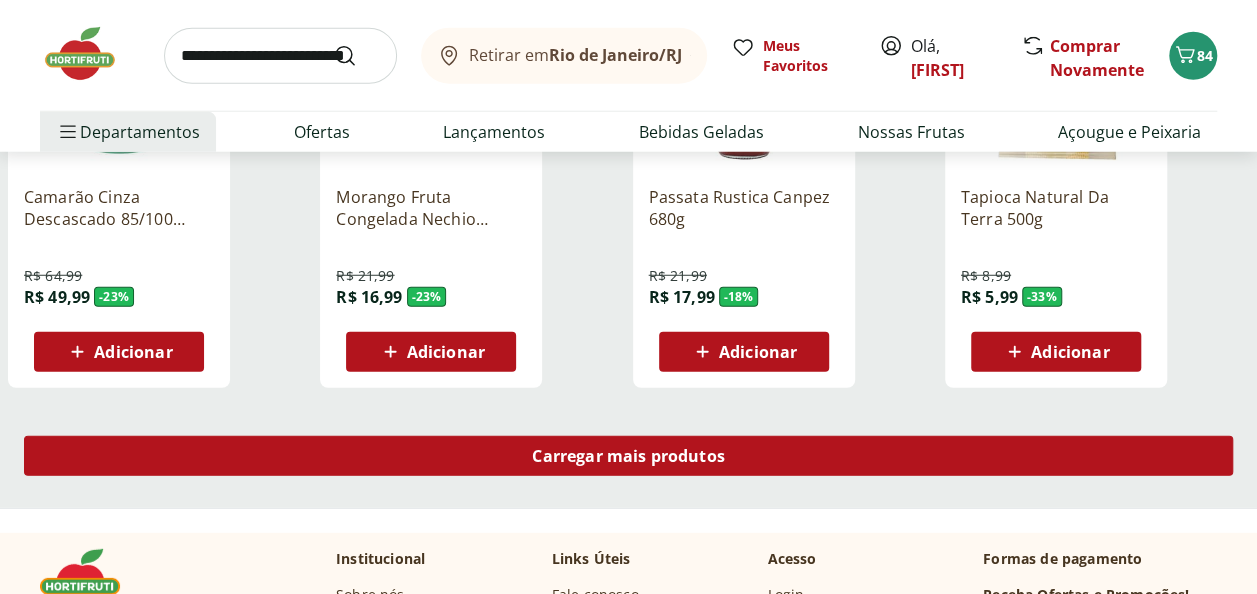 click on "Carregar mais produtos" at bounding box center (628, 456) 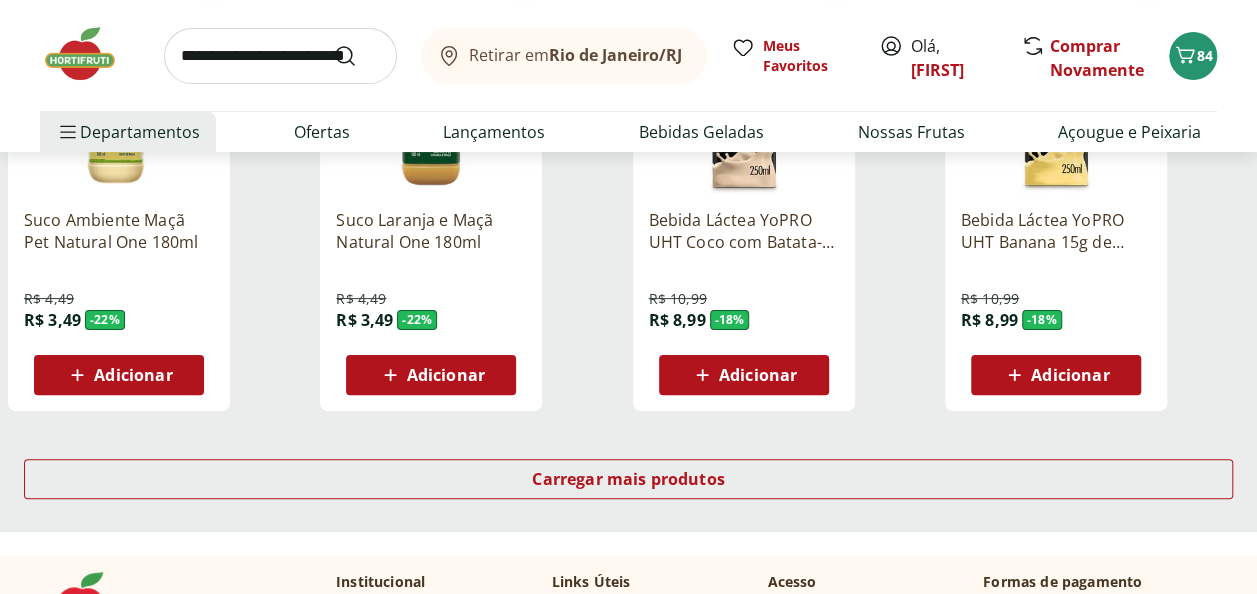 scroll, scrollTop: 3900, scrollLeft: 0, axis: vertical 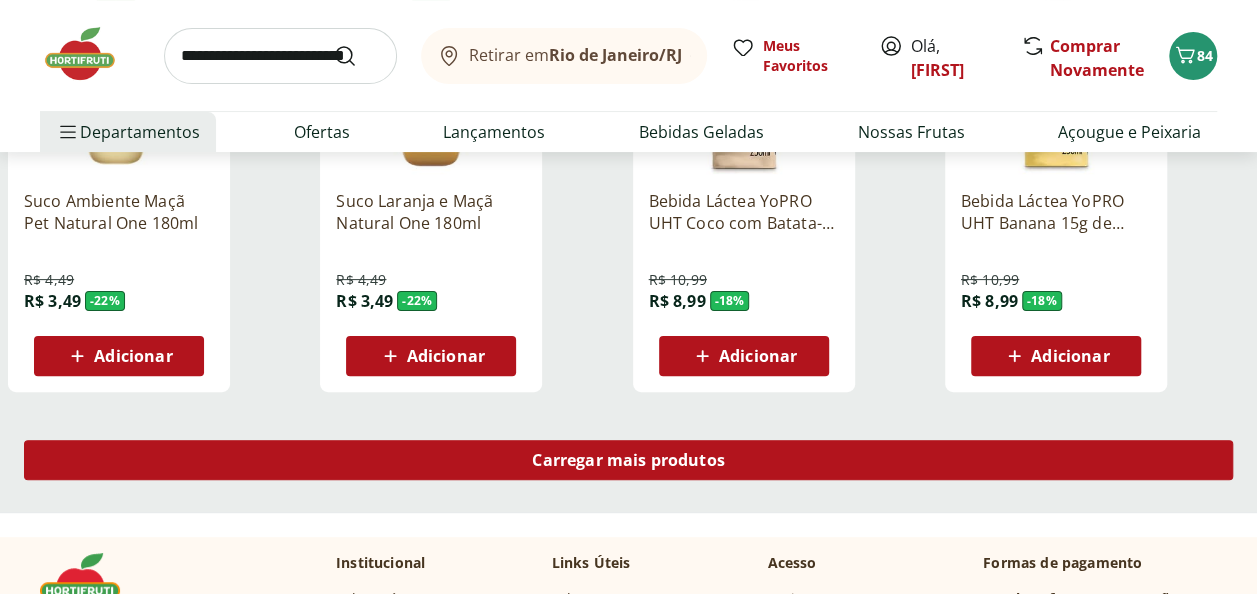click on "Carregar mais produtos" at bounding box center (628, 460) 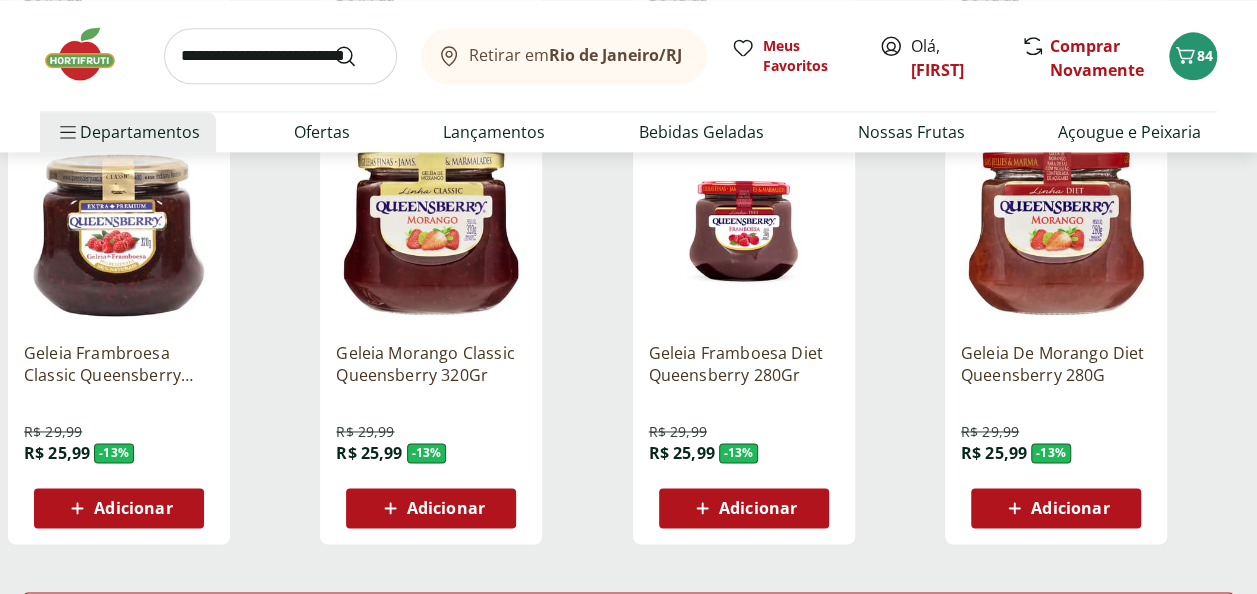 scroll, scrollTop: 5200, scrollLeft: 0, axis: vertical 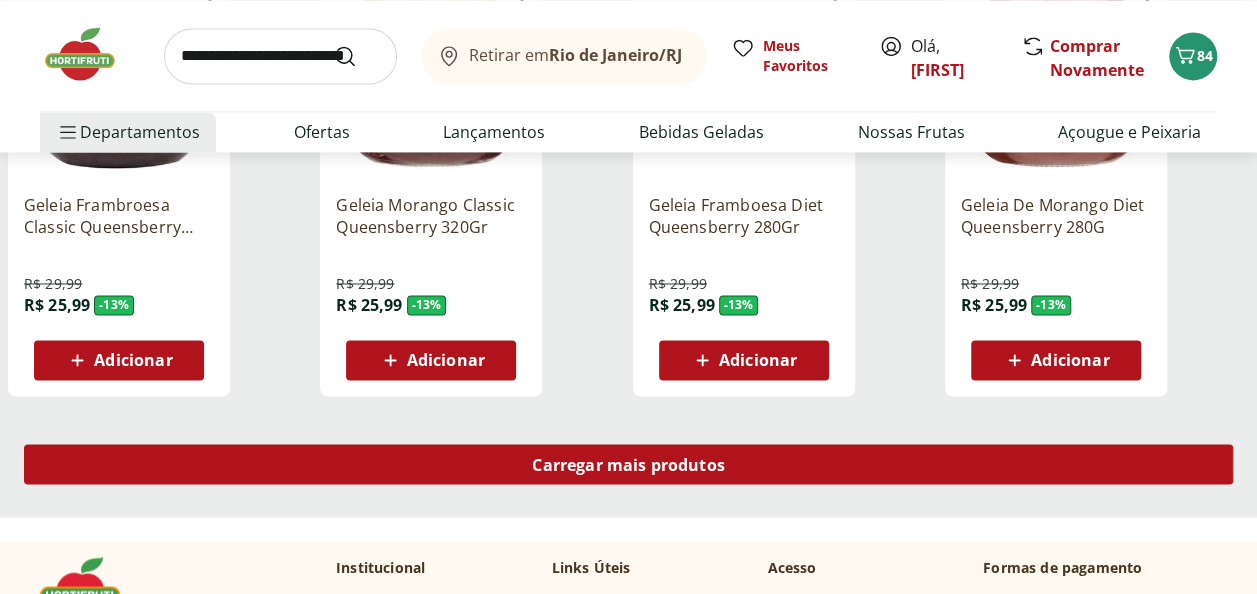 click on "Carregar mais produtos" at bounding box center [628, 464] 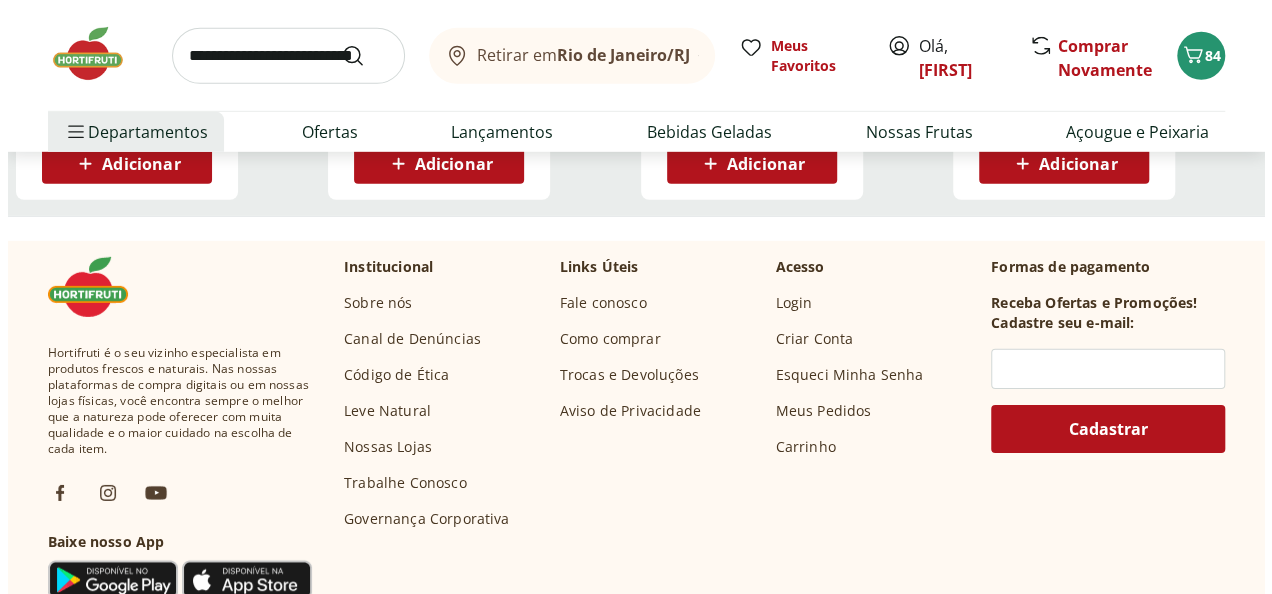 scroll, scrollTop: 6500, scrollLeft: 0, axis: vertical 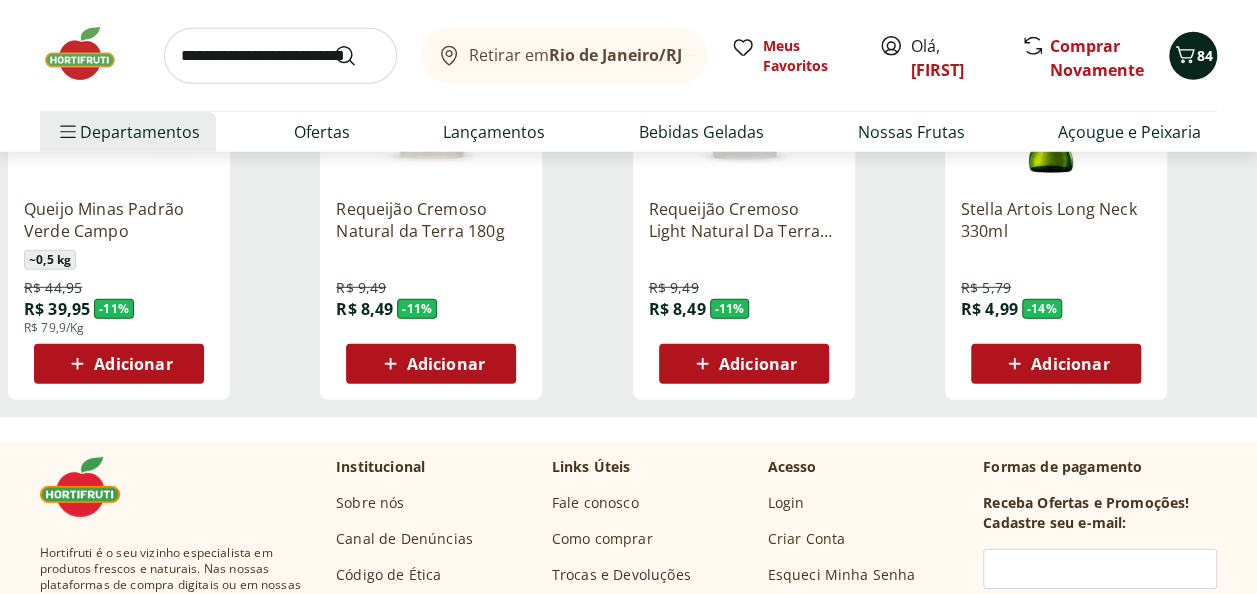 click on "84" at bounding box center (1193, 56) 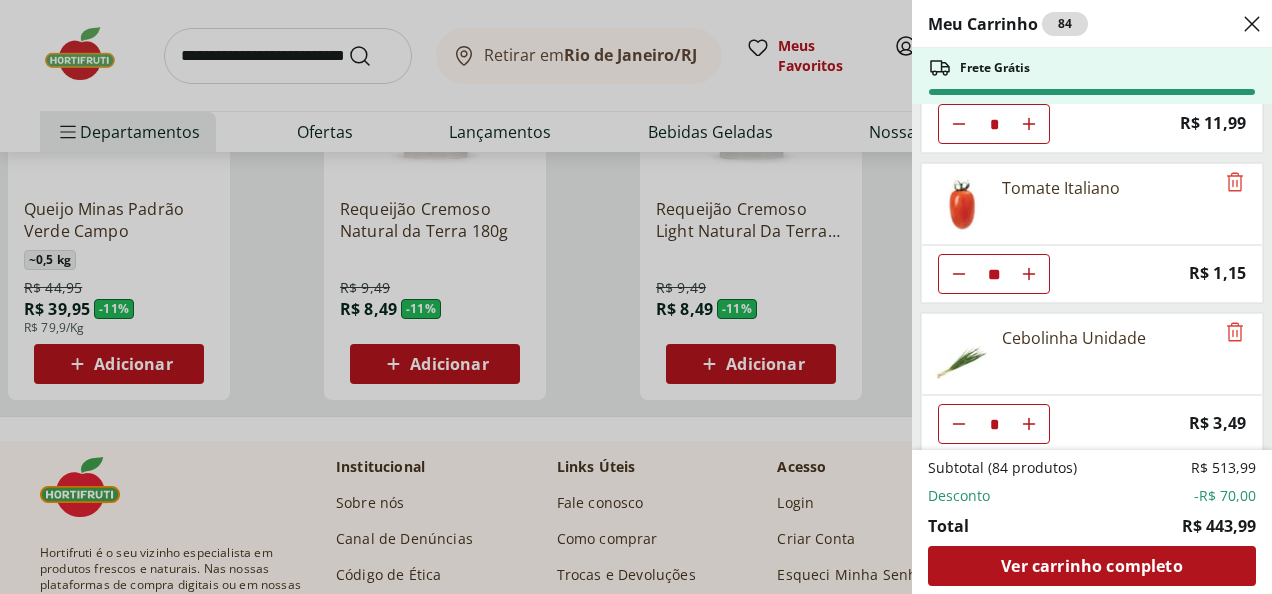 scroll, scrollTop: 0, scrollLeft: 0, axis: both 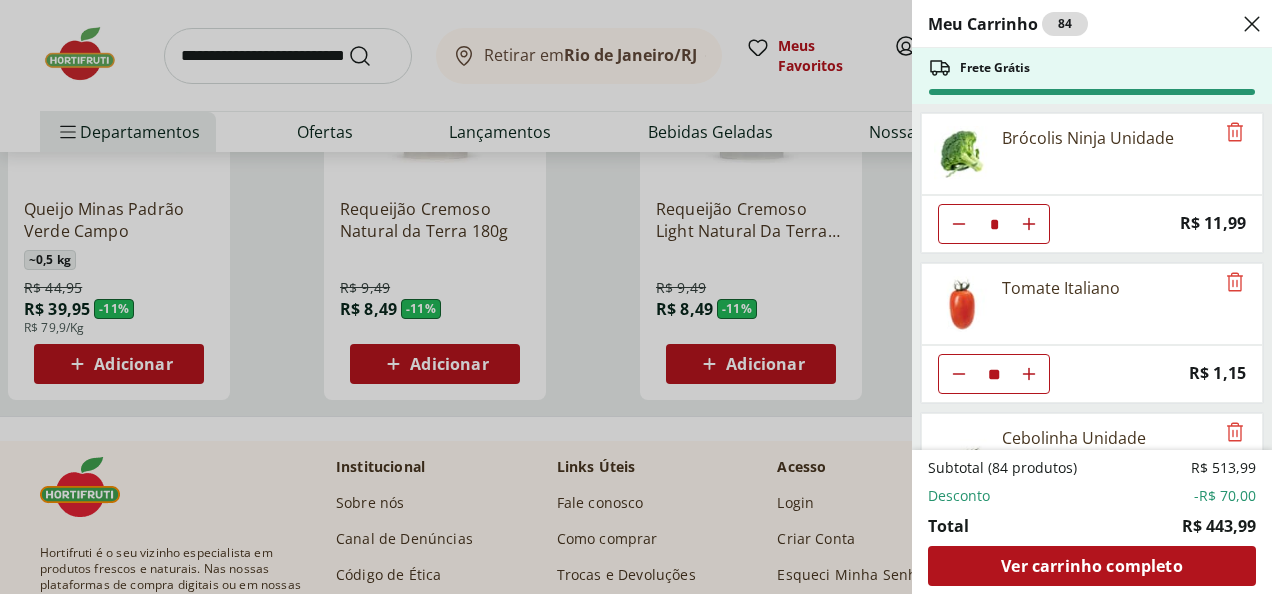 click 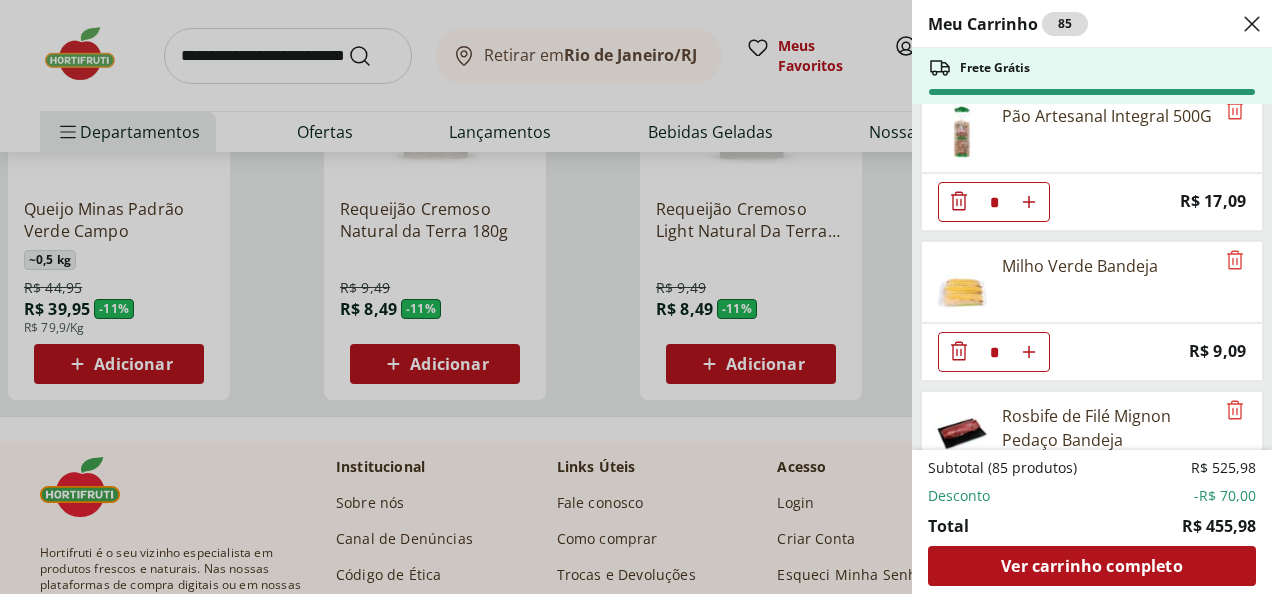 scroll, scrollTop: 2622, scrollLeft: 0, axis: vertical 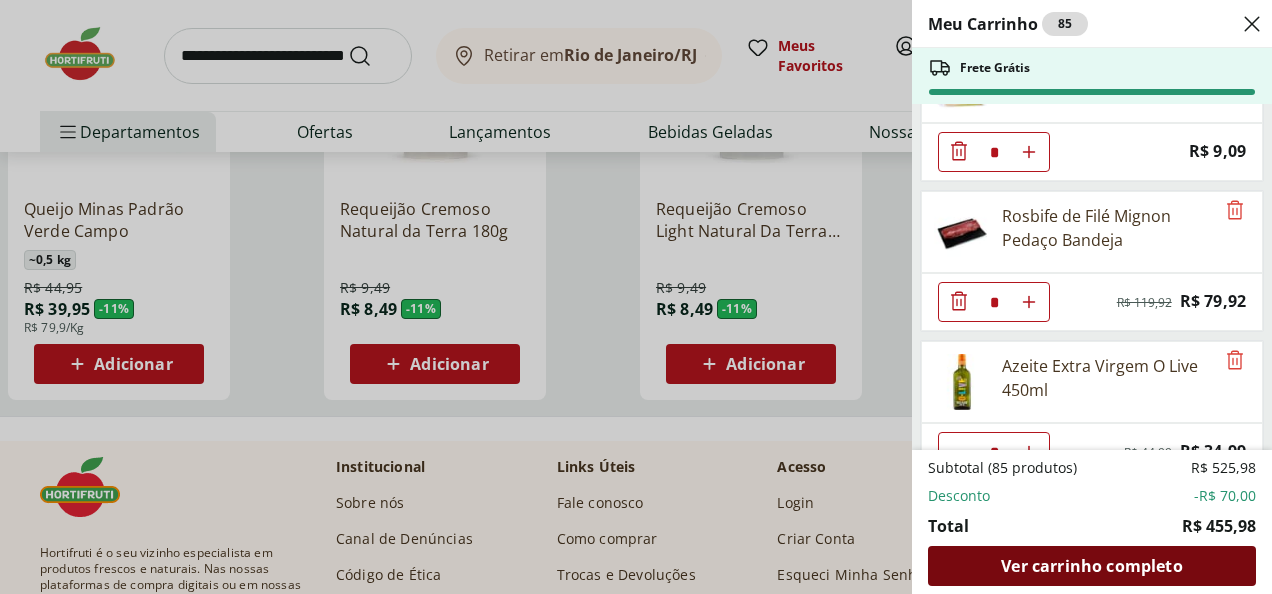 click on "Ver carrinho completo" at bounding box center (1091, 566) 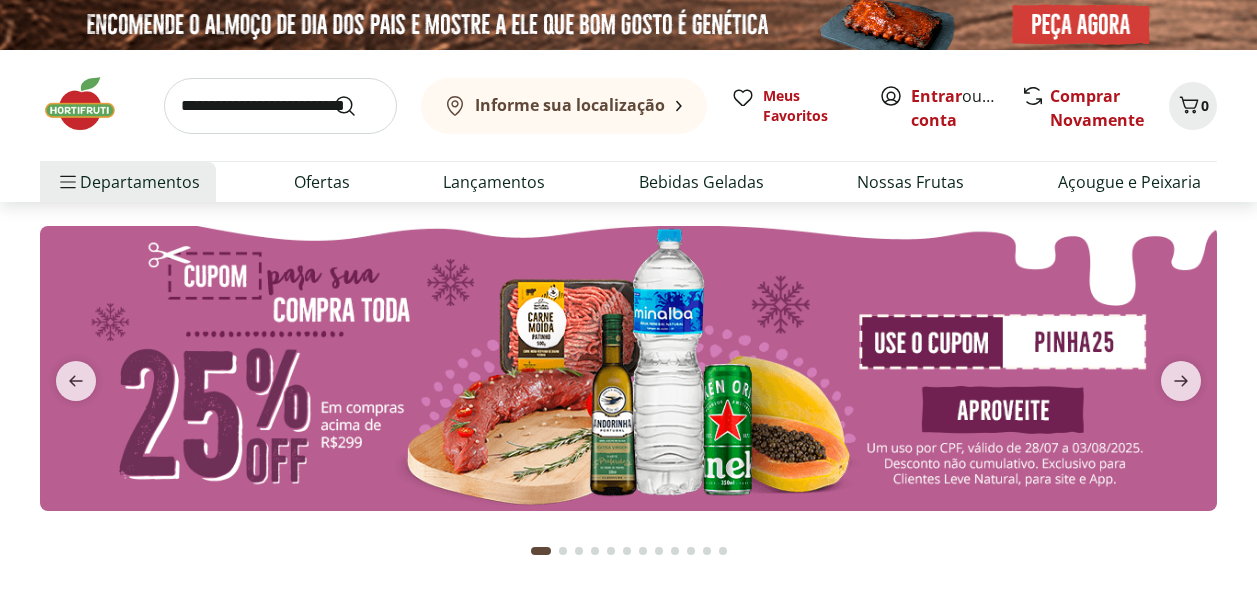 scroll, scrollTop: 0, scrollLeft: 0, axis: both 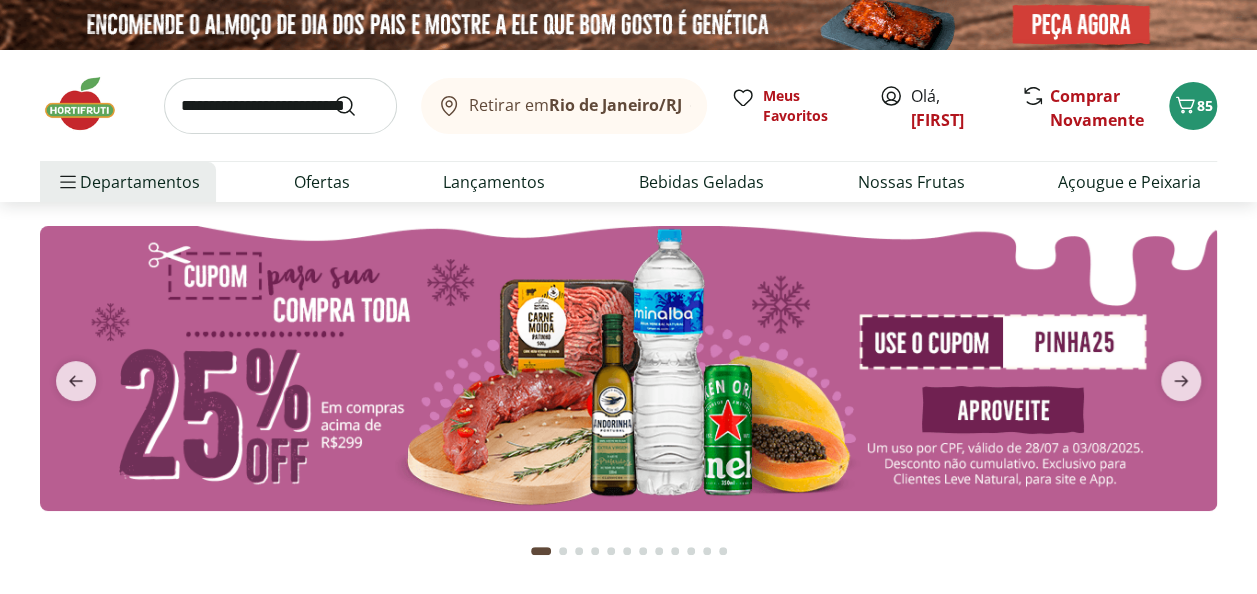 click at bounding box center (280, 106) 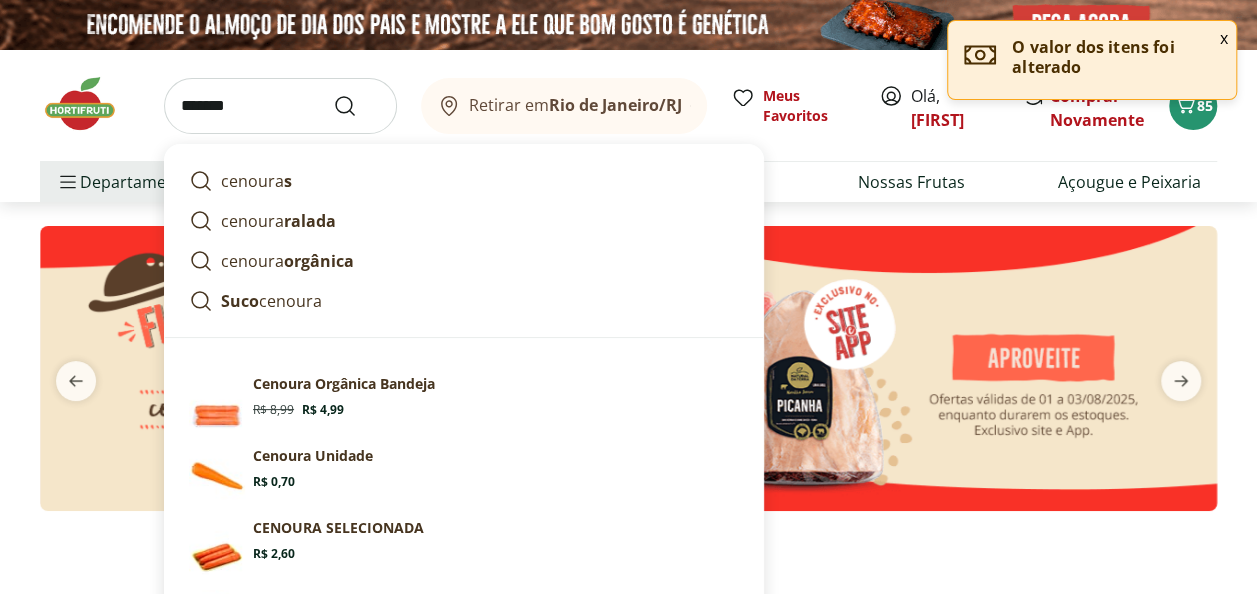 type on "*******" 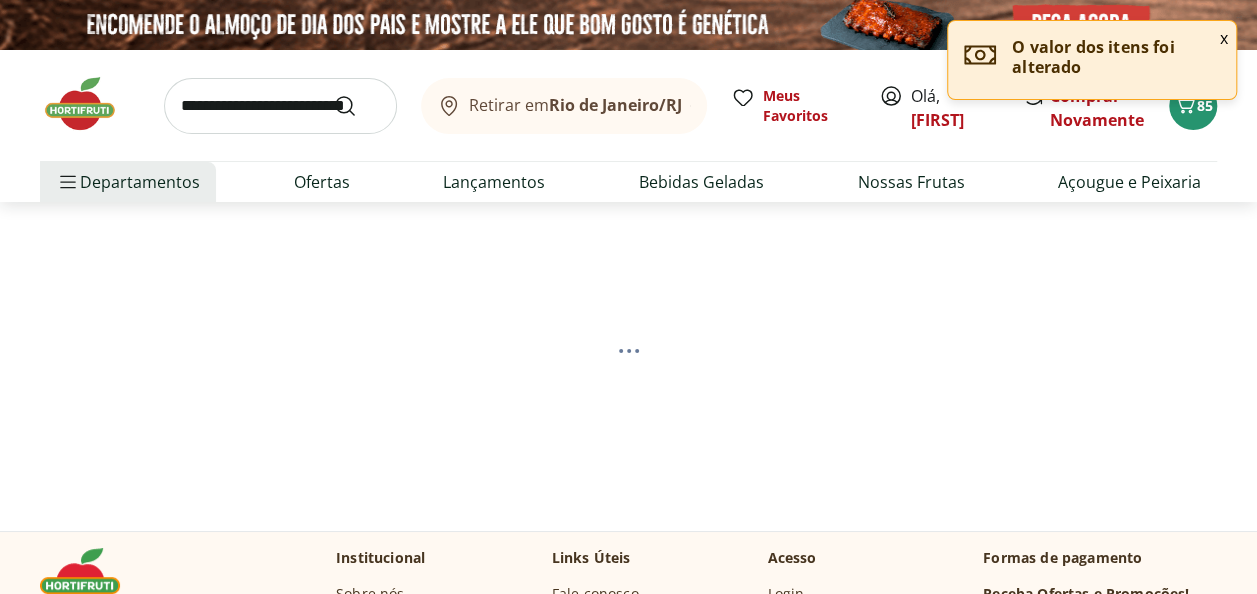 select on "**********" 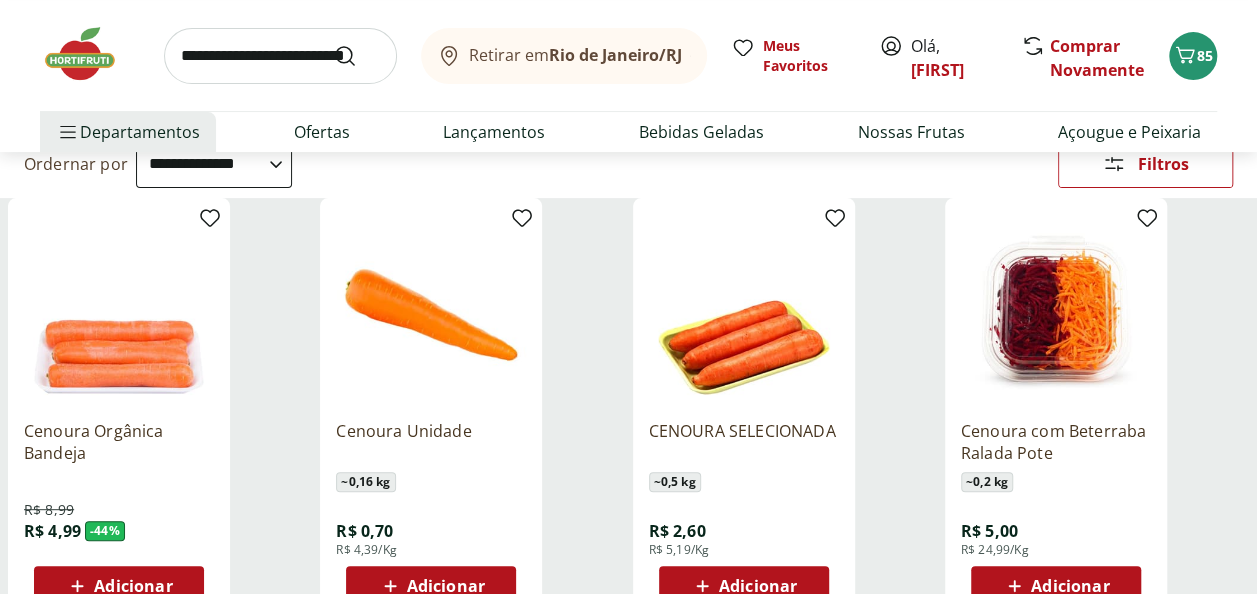 scroll, scrollTop: 300, scrollLeft: 0, axis: vertical 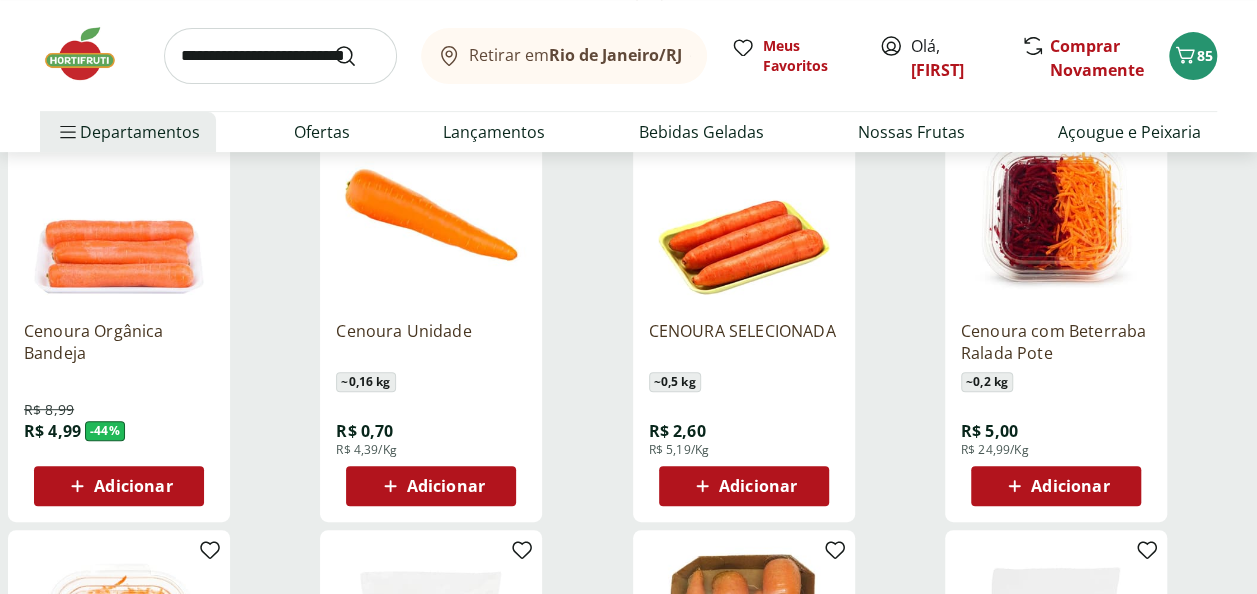 click on "Adicionar" at bounding box center [446, 486] 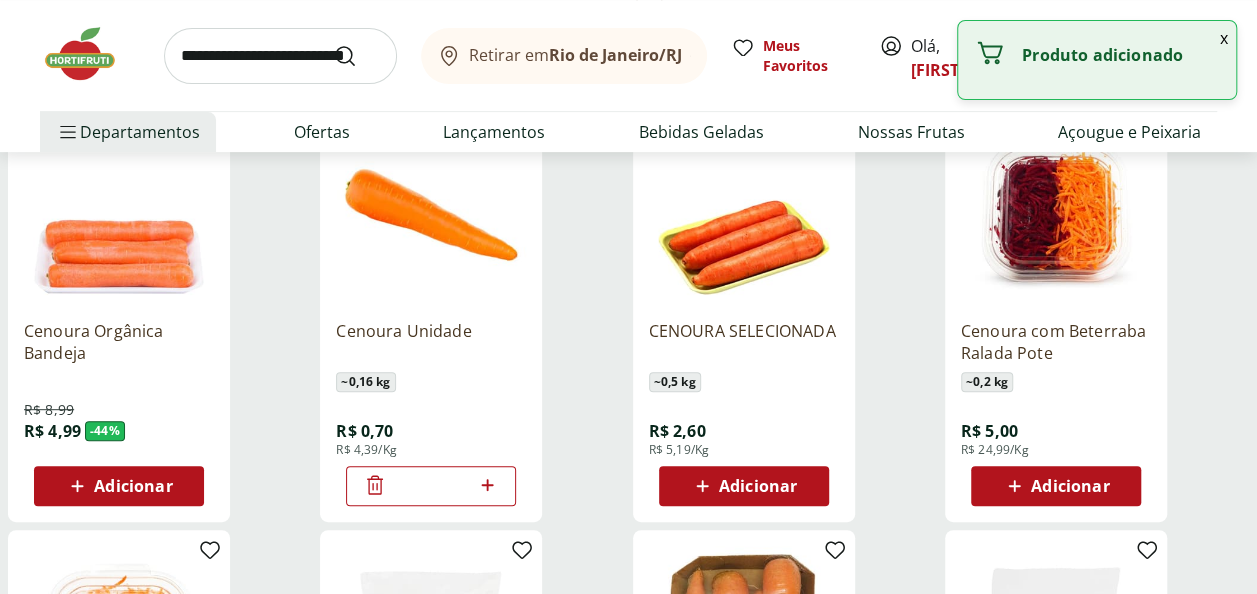 click 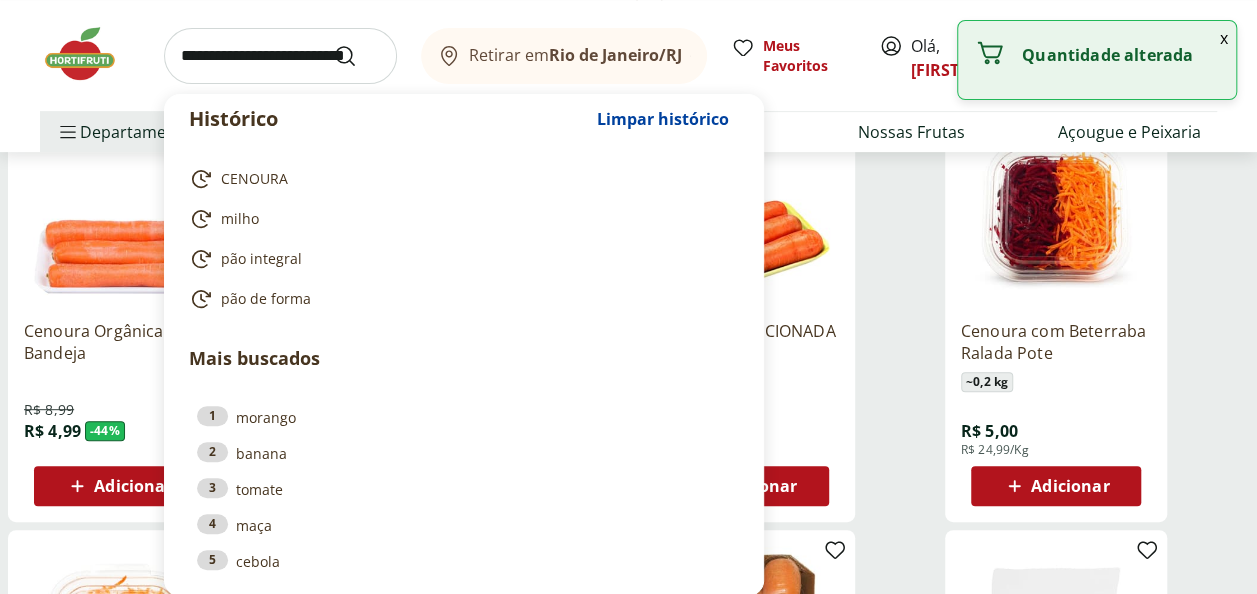 click at bounding box center (280, 56) 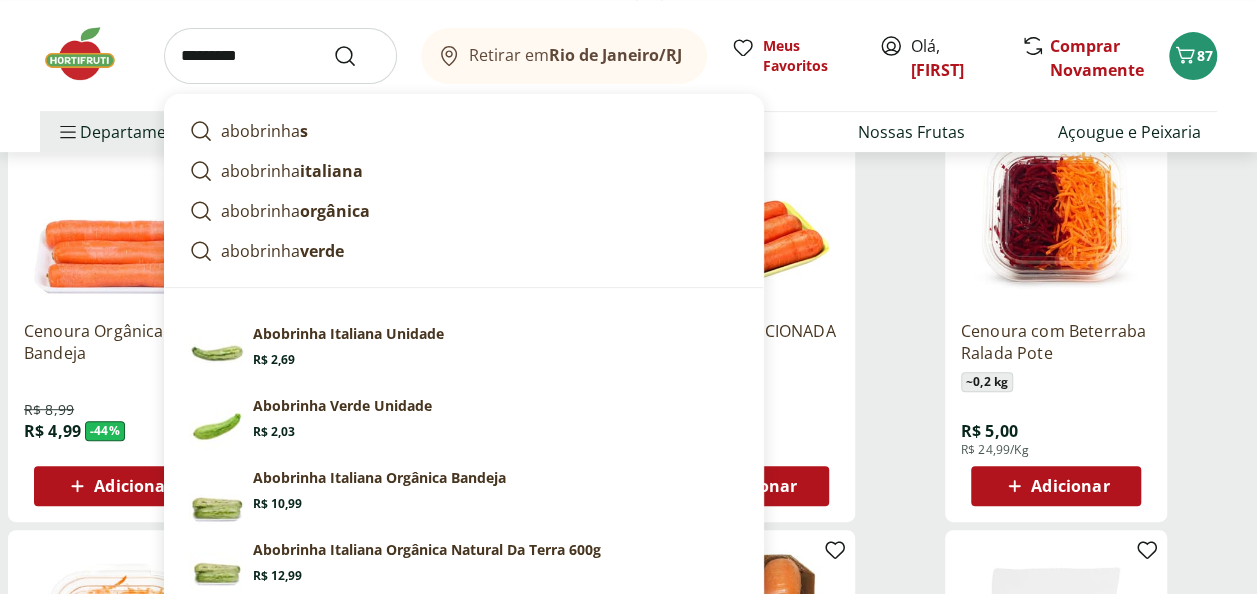 type on "*********" 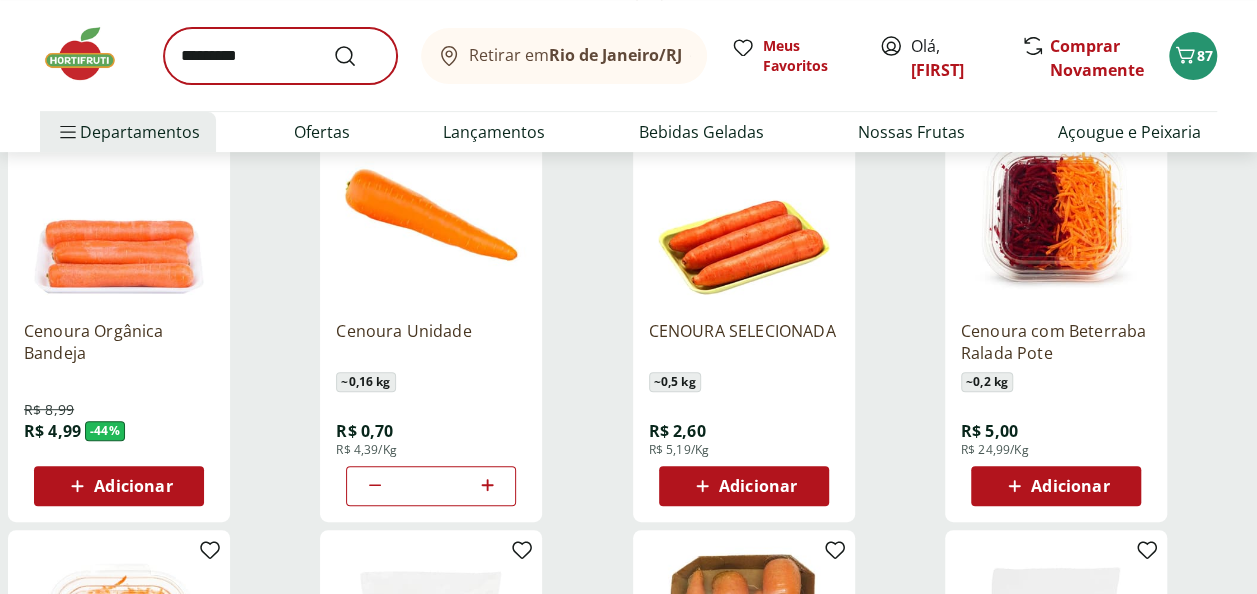 scroll, scrollTop: 0, scrollLeft: 0, axis: both 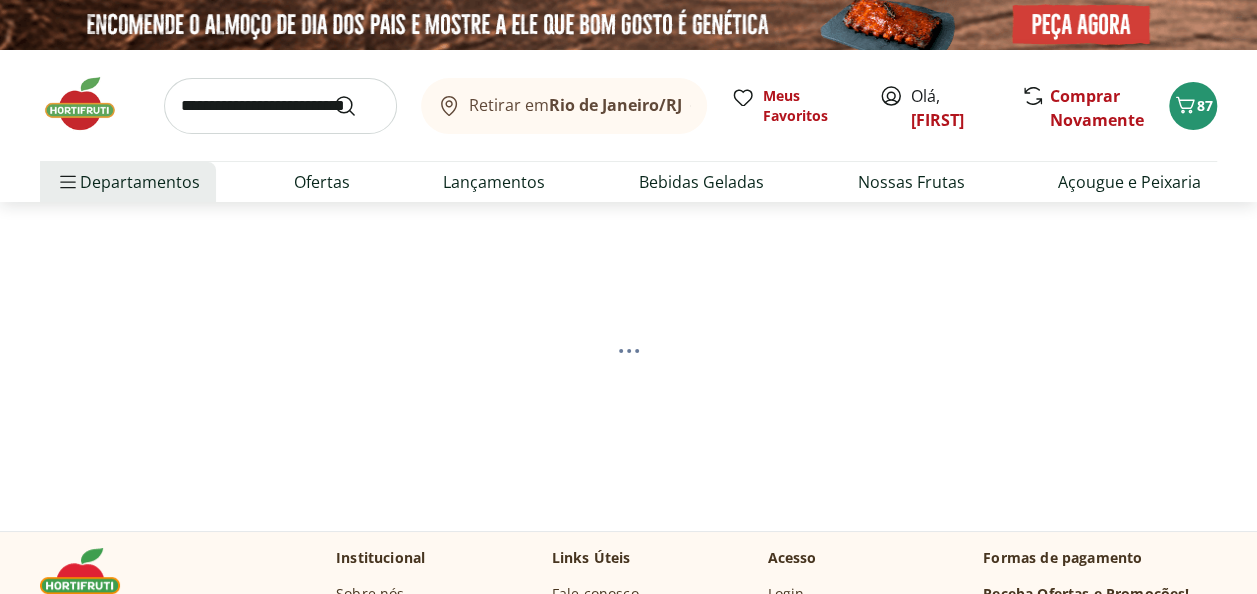 select on "**********" 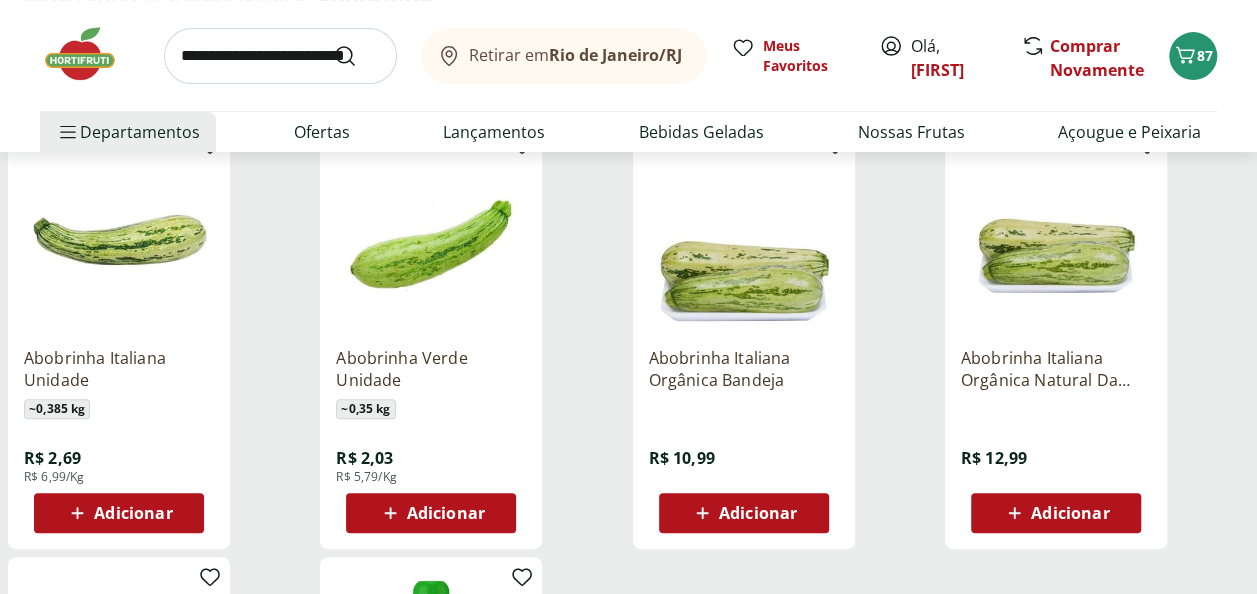 scroll, scrollTop: 300, scrollLeft: 0, axis: vertical 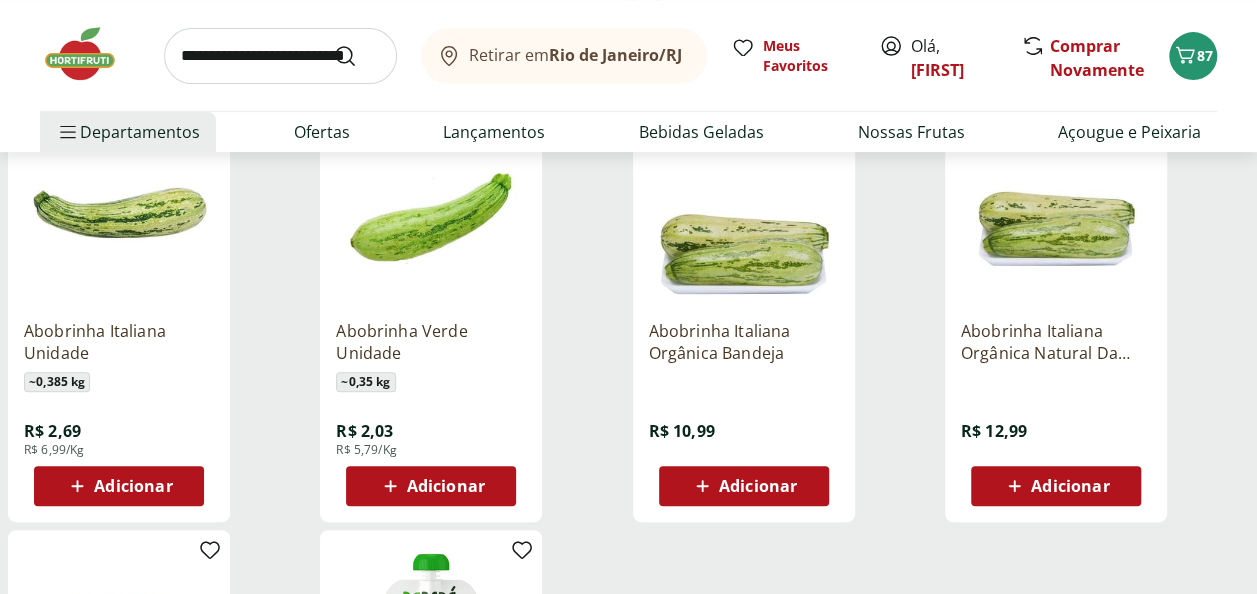 click on "Adicionar" at bounding box center [446, 486] 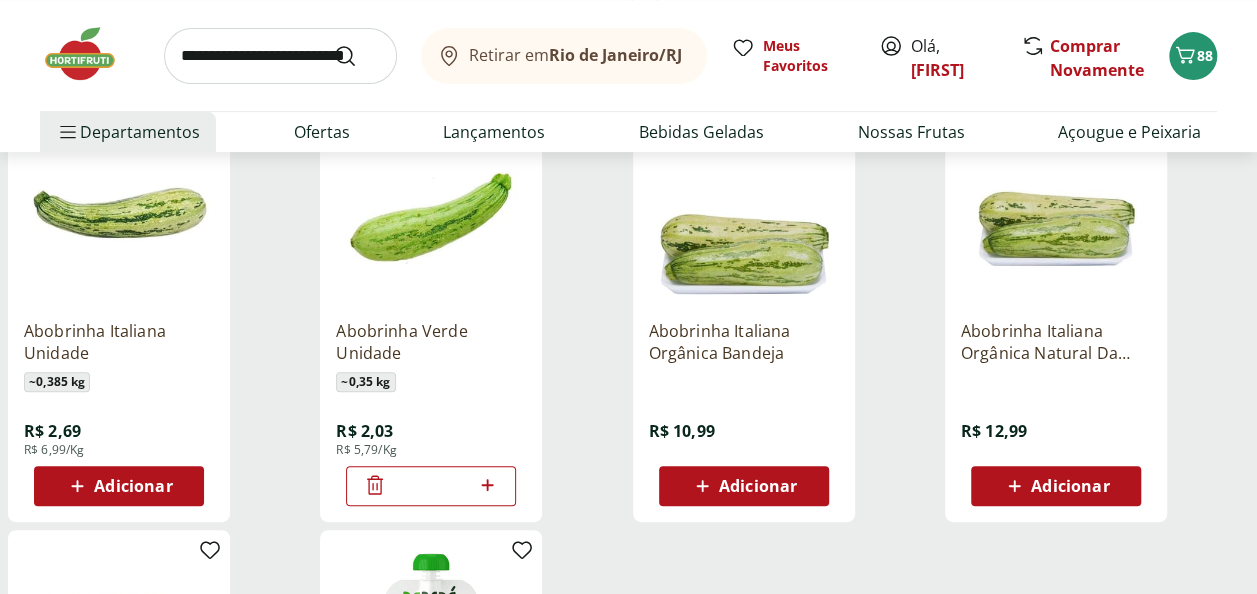 click 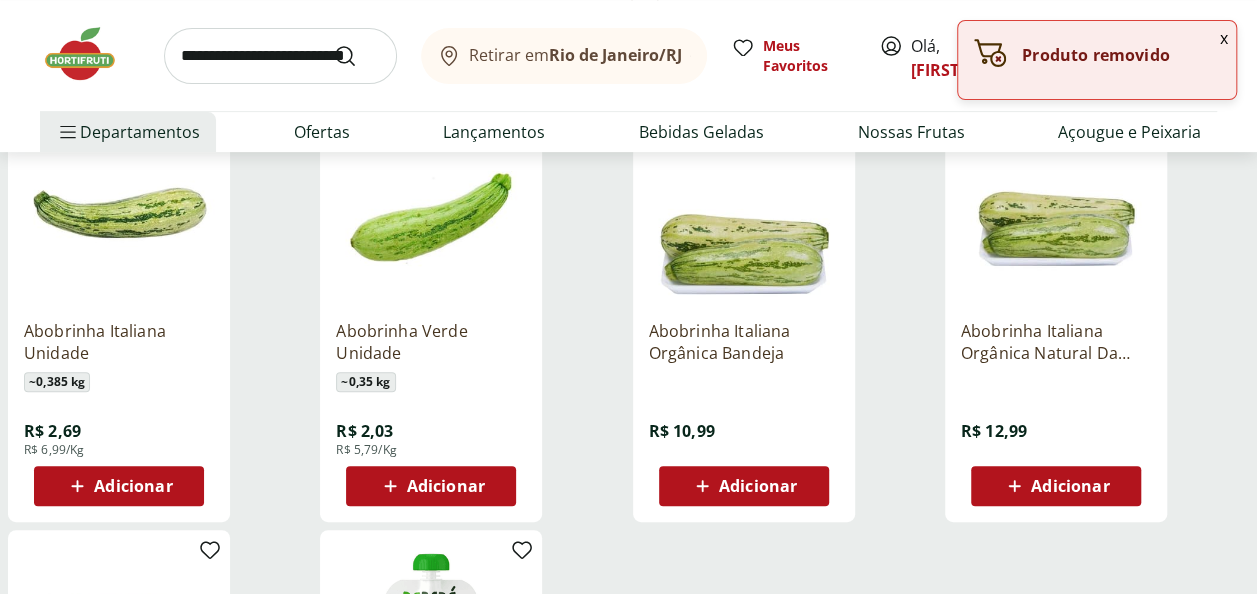 click at bounding box center [280, 56] 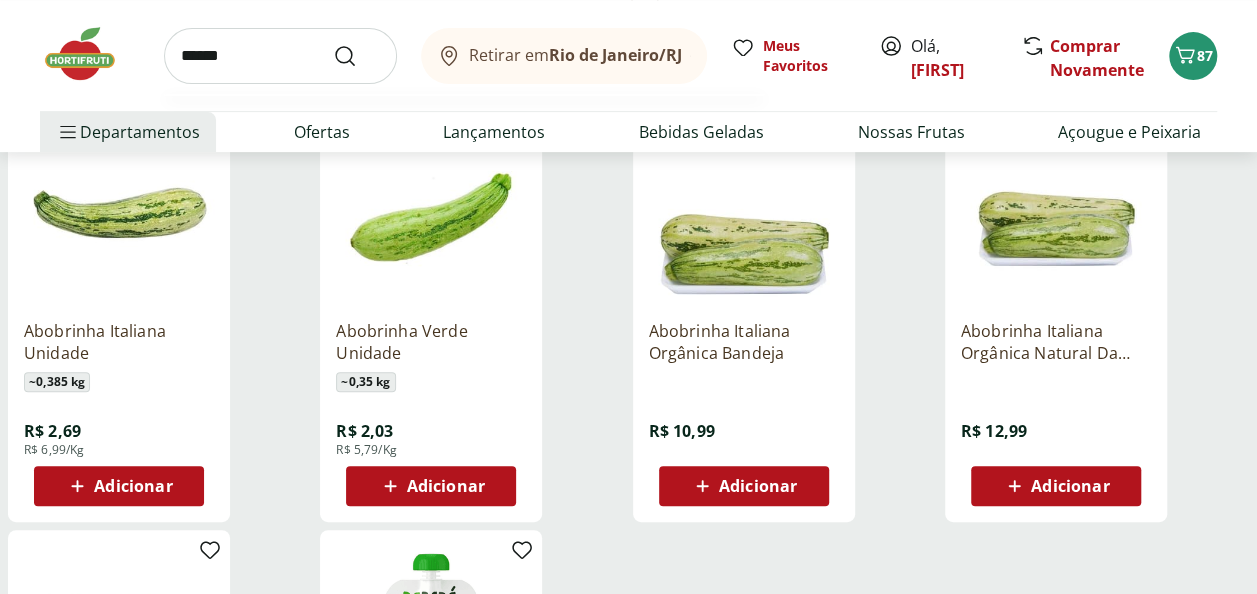 type on "******" 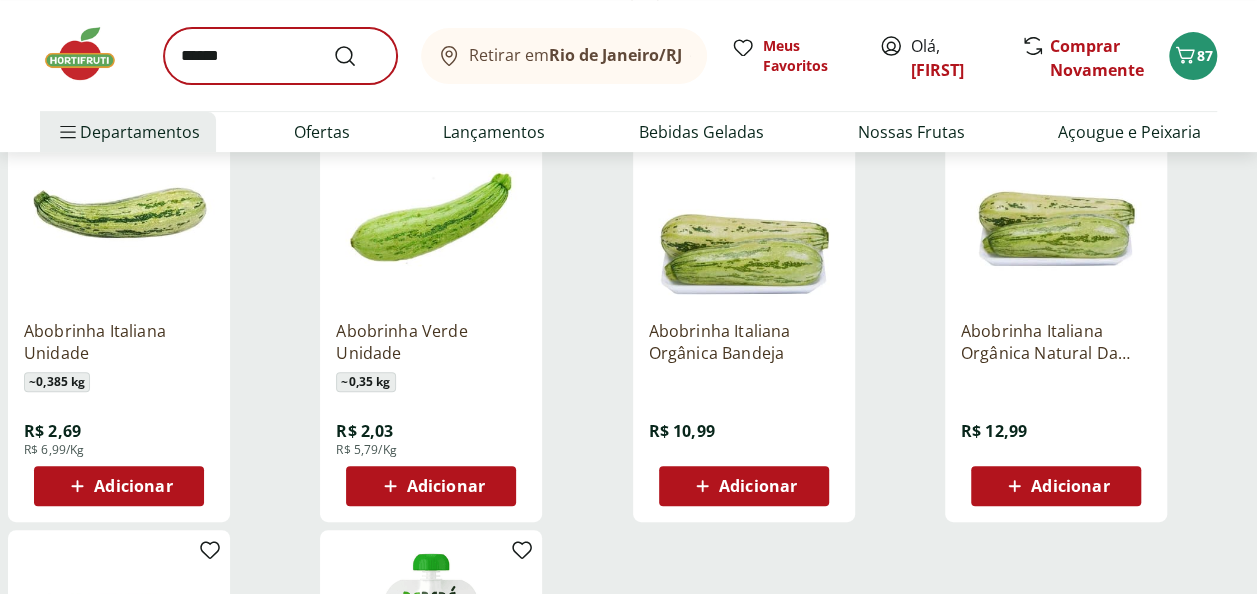 scroll, scrollTop: 0, scrollLeft: 0, axis: both 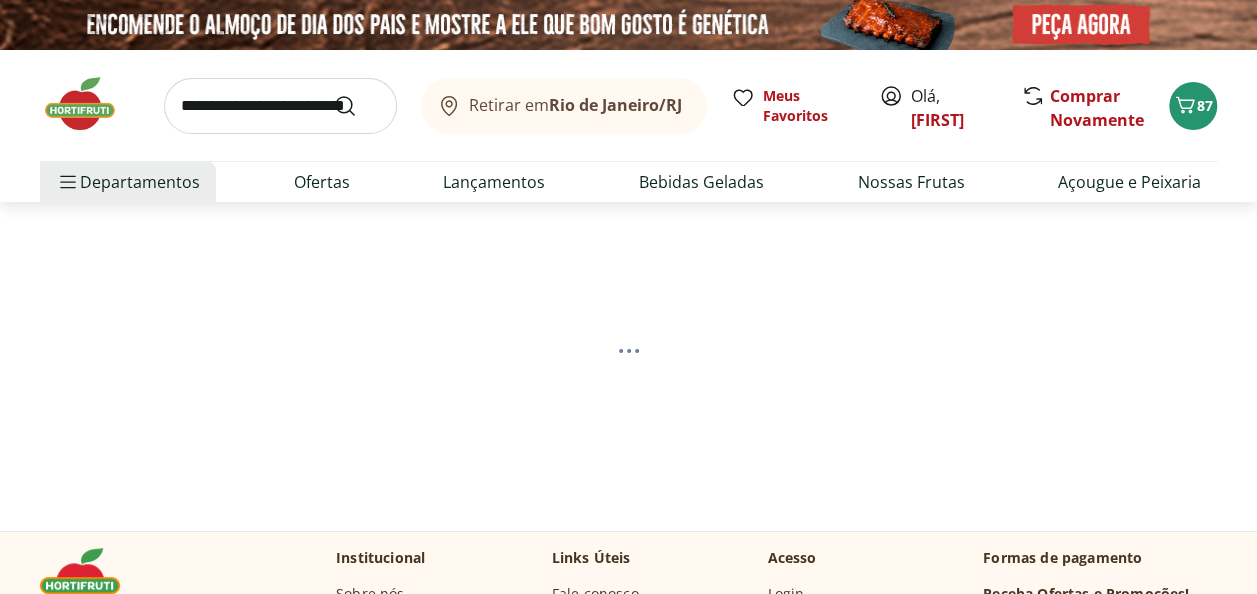 select on "**********" 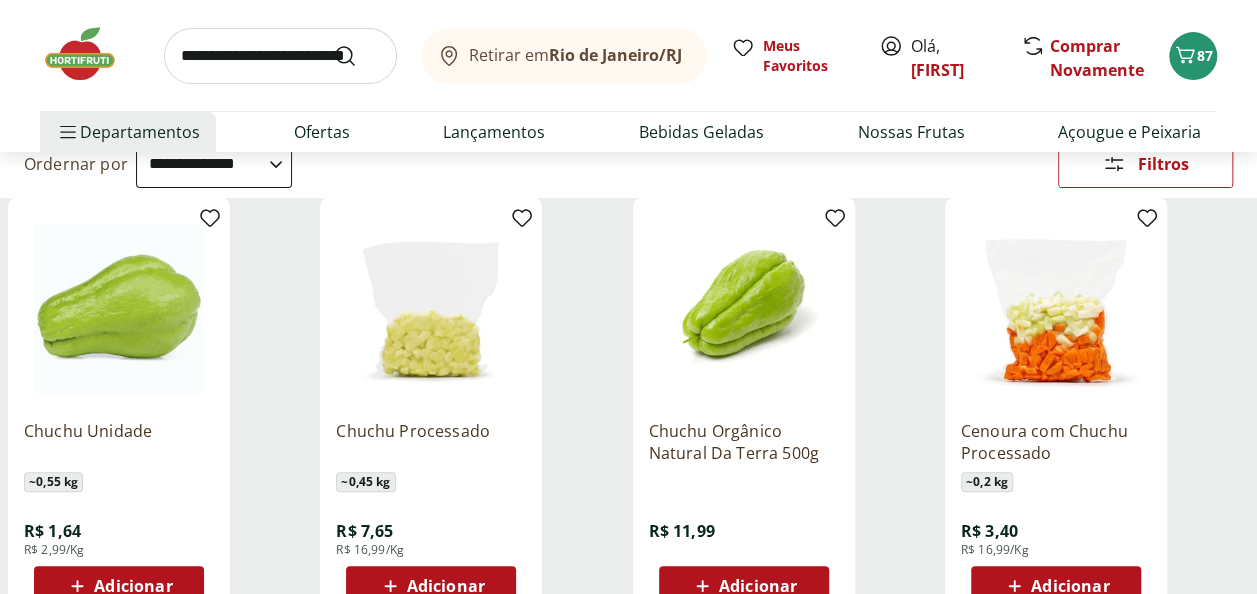 scroll, scrollTop: 300, scrollLeft: 0, axis: vertical 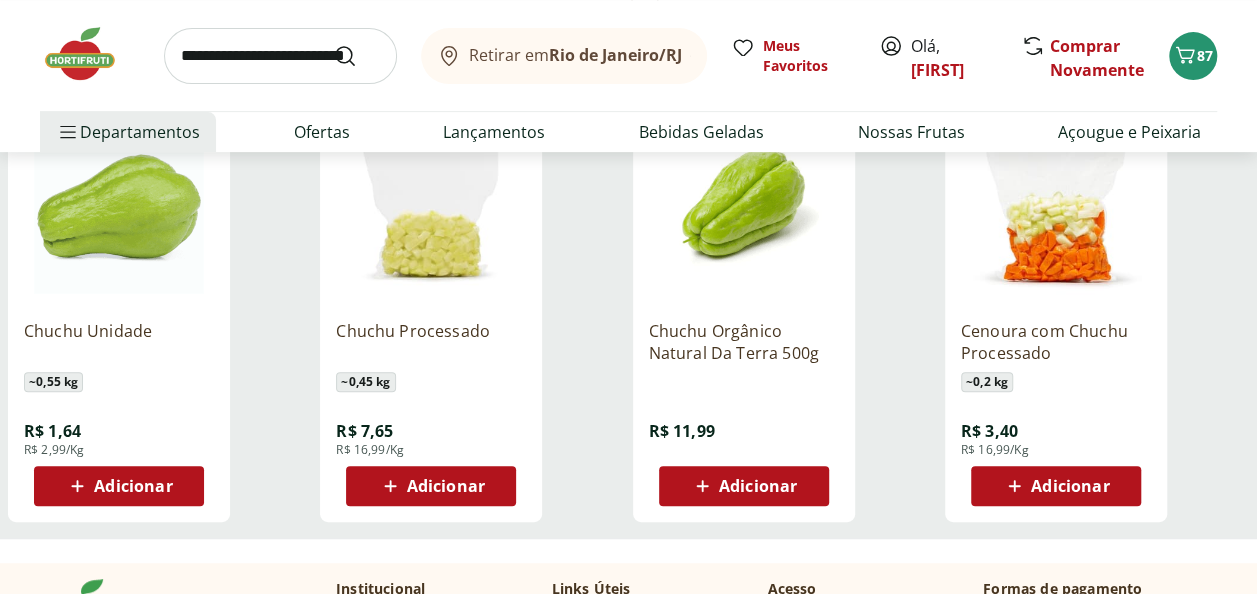 click on "Adicionar" at bounding box center [133, 486] 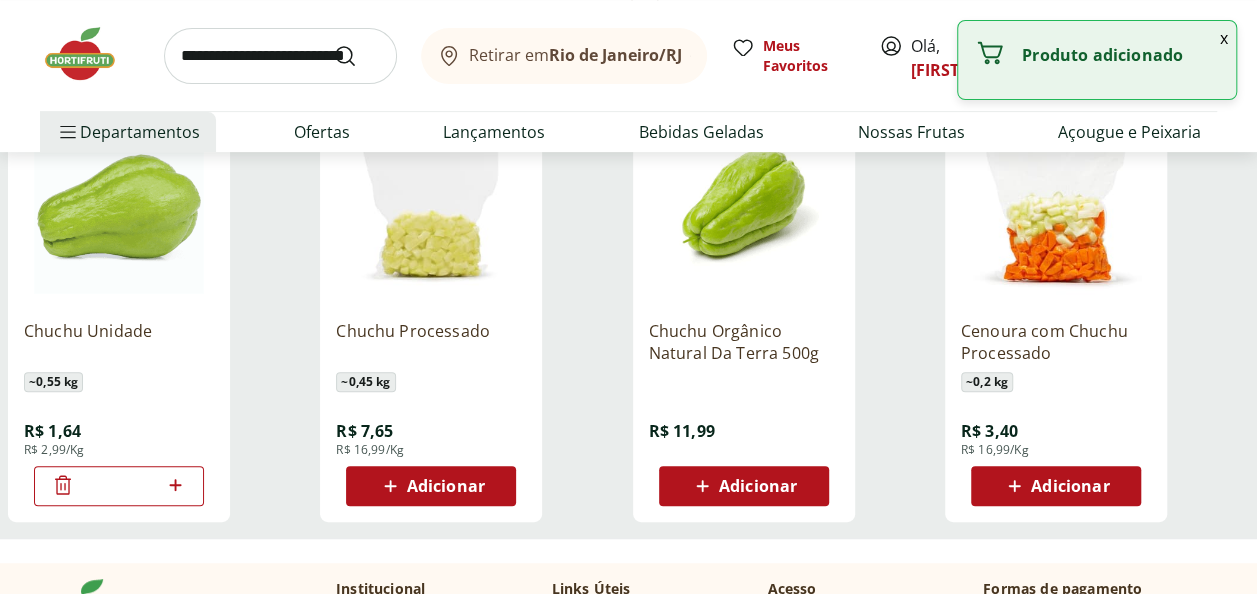 click 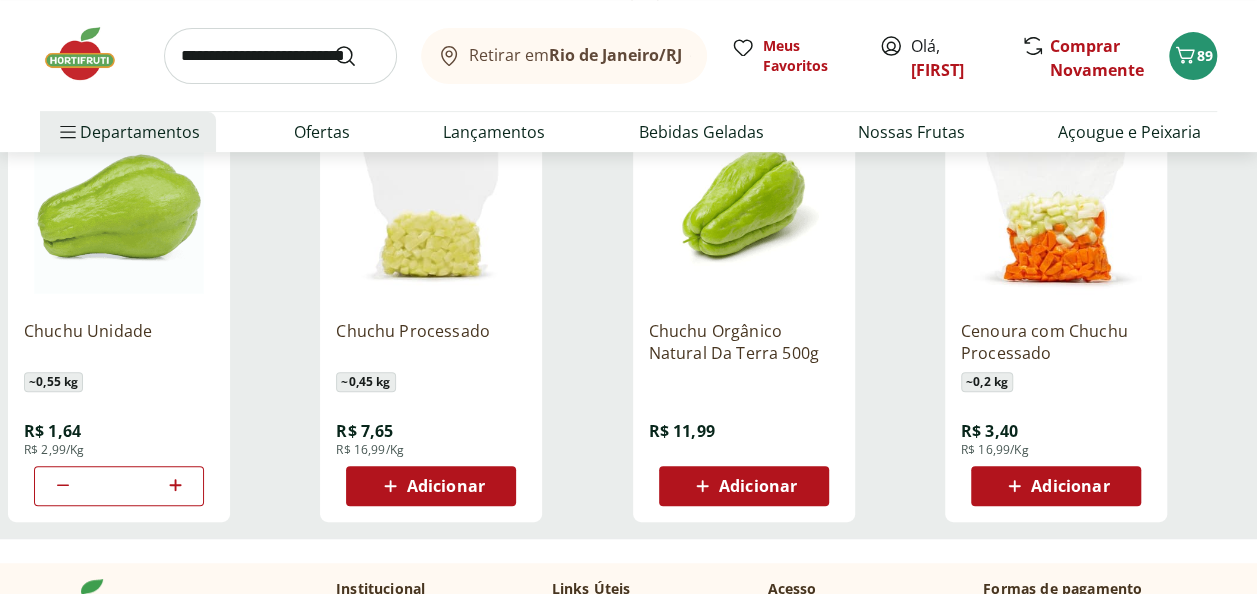 click at bounding box center [280, 56] 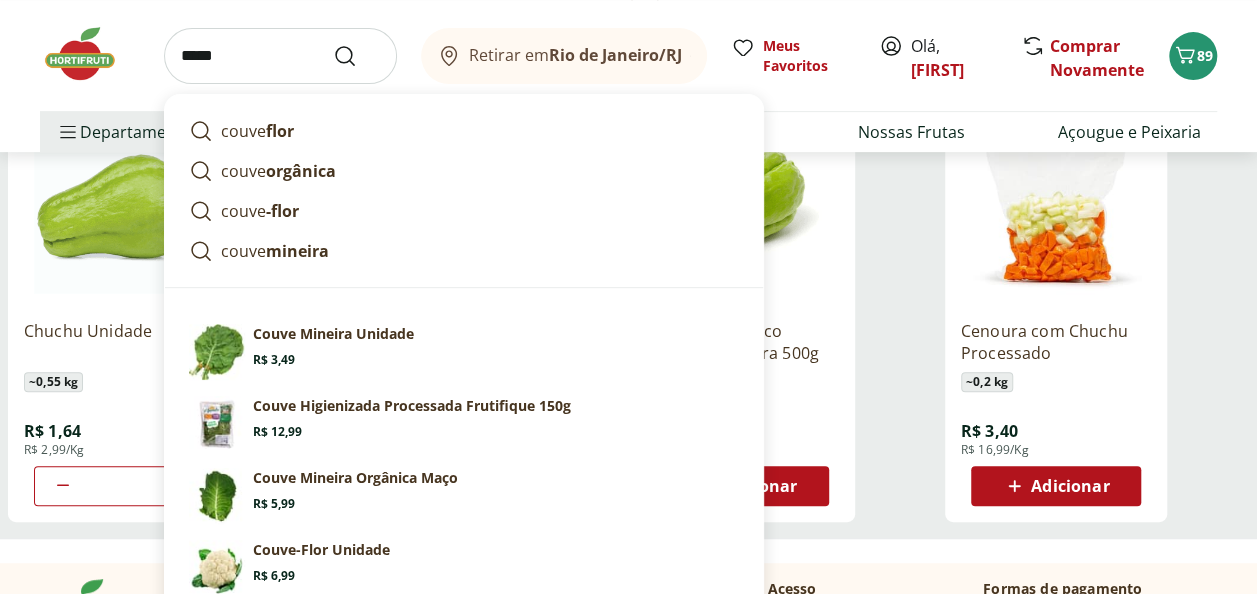 type on "*****" 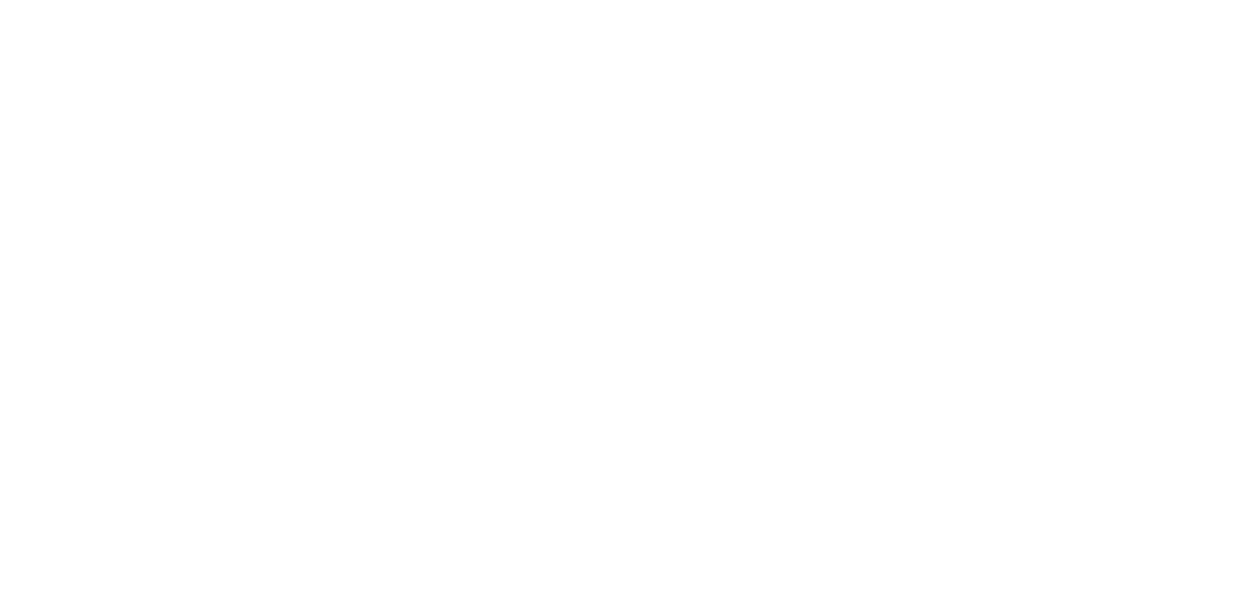 scroll, scrollTop: 0, scrollLeft: 0, axis: both 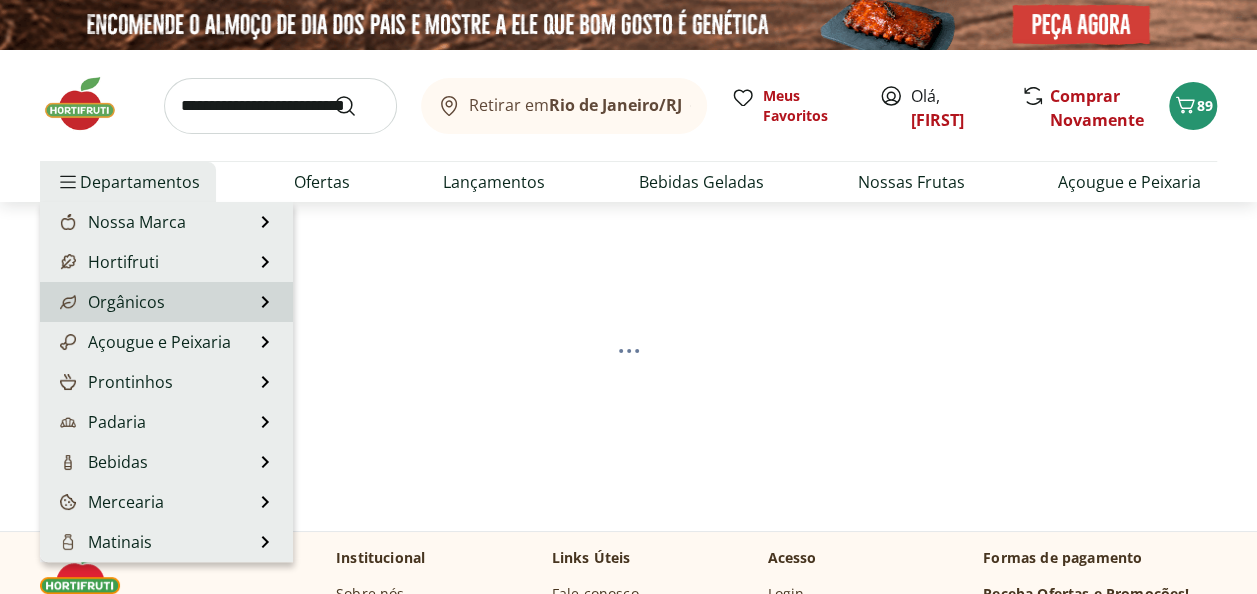 select on "**********" 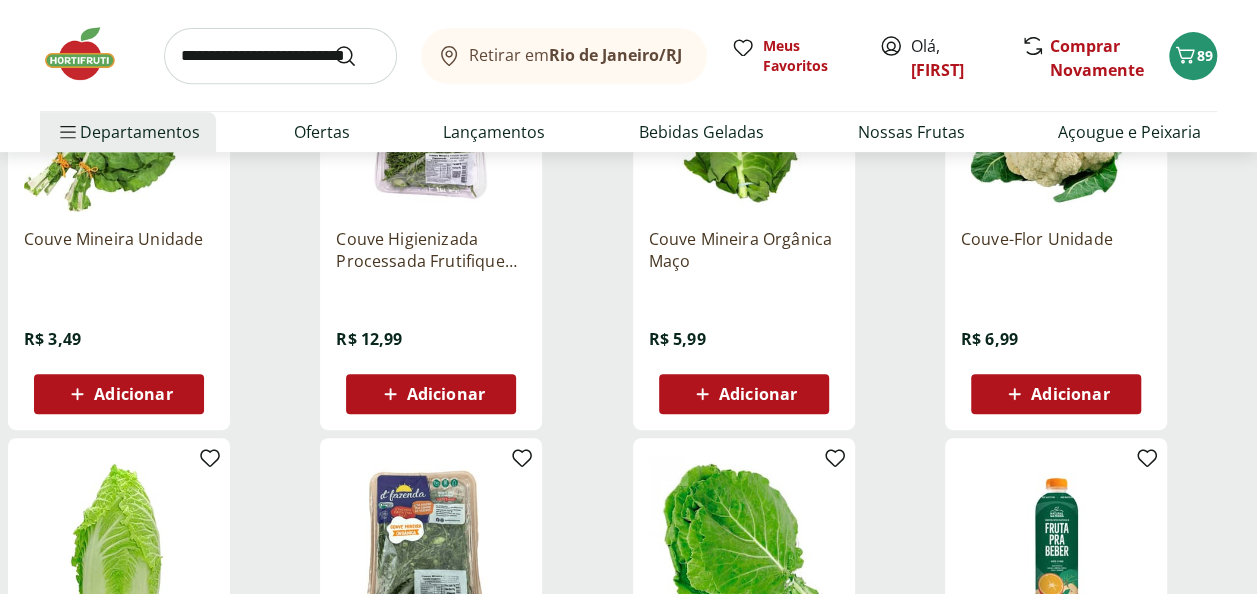 scroll, scrollTop: 400, scrollLeft: 0, axis: vertical 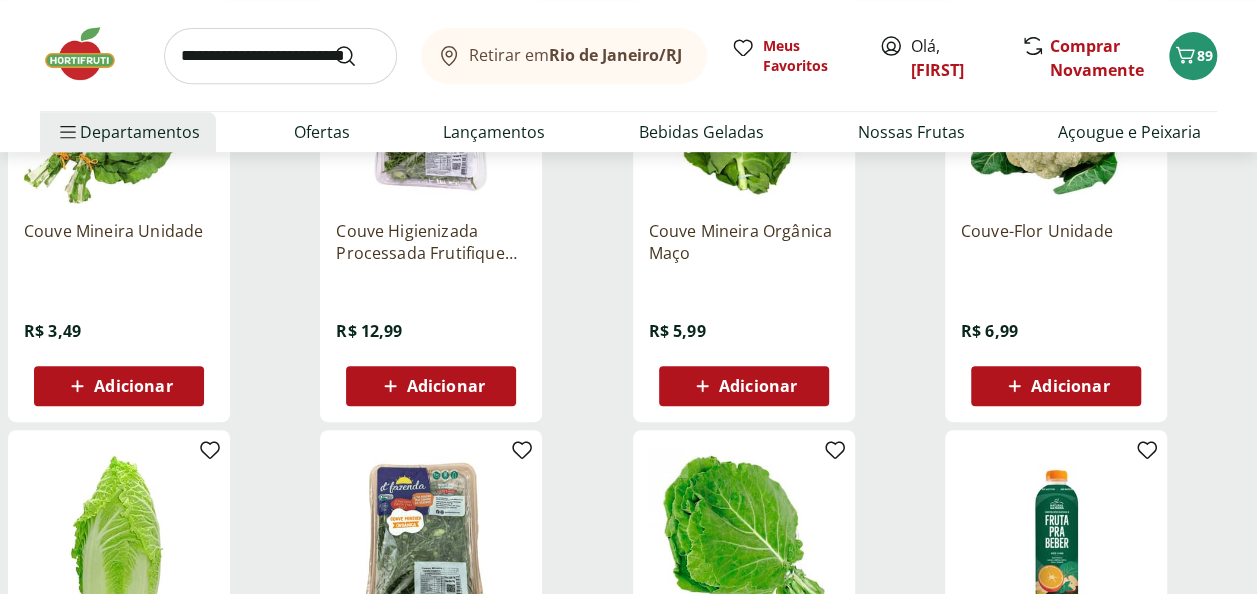 click on "Adicionar" at bounding box center (133, 386) 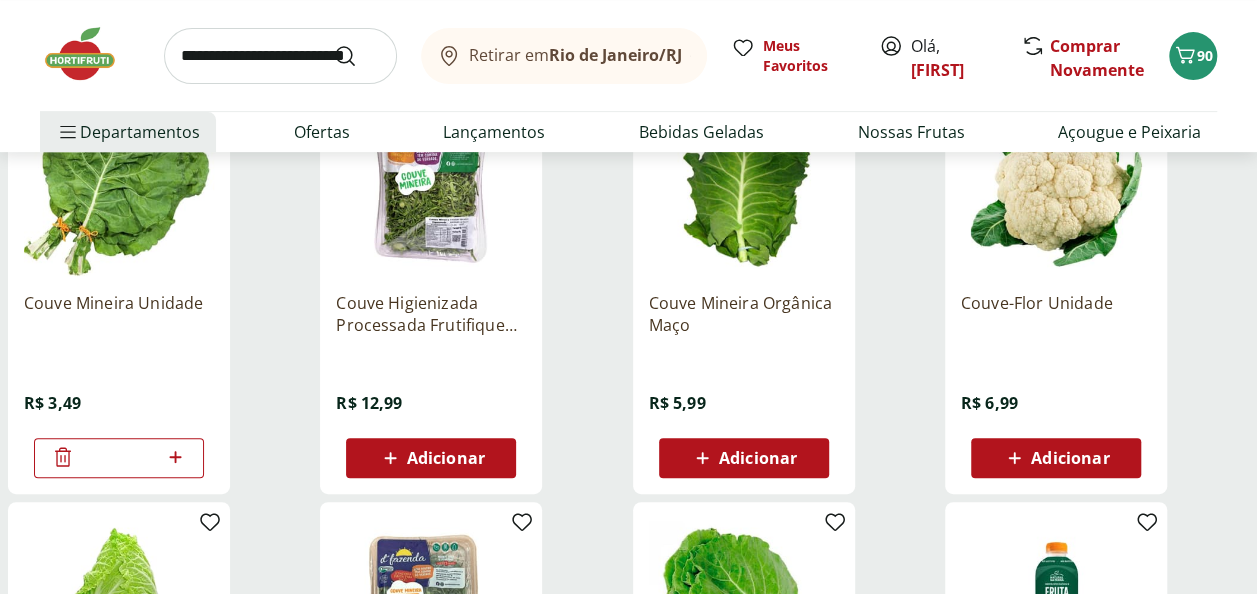 scroll, scrollTop: 300, scrollLeft: 0, axis: vertical 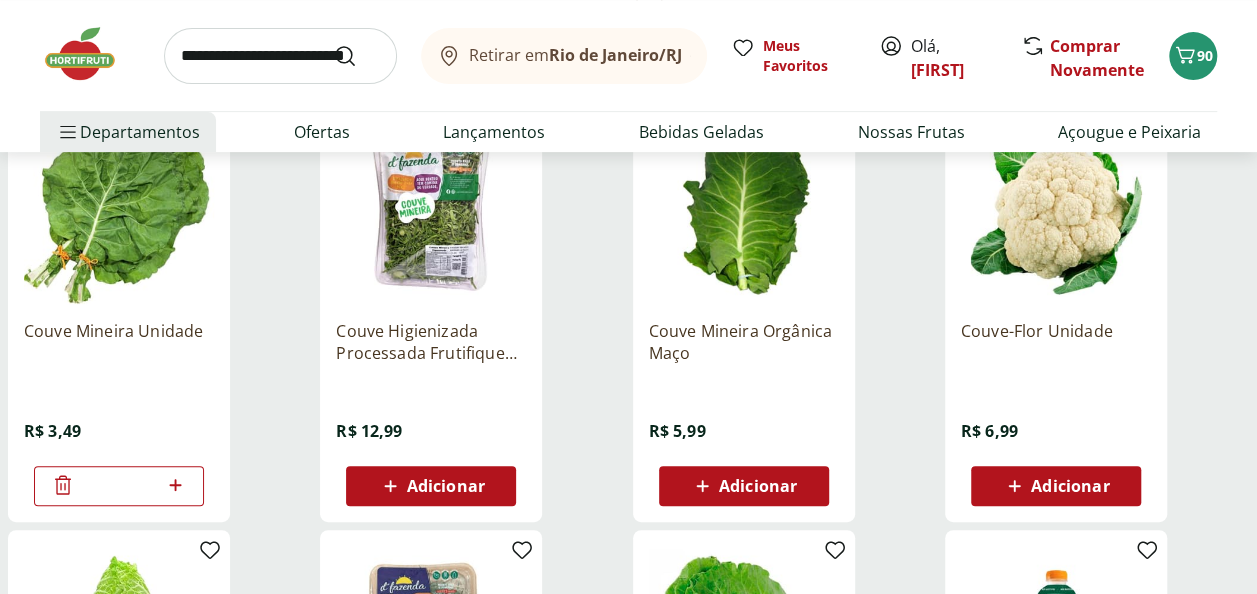 click 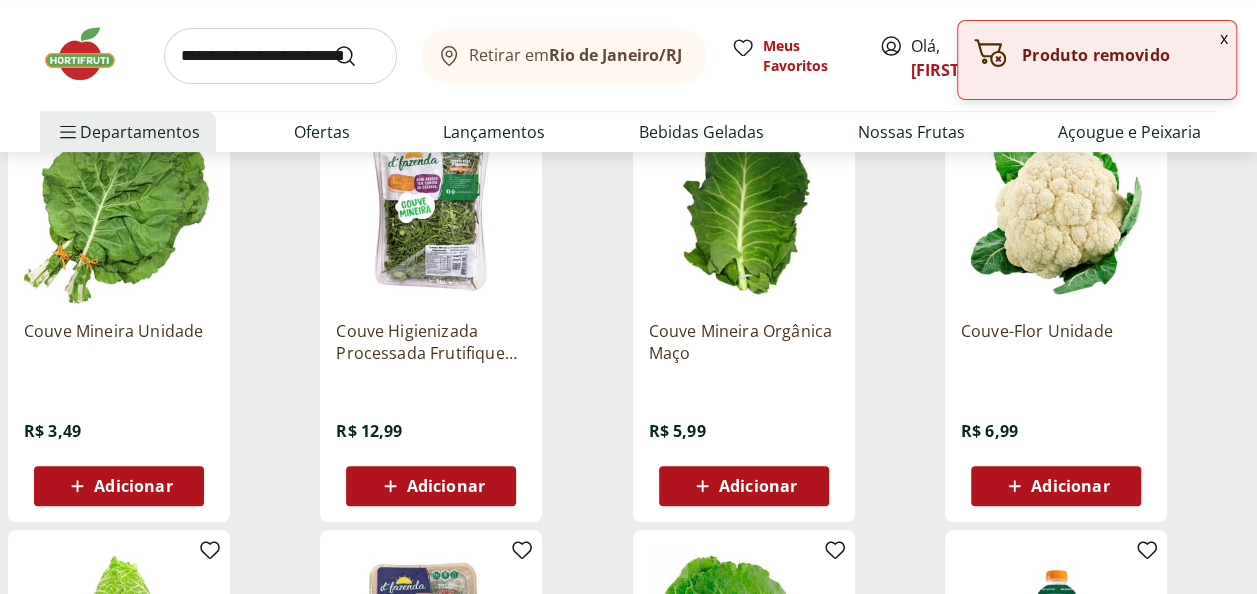 click on "Adicionar" at bounding box center [758, 486] 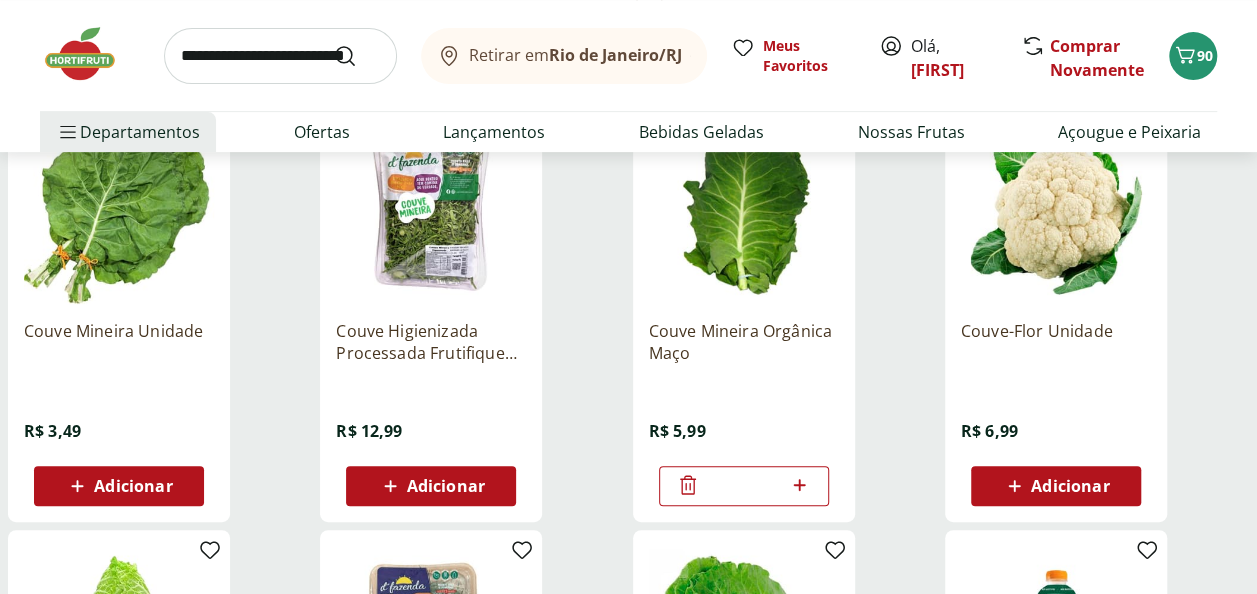 scroll, scrollTop: 200, scrollLeft: 0, axis: vertical 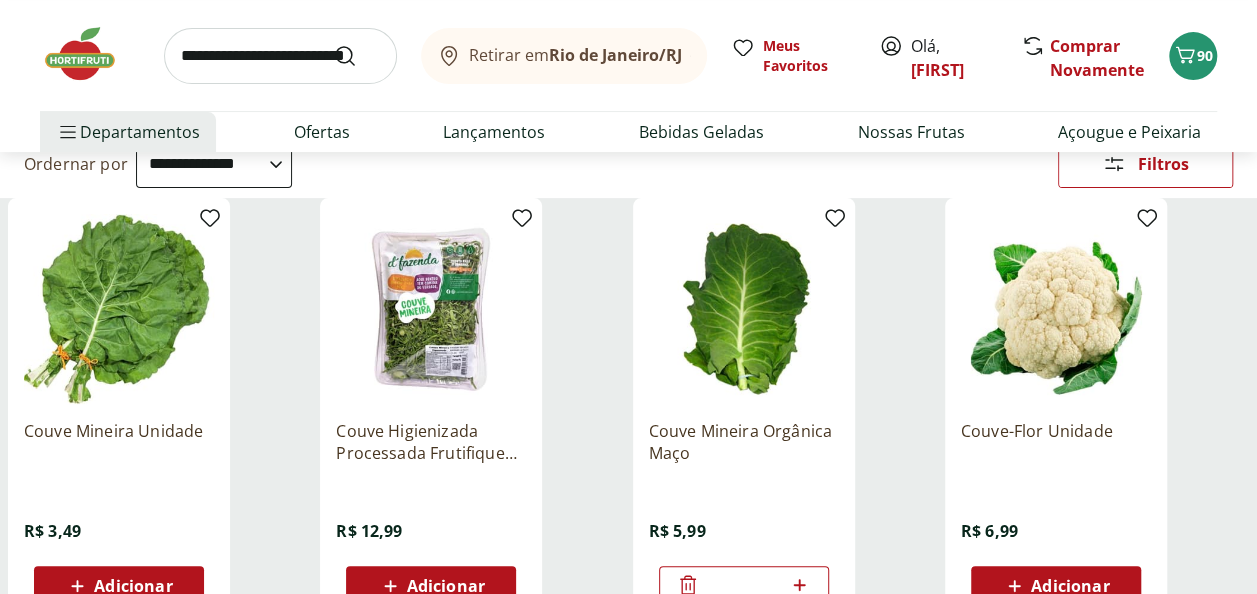 click at bounding box center [280, 56] 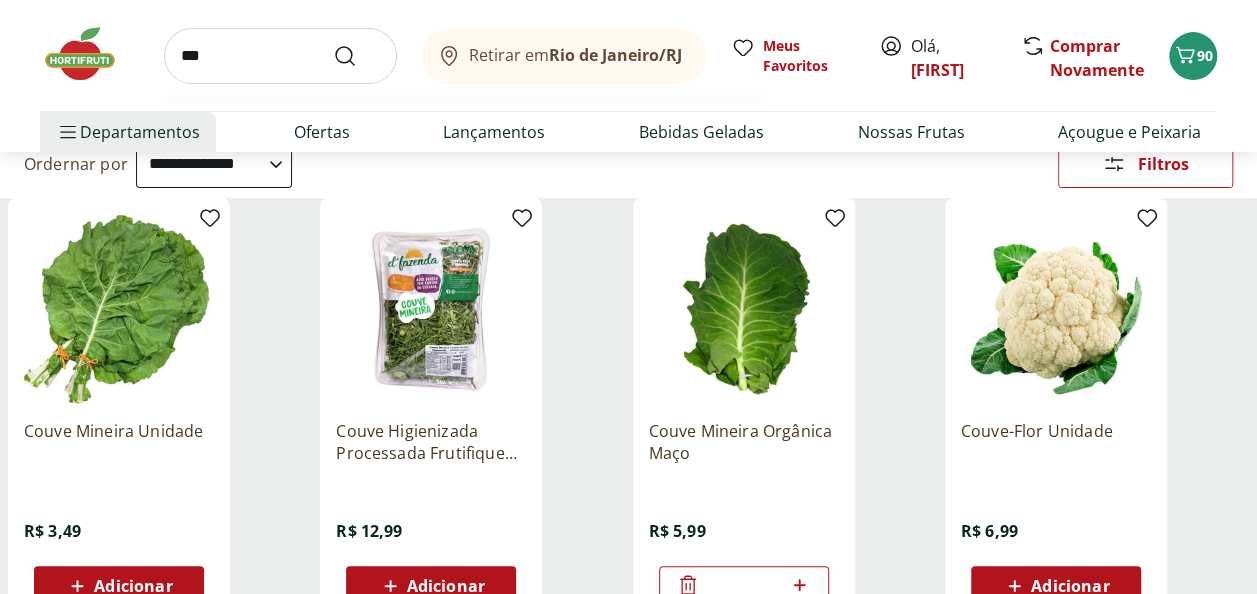 type on "***" 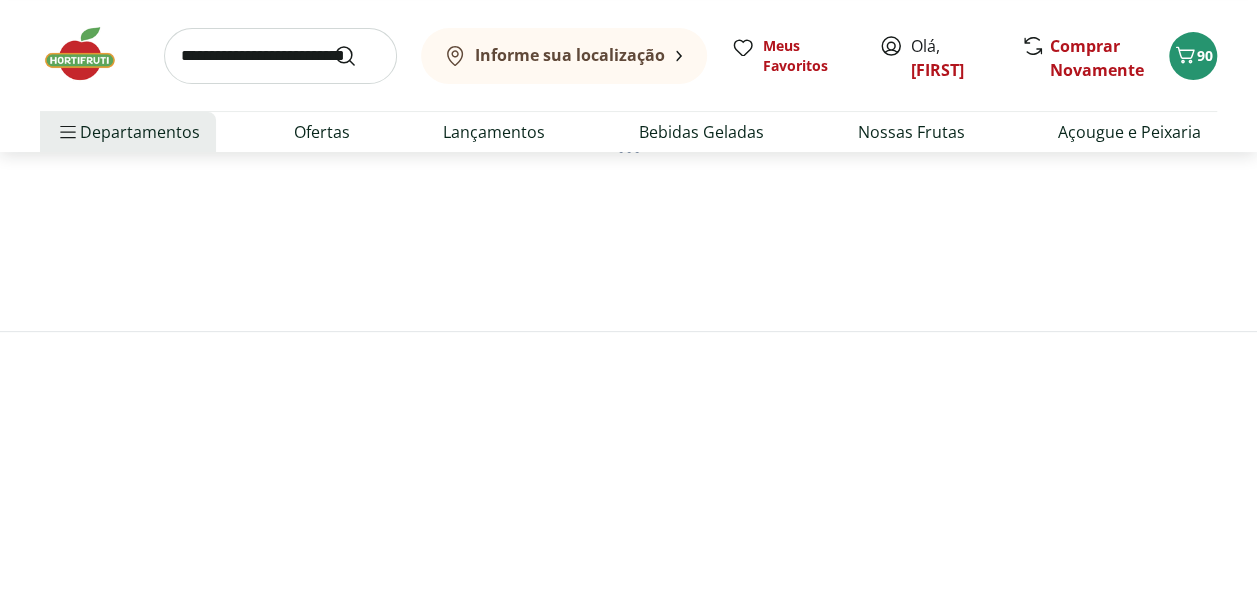 scroll, scrollTop: 0, scrollLeft: 0, axis: both 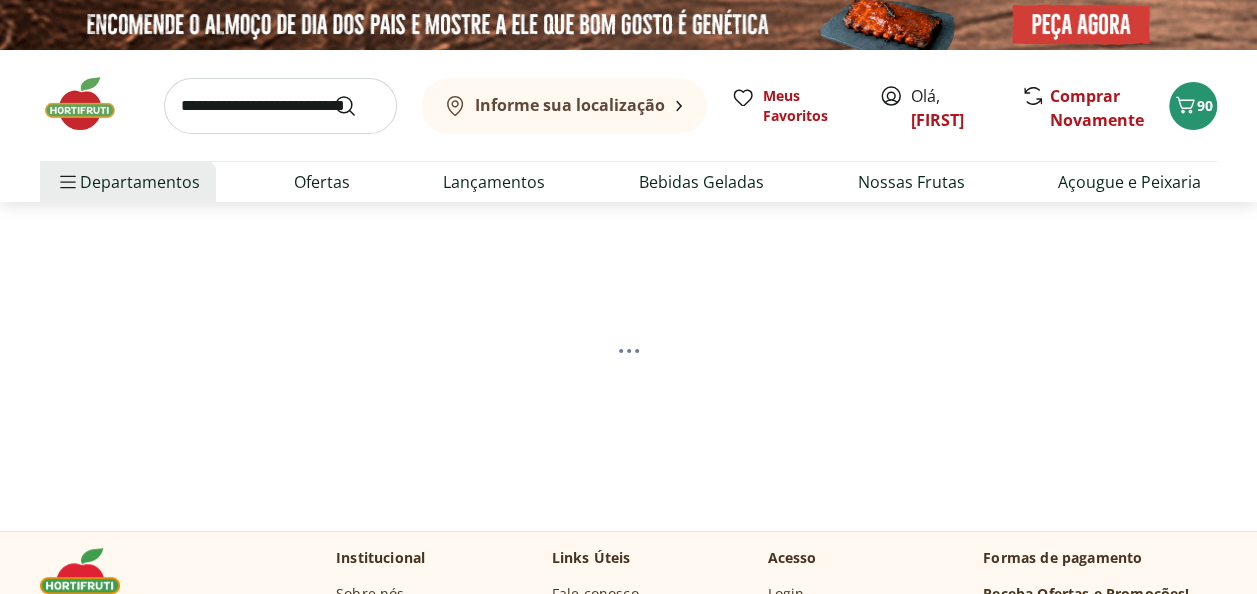 select on "**********" 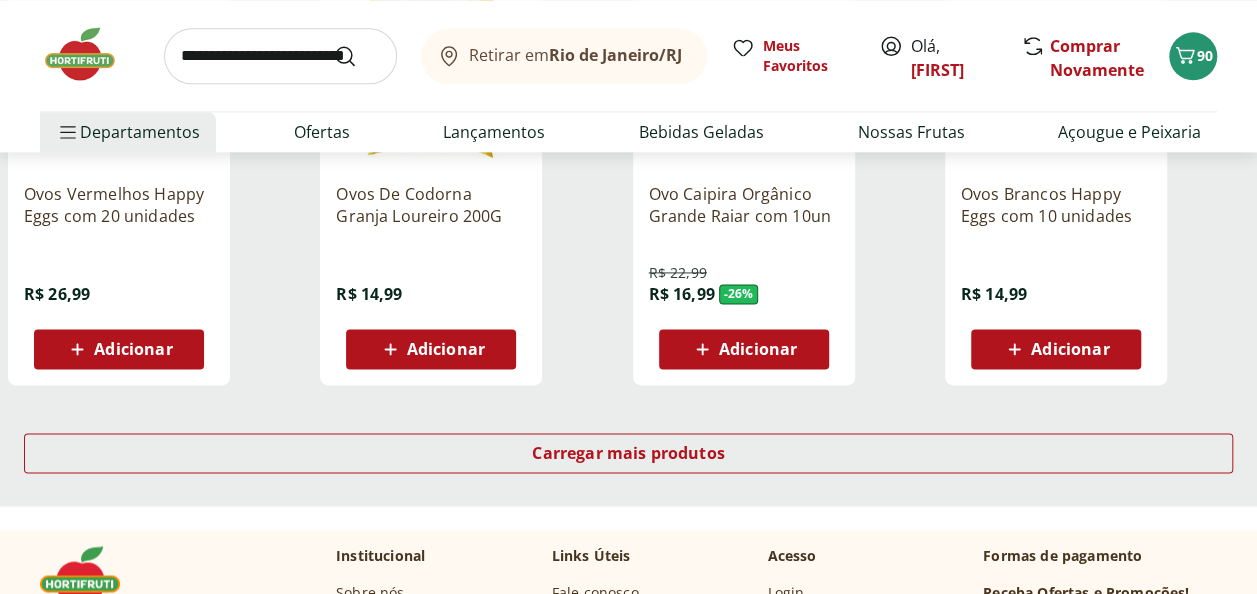 scroll, scrollTop: 1400, scrollLeft: 0, axis: vertical 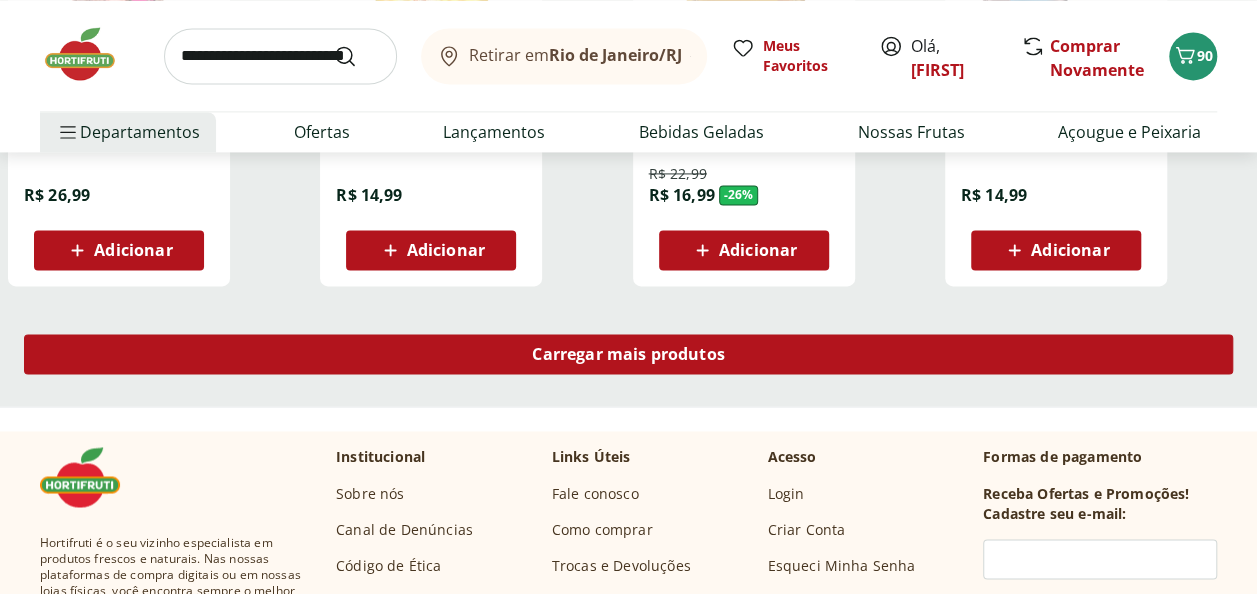 click on "Carregar mais produtos" at bounding box center [628, 354] 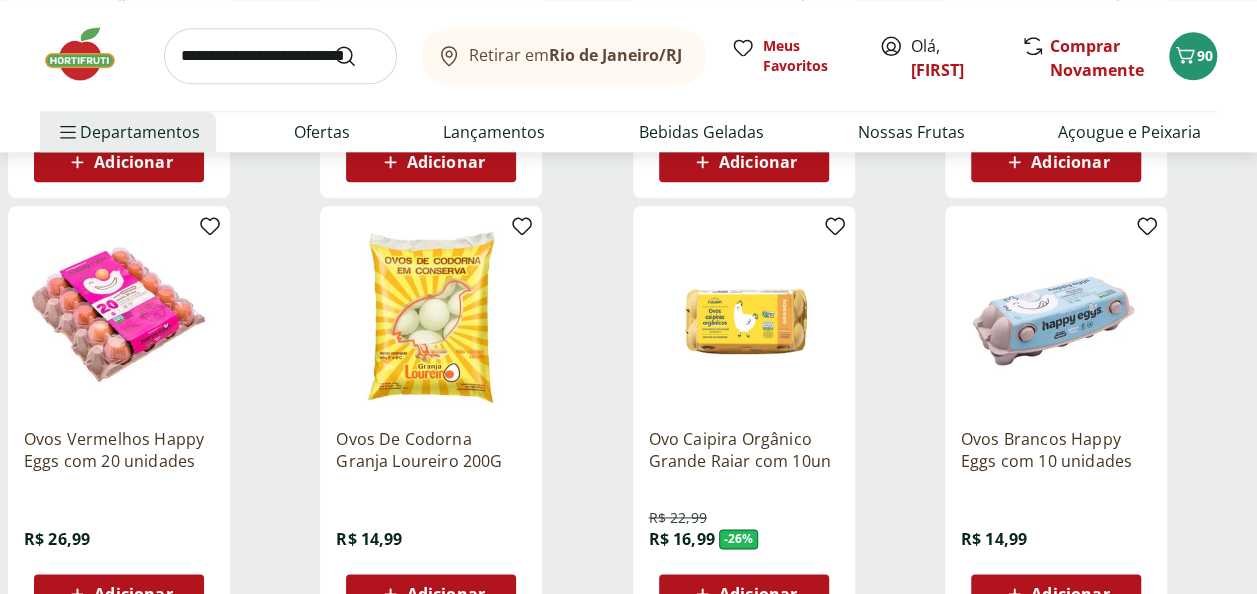 scroll, scrollTop: 1100, scrollLeft: 0, axis: vertical 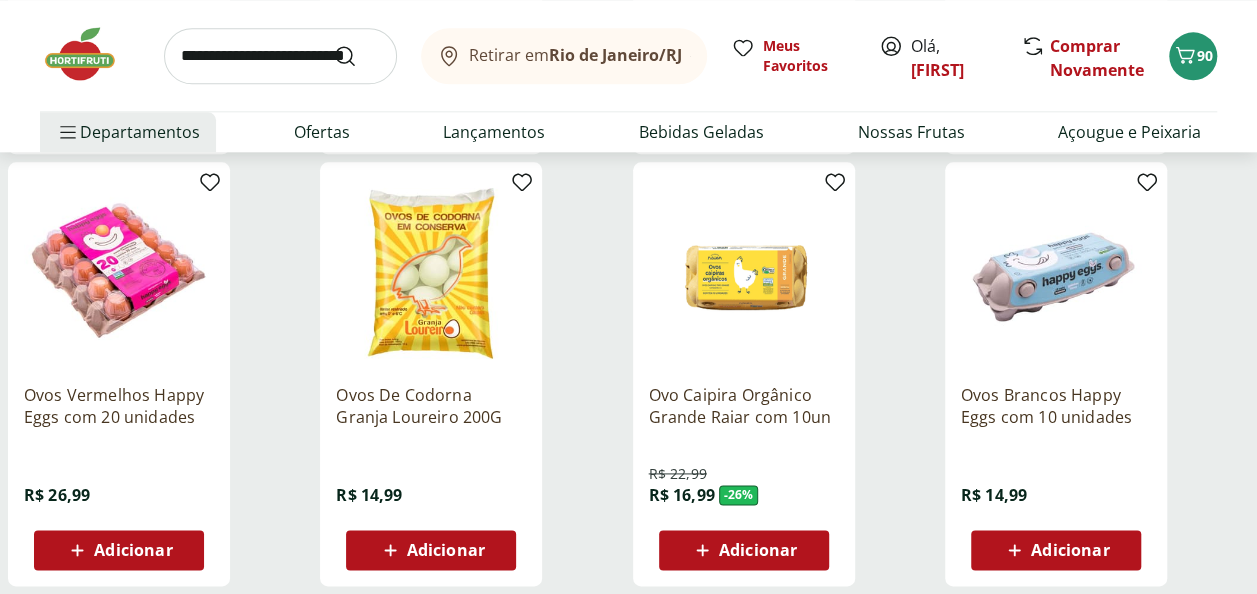 click on "Adicionar" at bounding box center [133, 550] 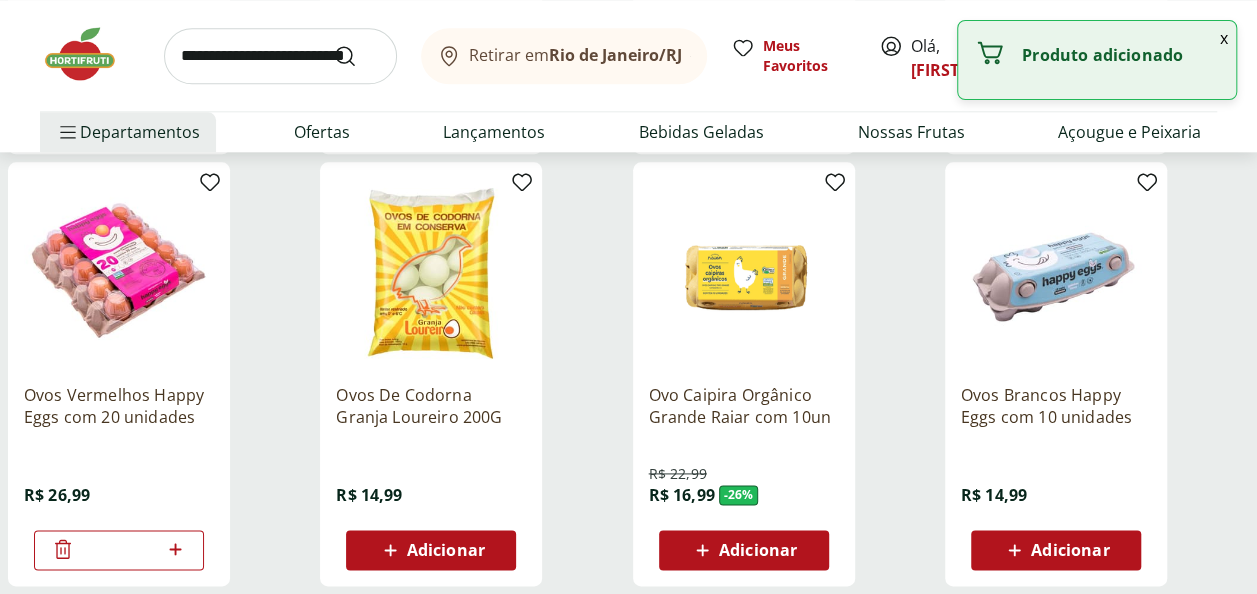 click 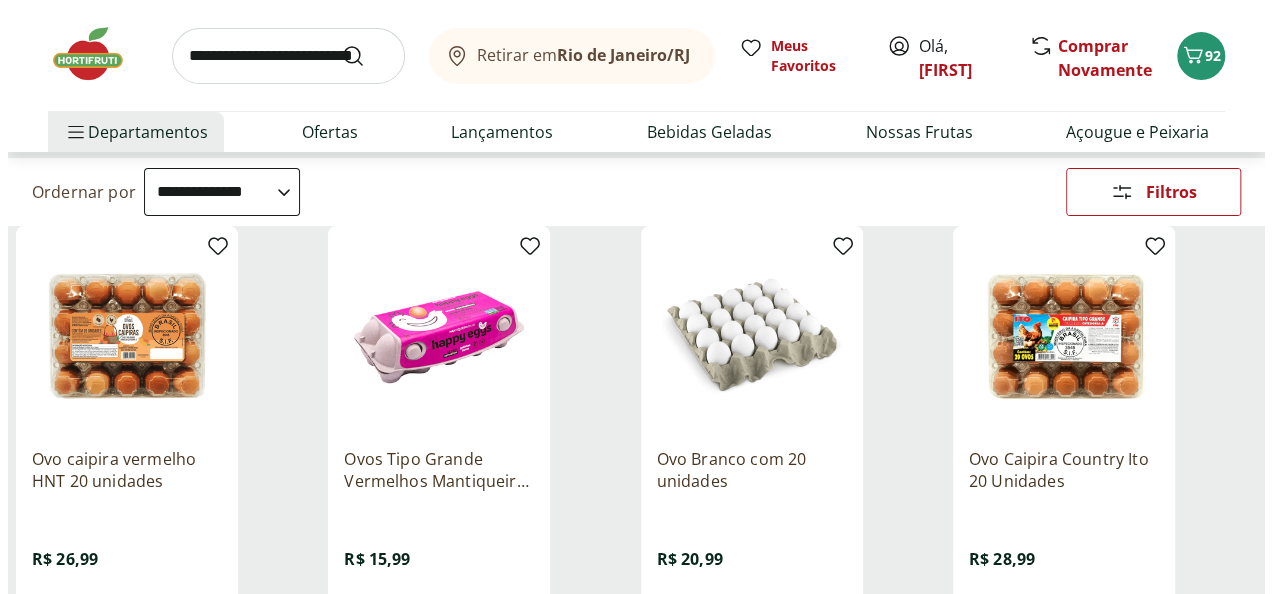 scroll, scrollTop: 200, scrollLeft: 0, axis: vertical 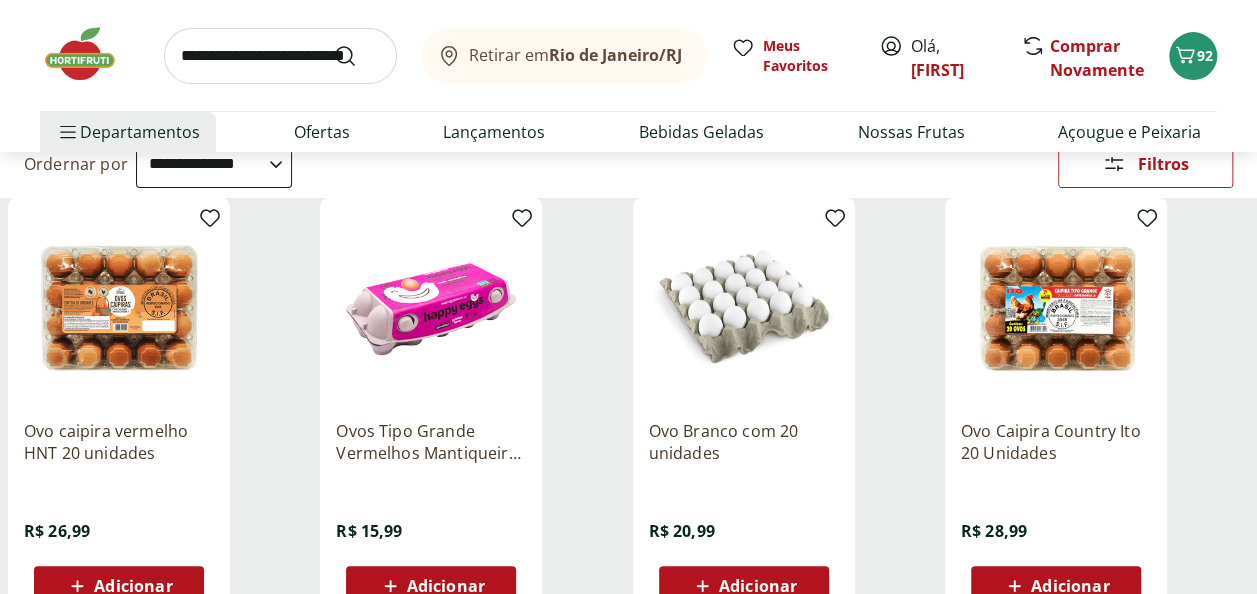 click at bounding box center (280, 56) 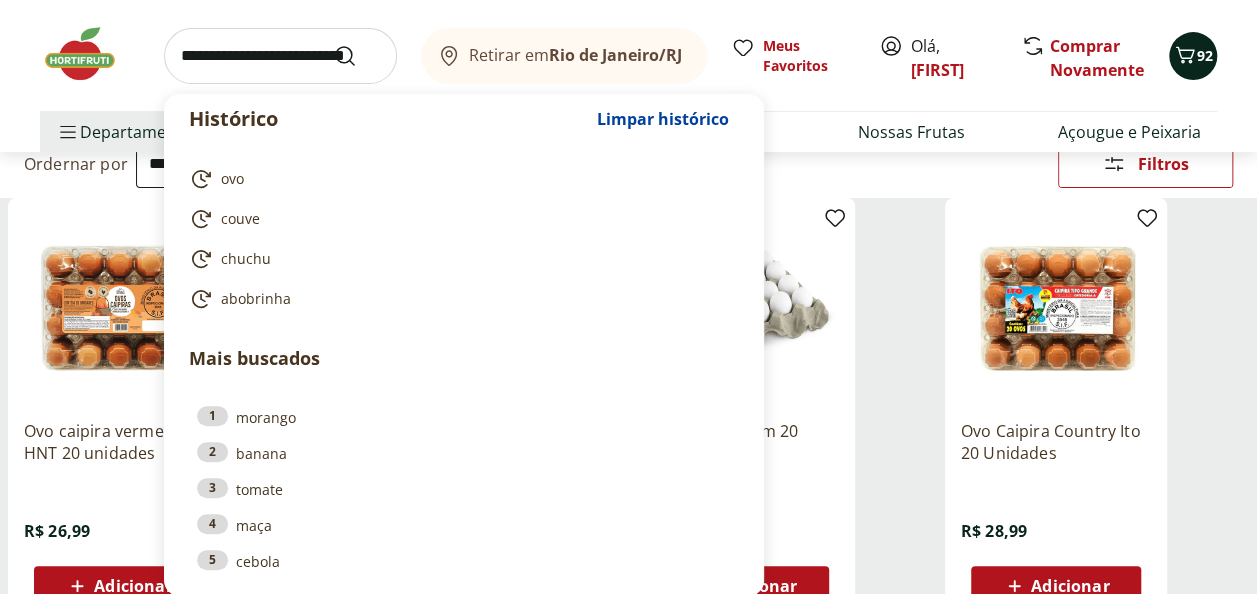 click on "92" at bounding box center (1205, 55) 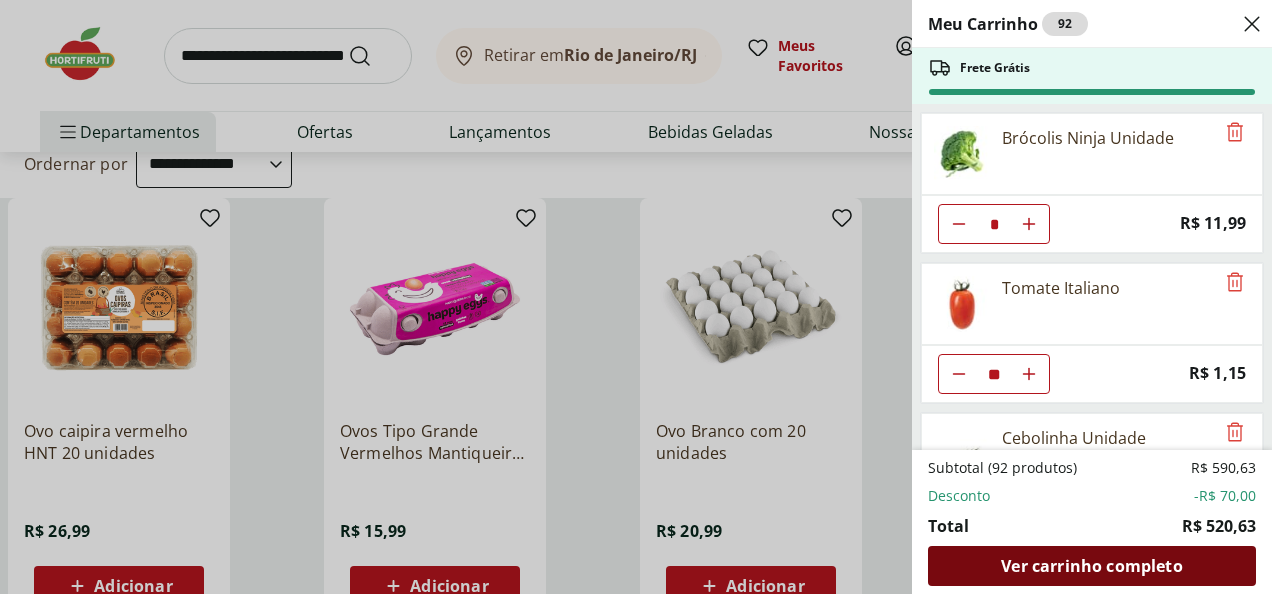 click on "Ver carrinho completo" at bounding box center [1091, 566] 